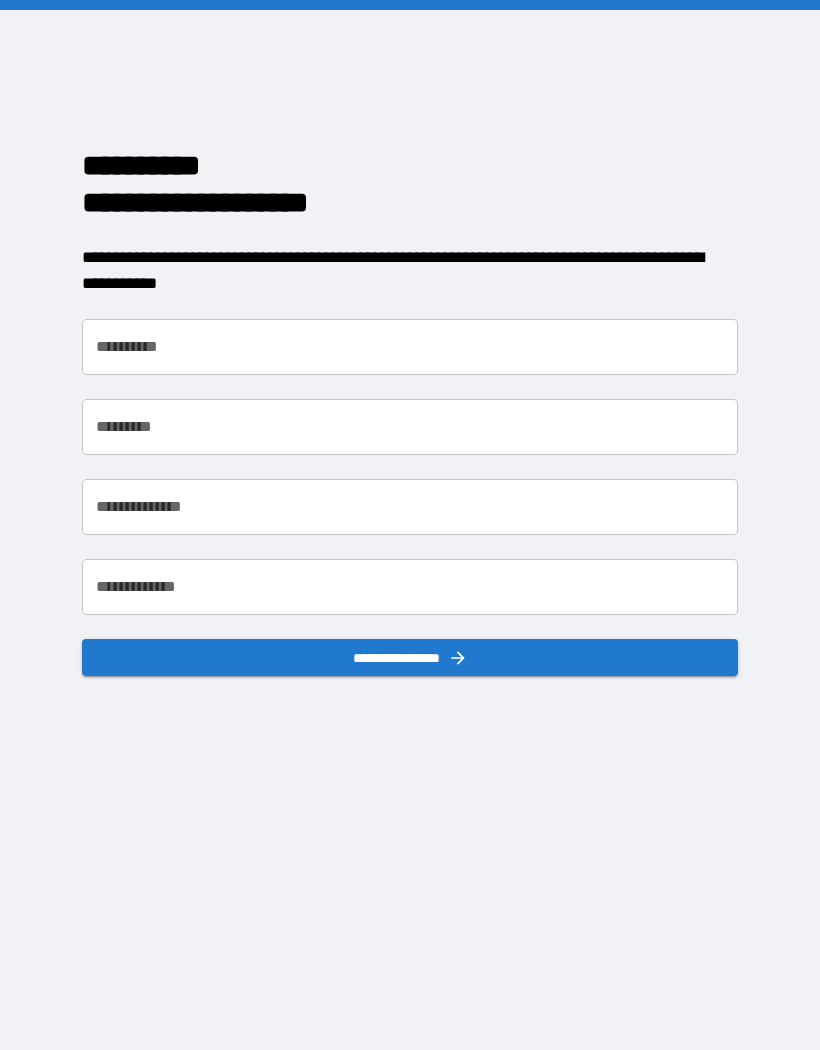 scroll, scrollTop: 0, scrollLeft: 28, axis: horizontal 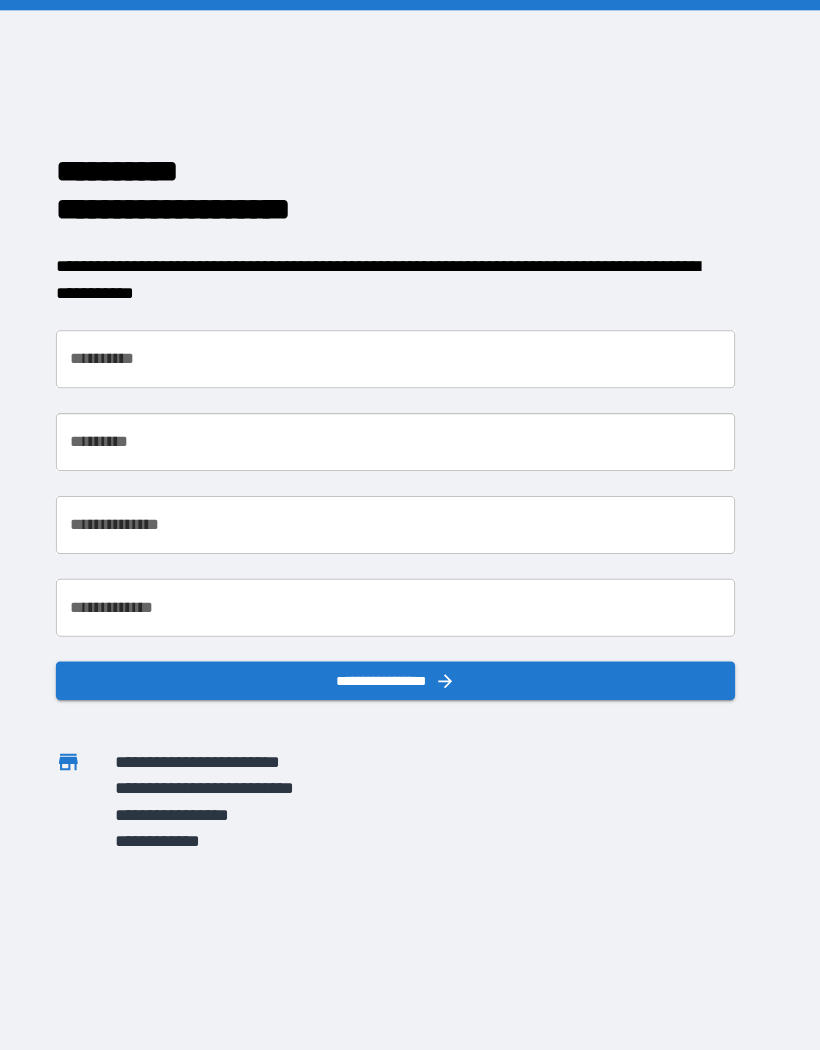 click on "**********" at bounding box center [410, 347] 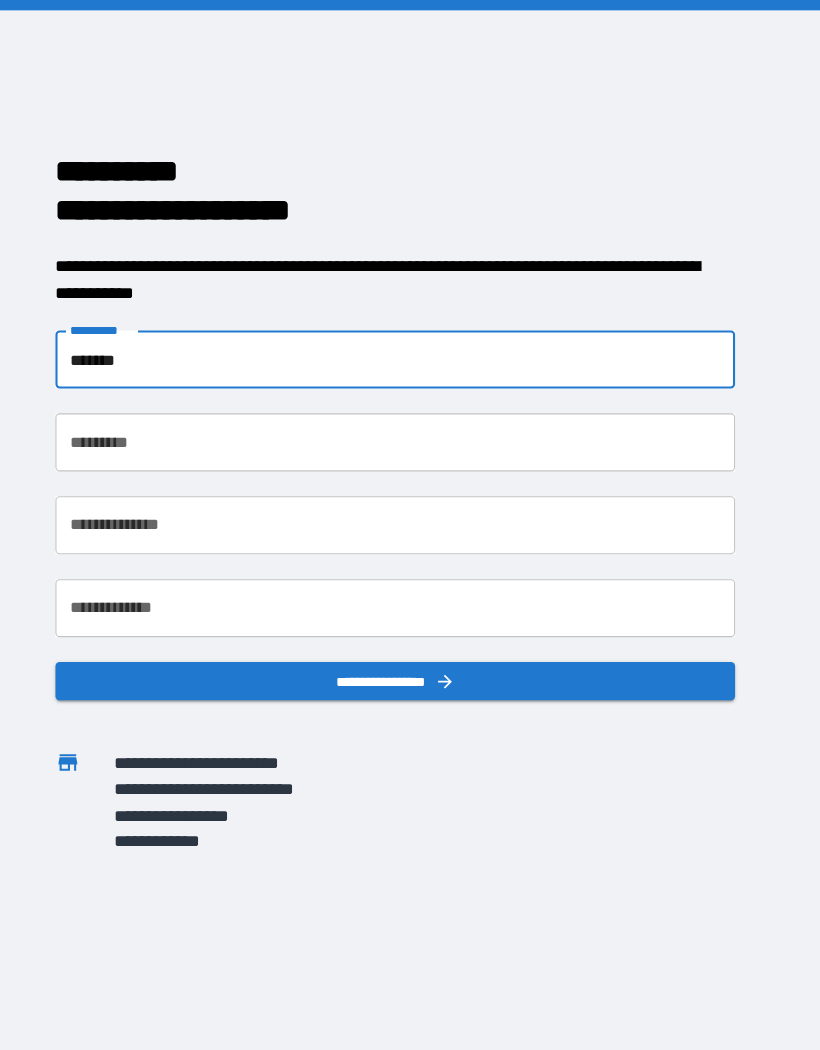 type on "******" 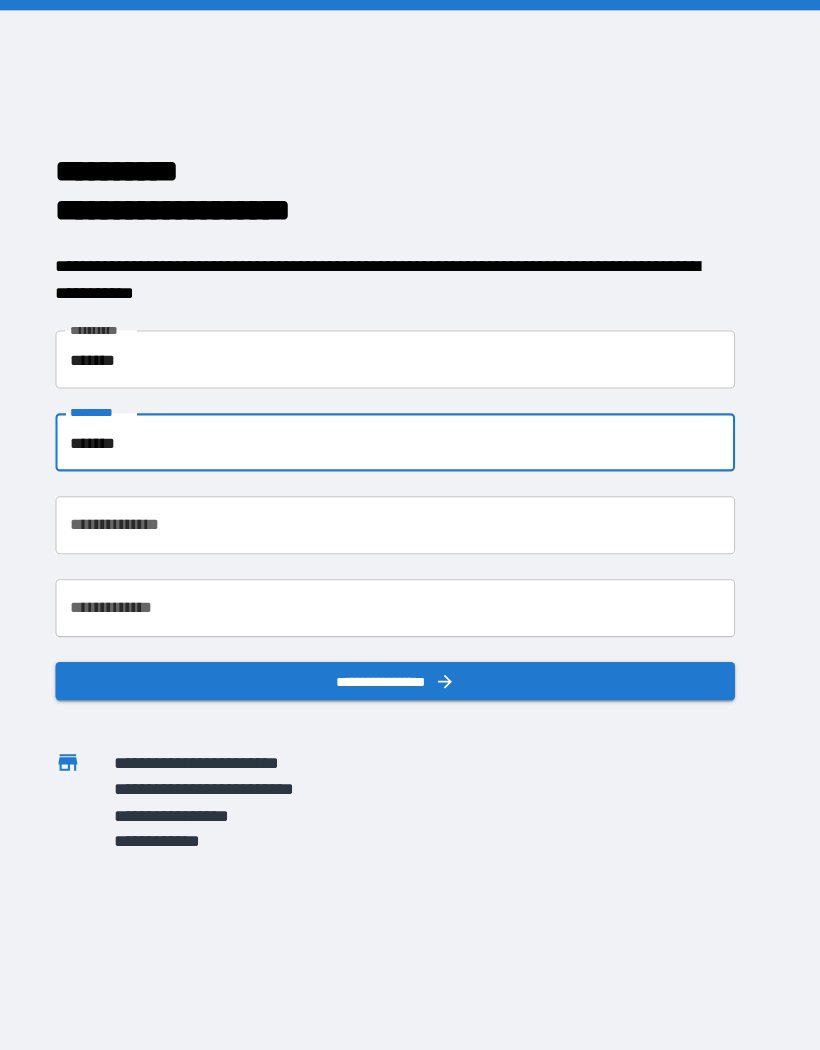 type on "*******" 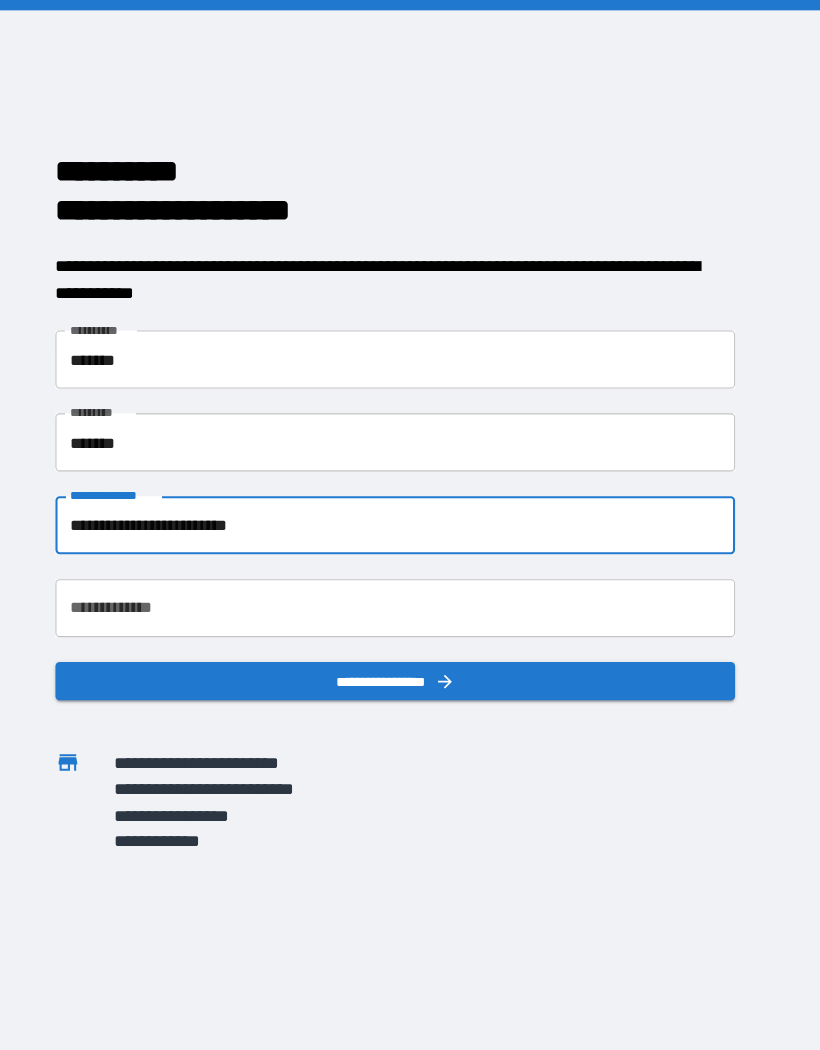 type on "**********" 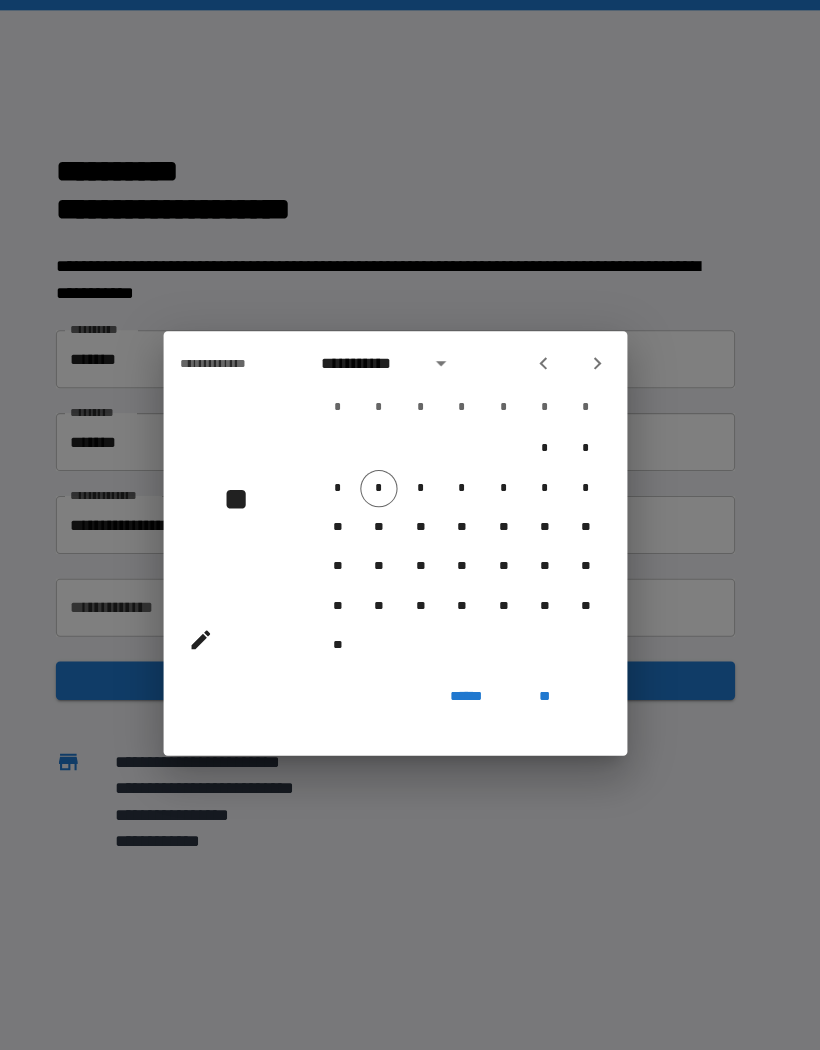 click 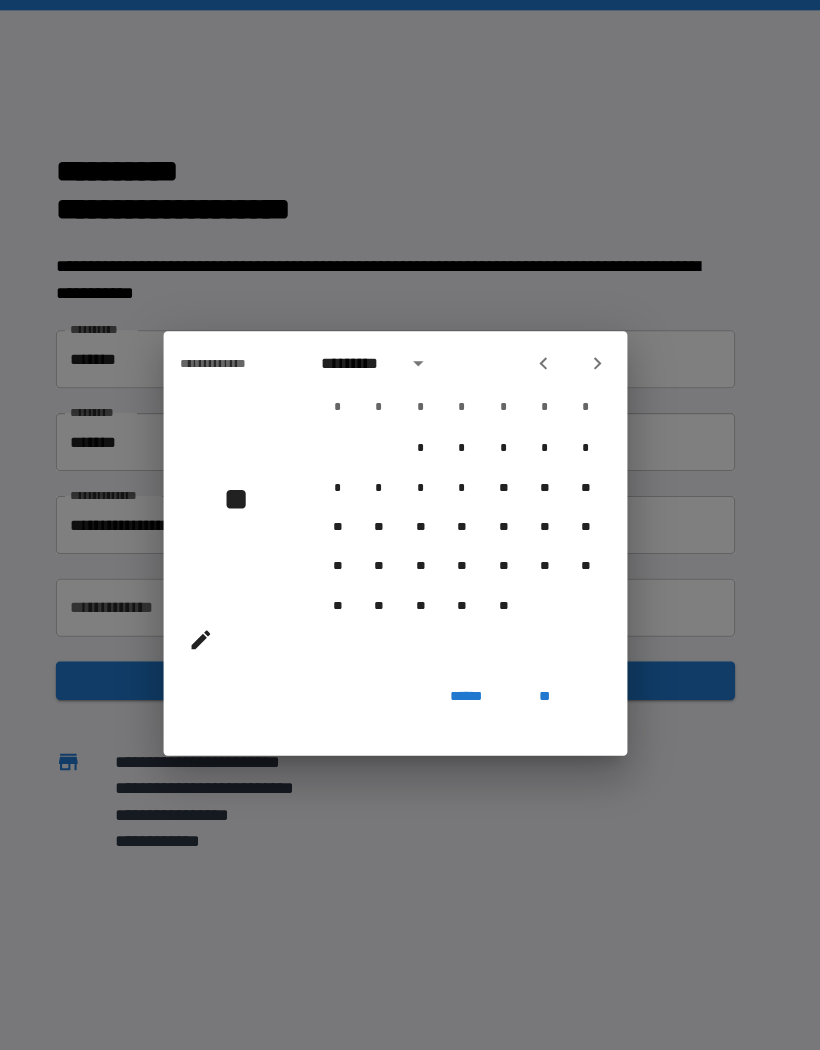 click 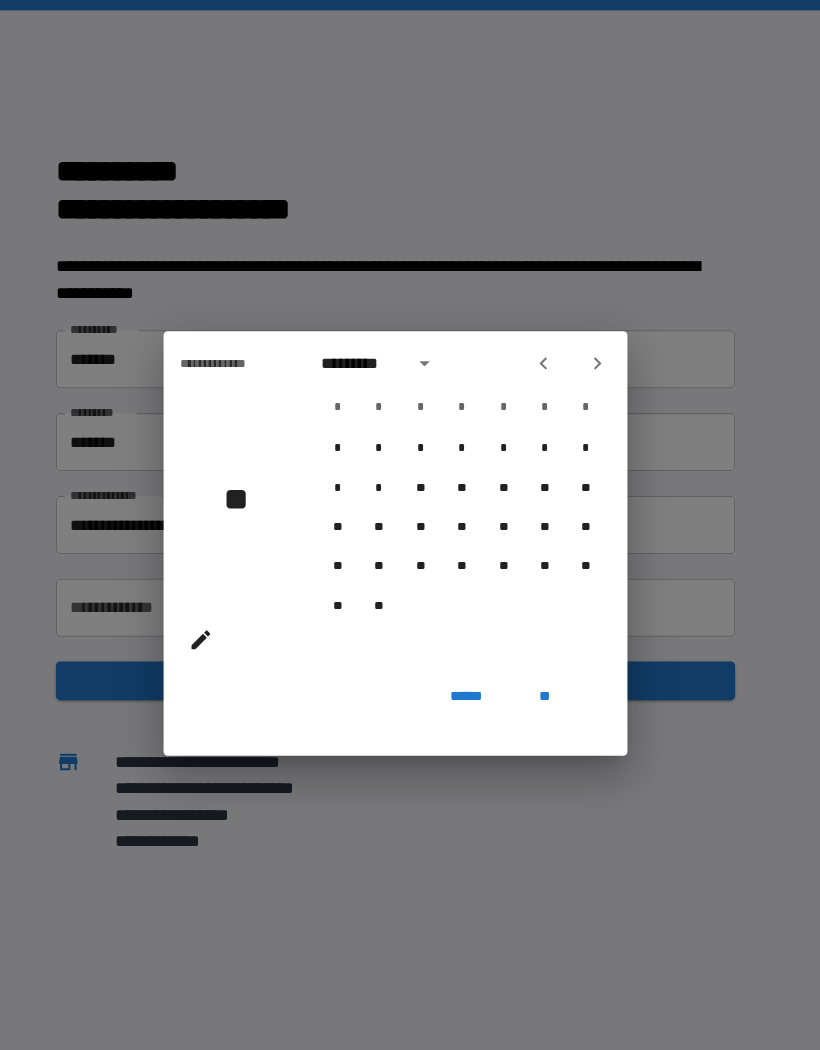 click 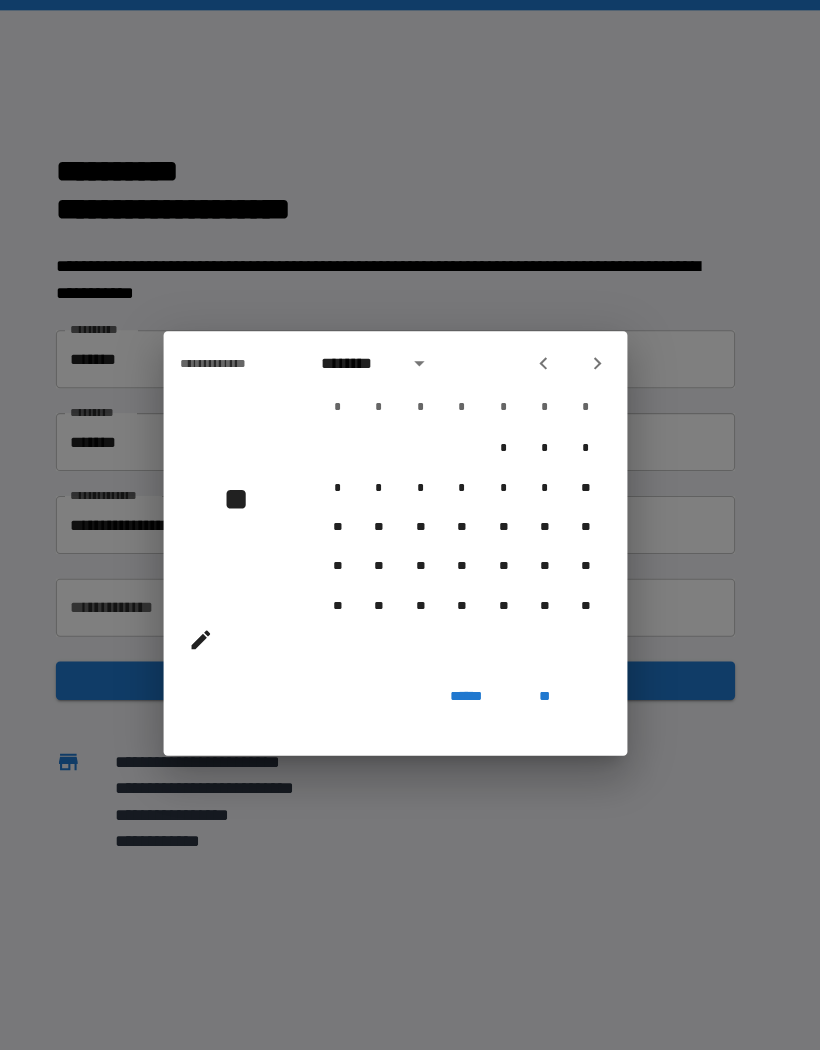 click 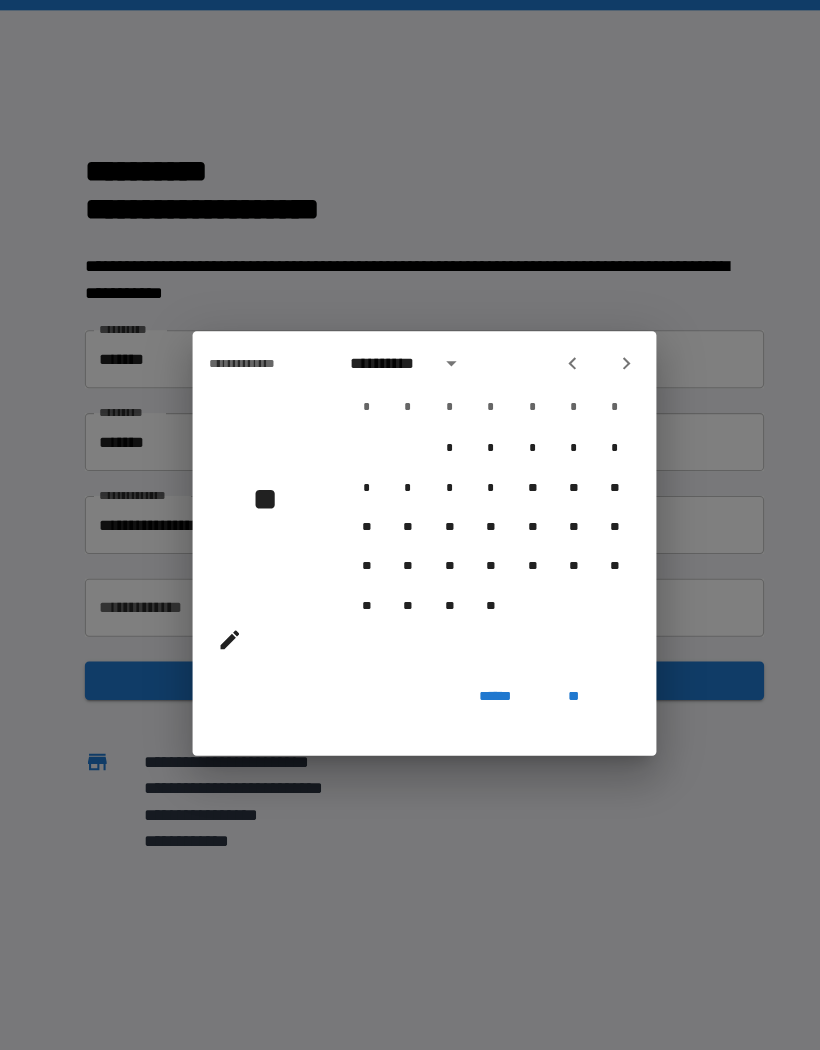 click at bounding box center (436, 351) 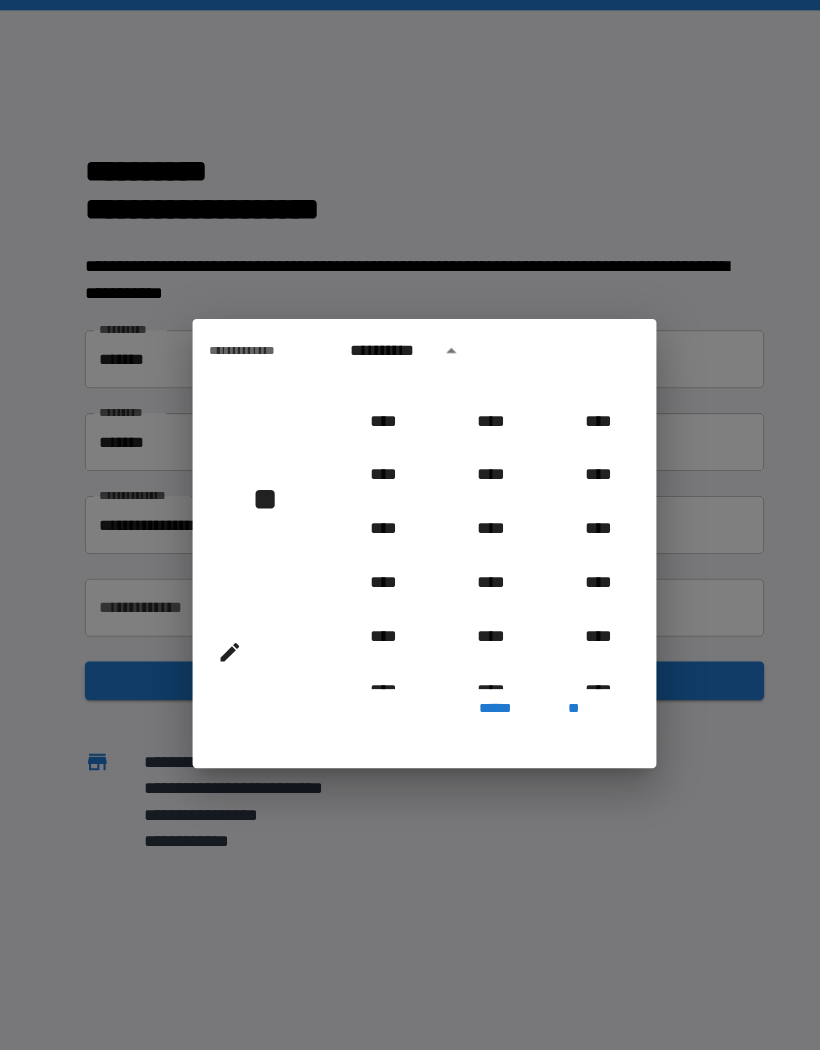 scroll, scrollTop: 710, scrollLeft: 0, axis: vertical 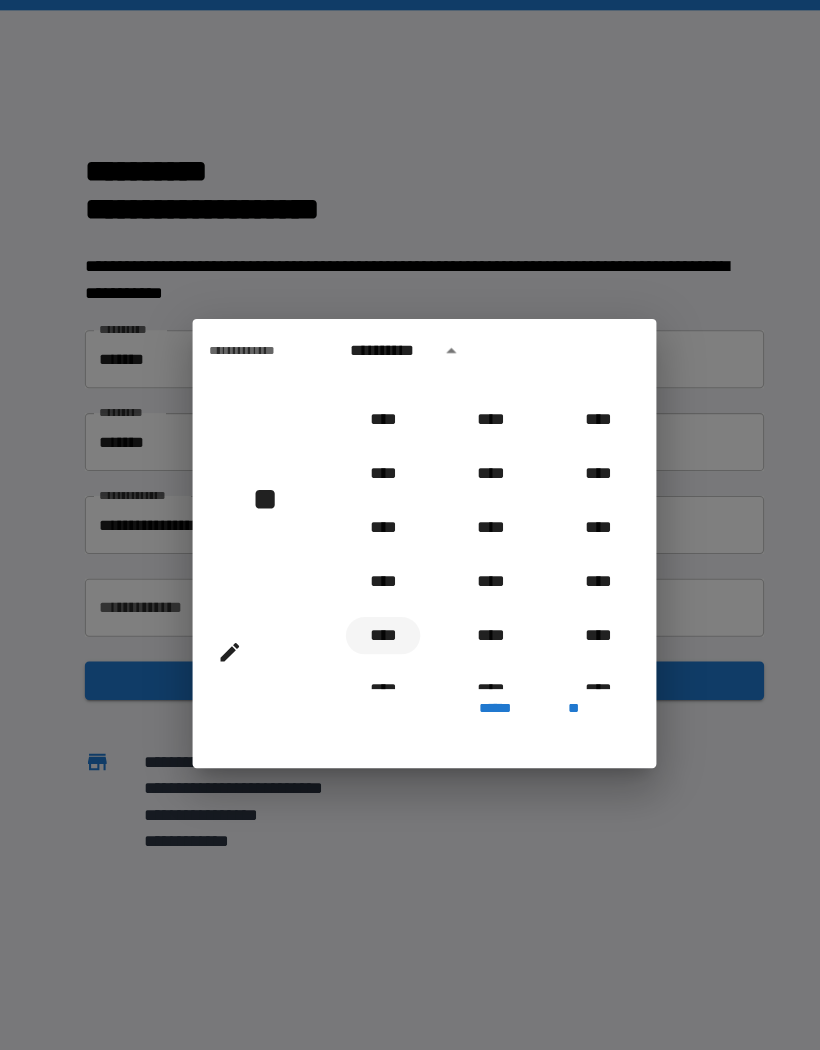 click on "****" at bounding box center (370, 614) 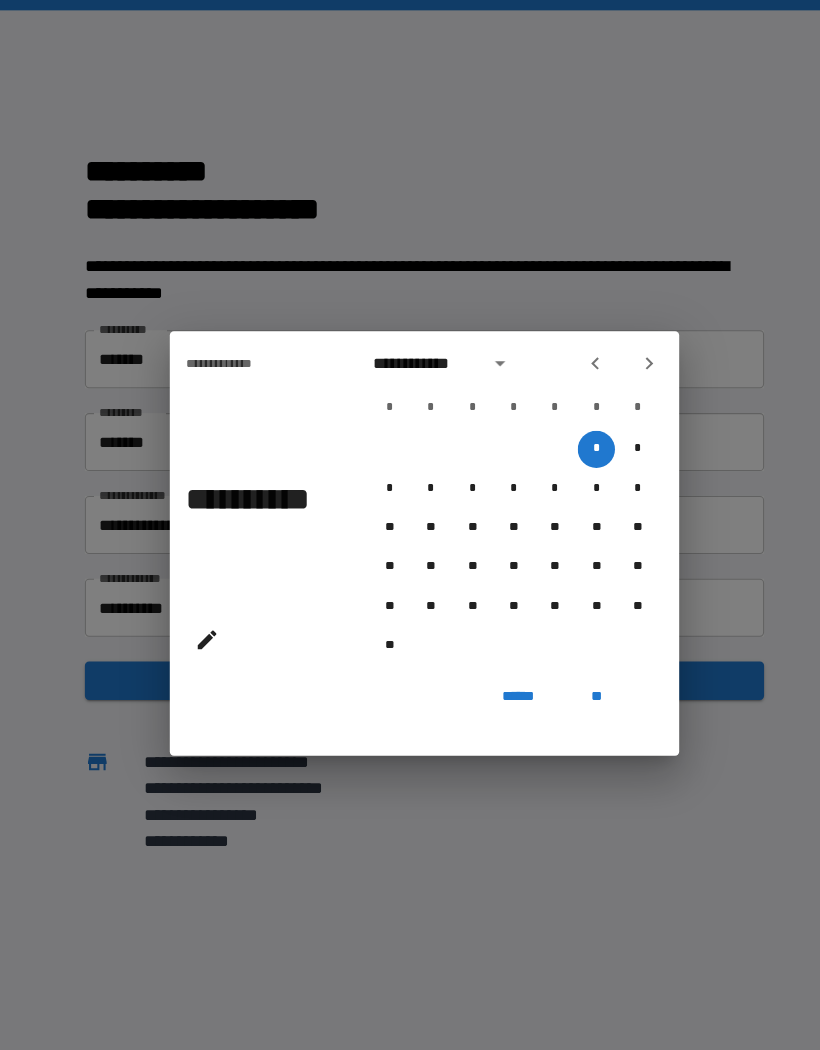 click 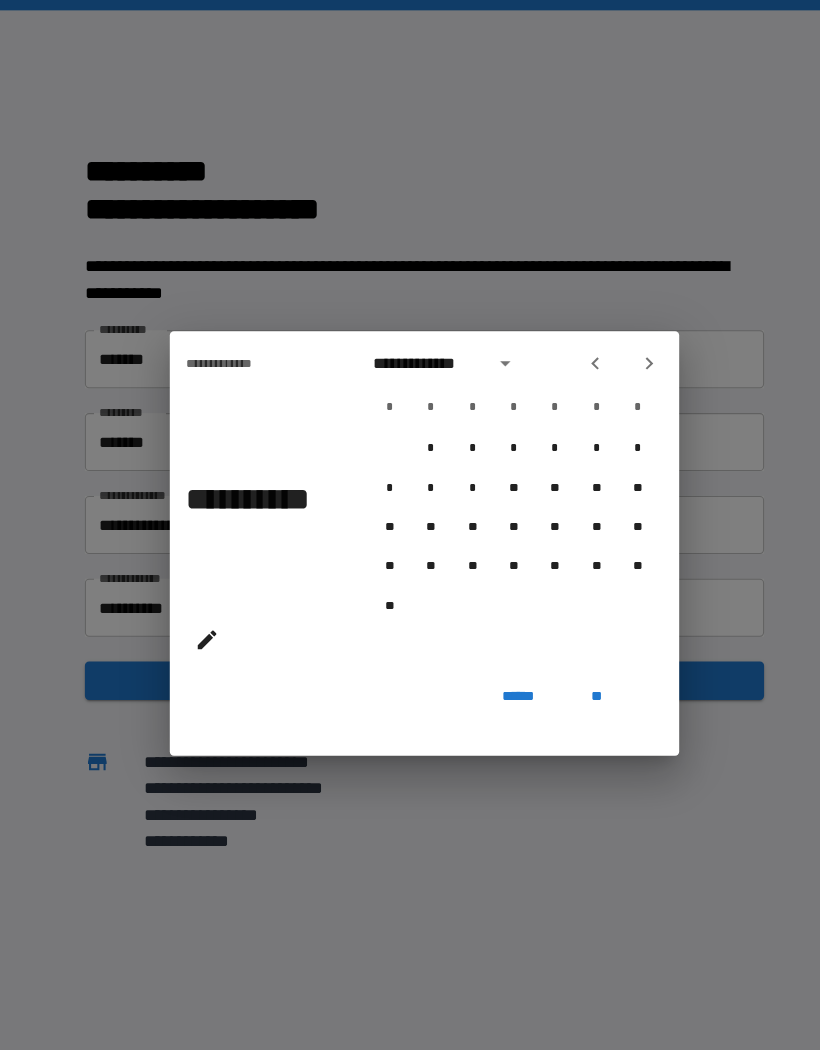 click 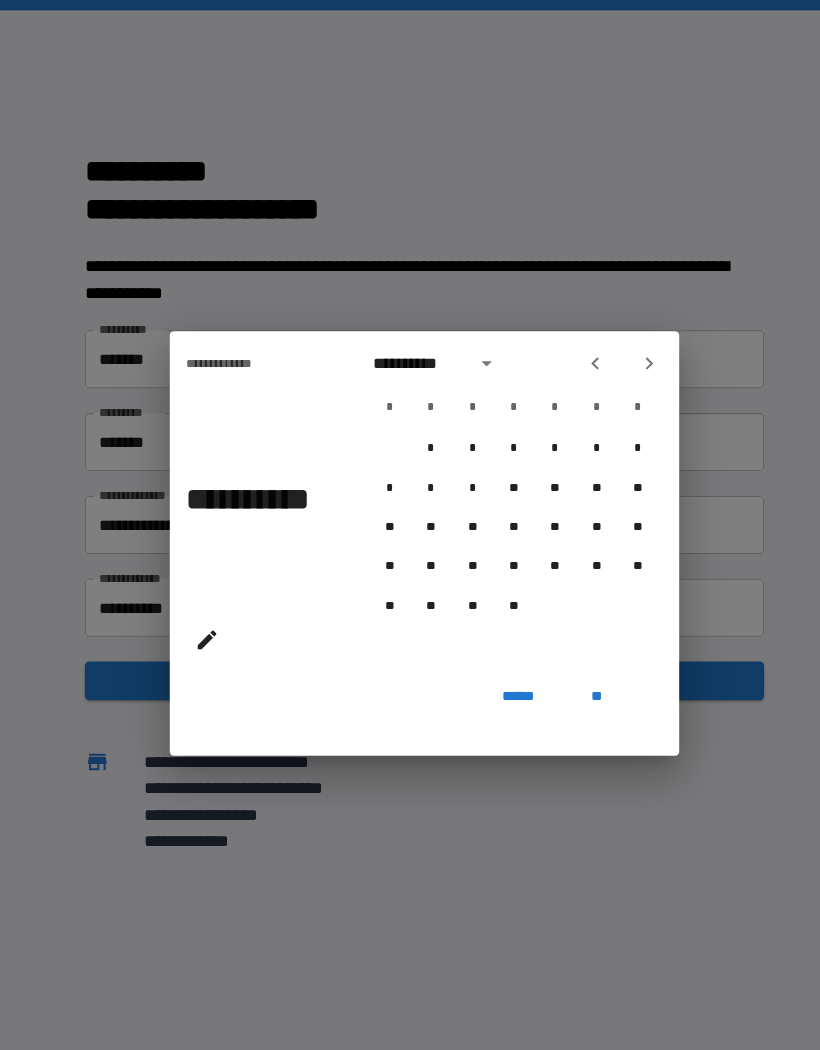 click 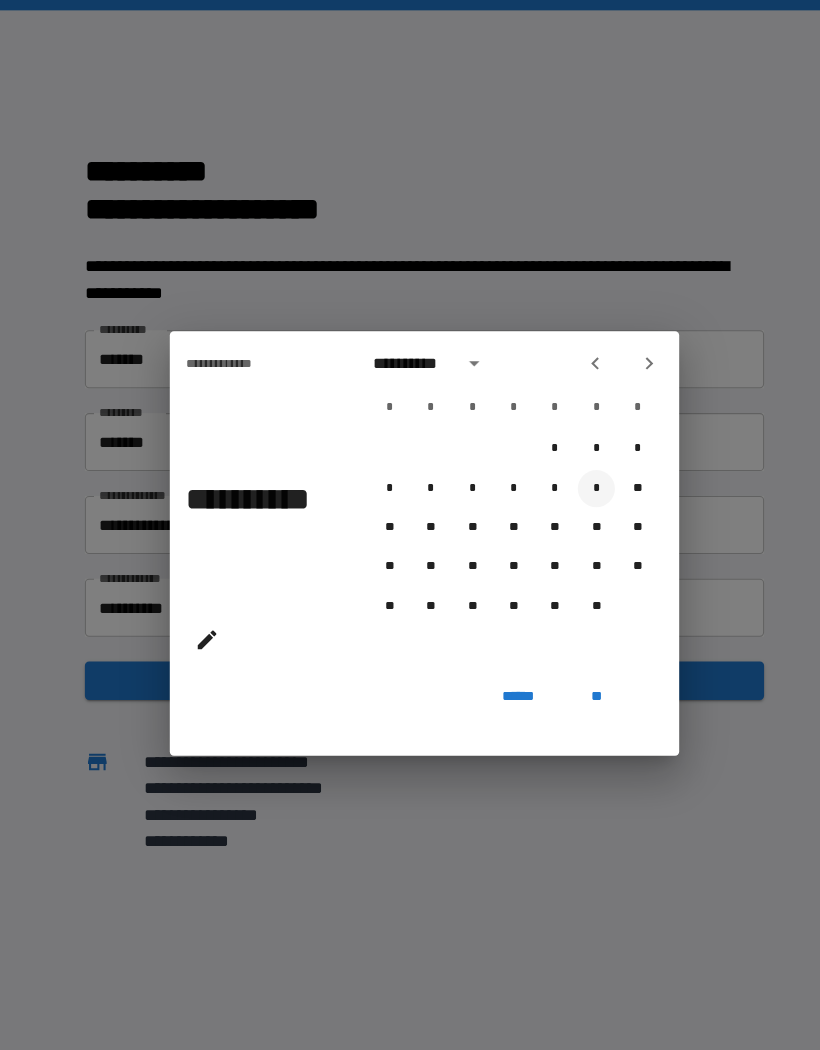 click on "*" at bounding box center (576, 472) 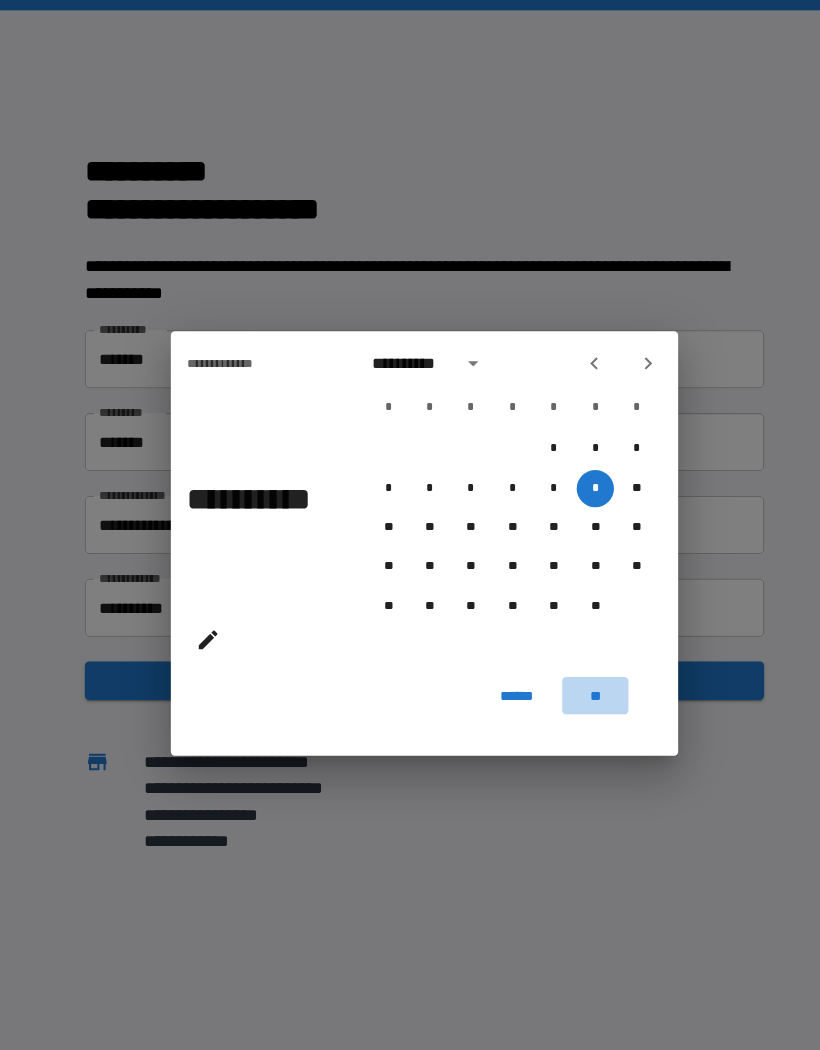 click on "**" at bounding box center (575, 672) 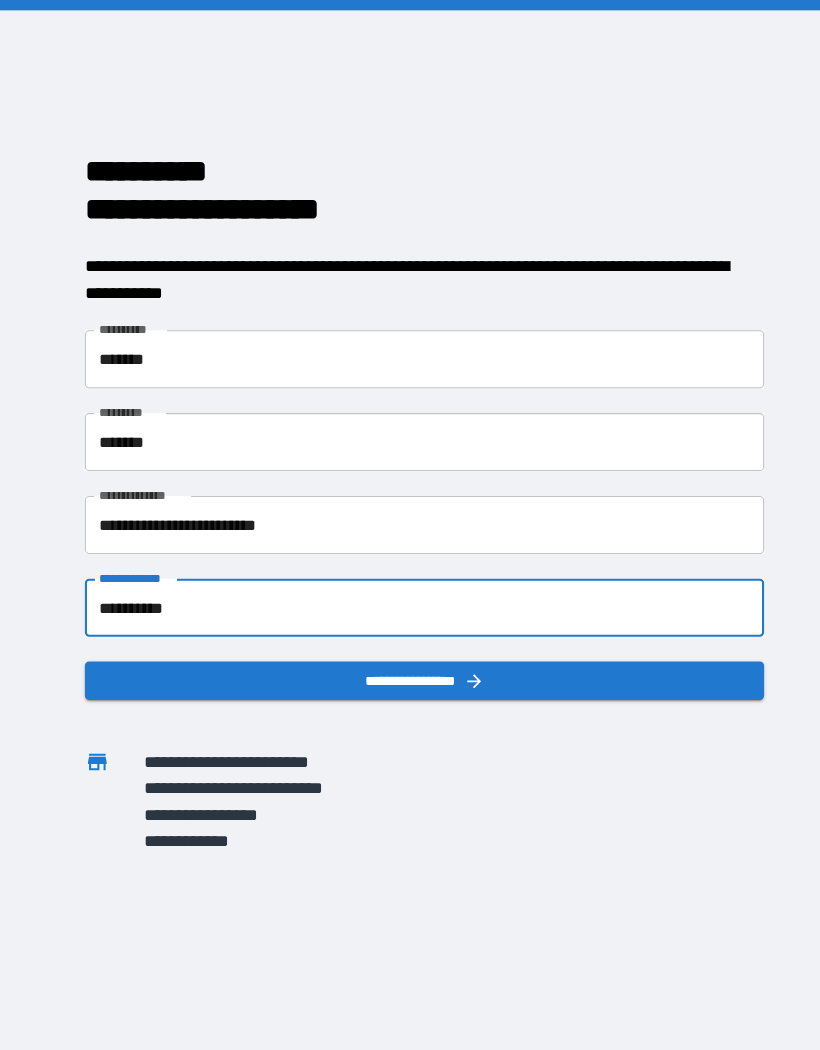 click 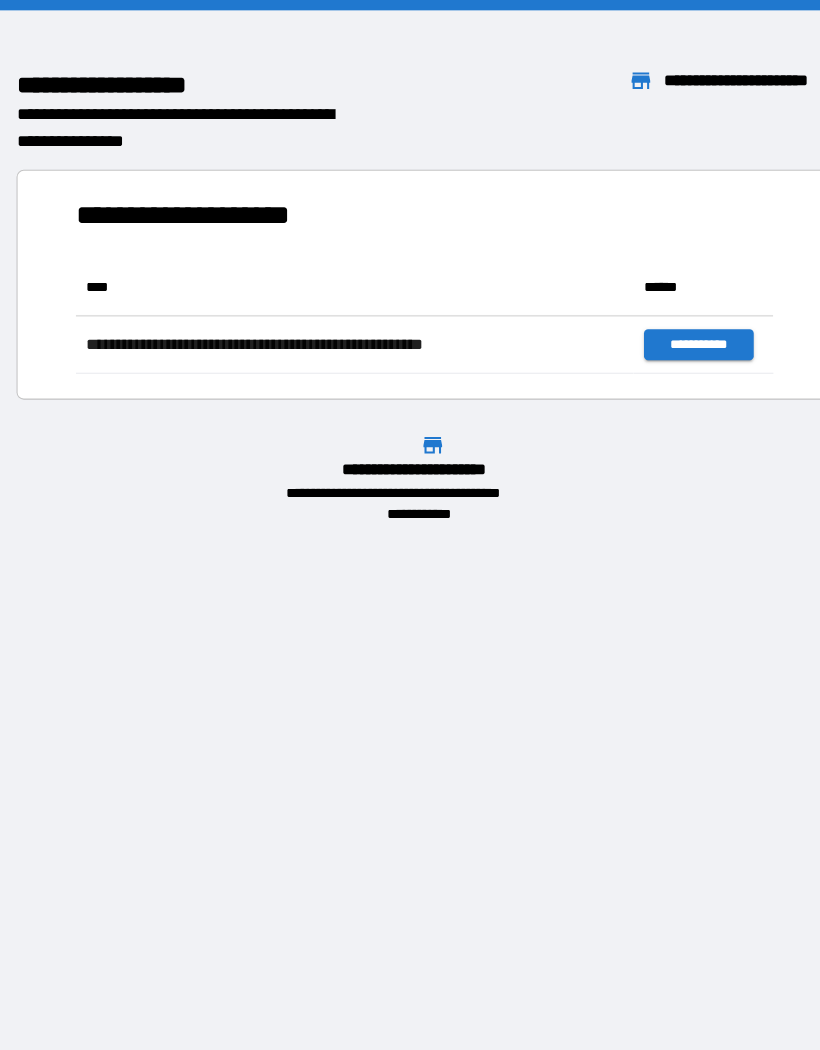 scroll, scrollTop: 111, scrollLeft: 674, axis: both 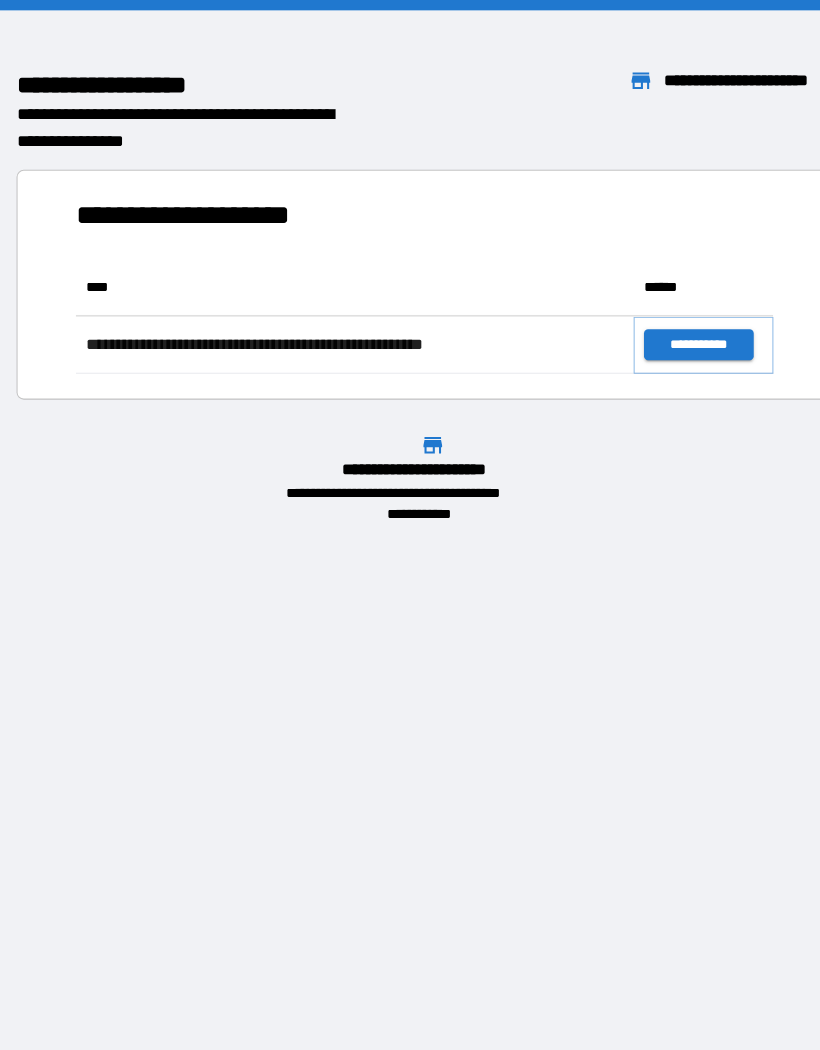 click on "**********" at bounding box center [674, 333] 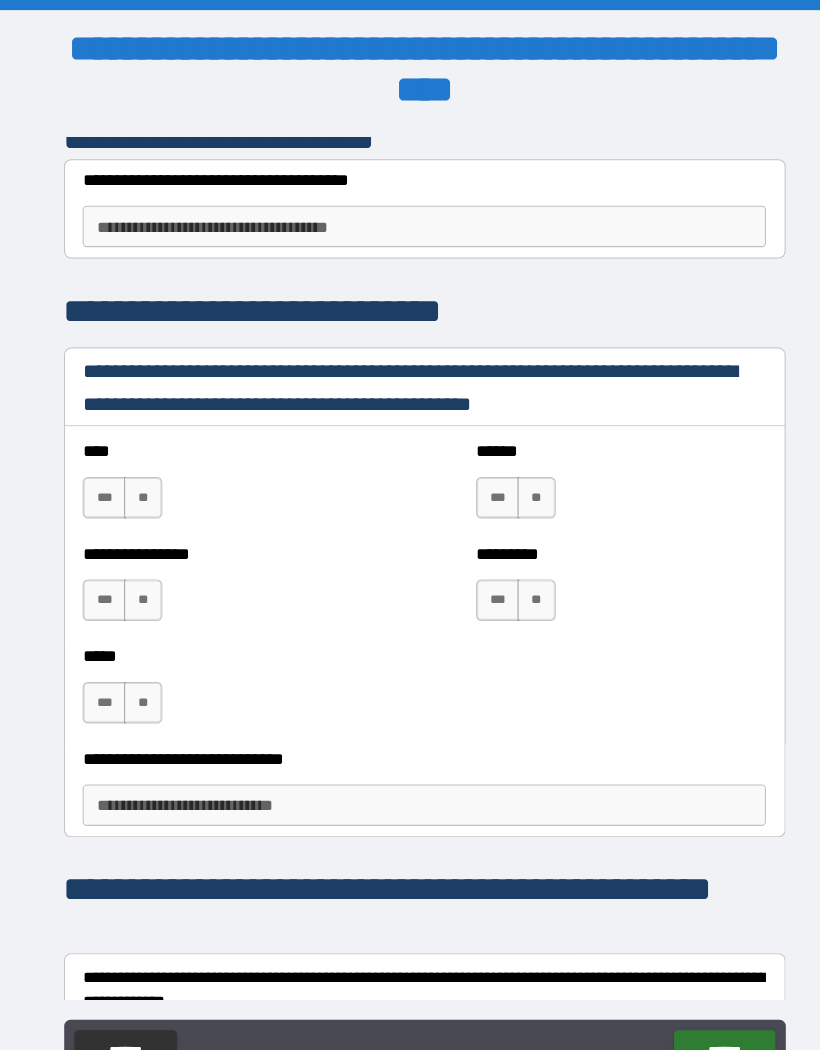 scroll, scrollTop: 295, scrollLeft: 0, axis: vertical 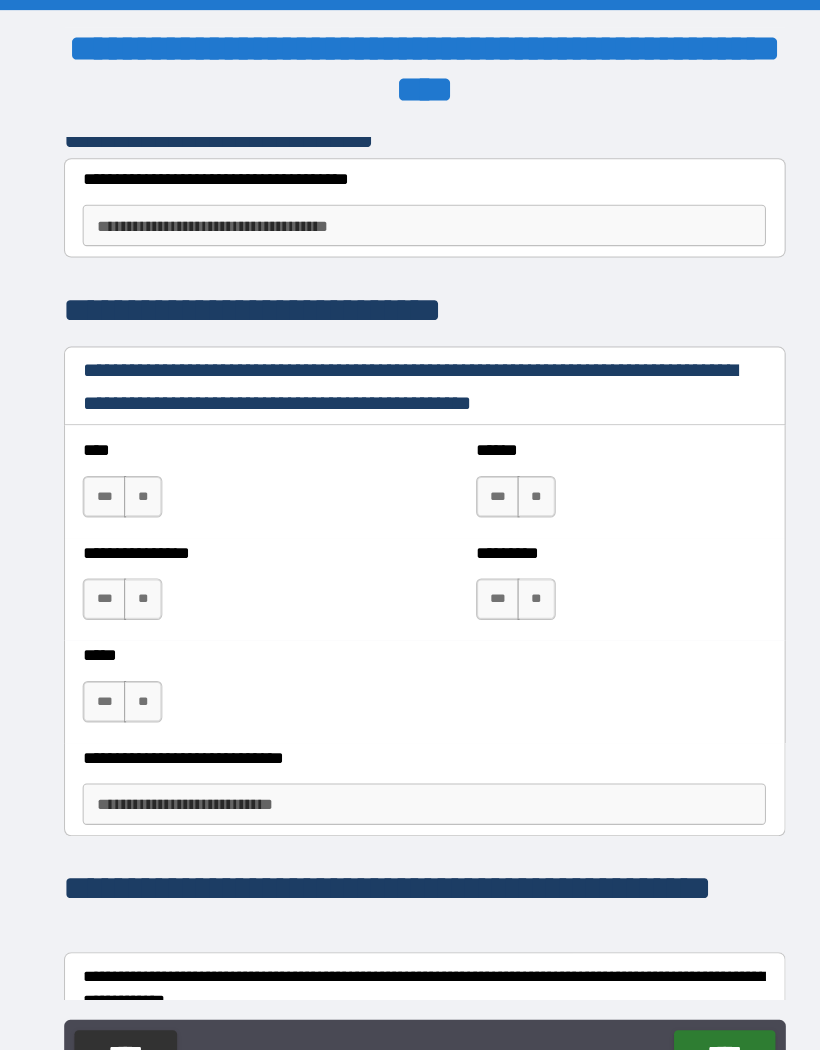click on "***" at bounding box center (101, 480) 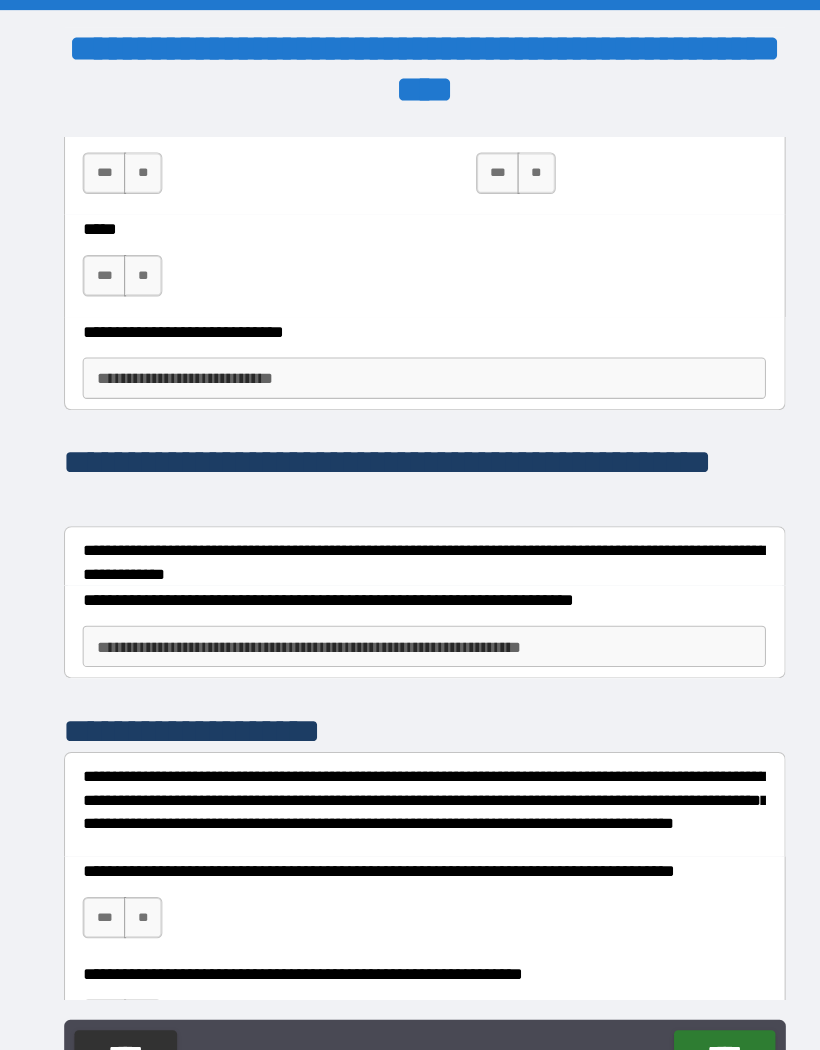 scroll, scrollTop: 708, scrollLeft: 0, axis: vertical 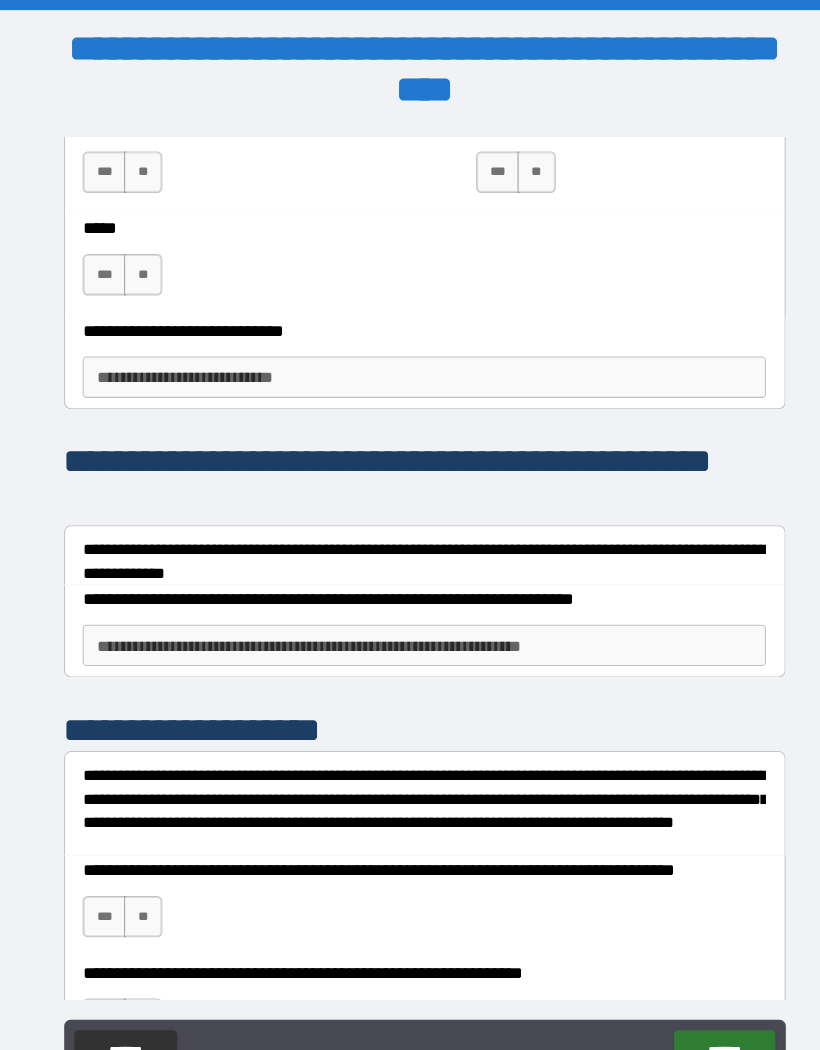 click on "**********" at bounding box center [410, 364] 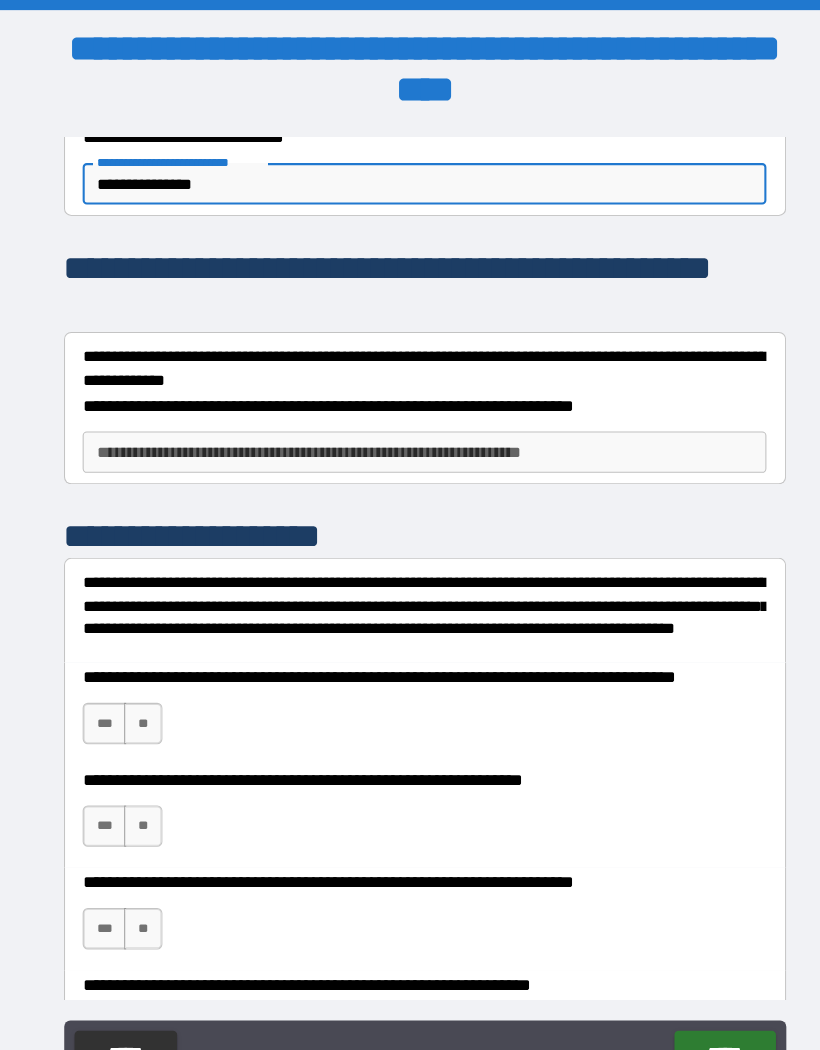 scroll, scrollTop: 895, scrollLeft: 0, axis: vertical 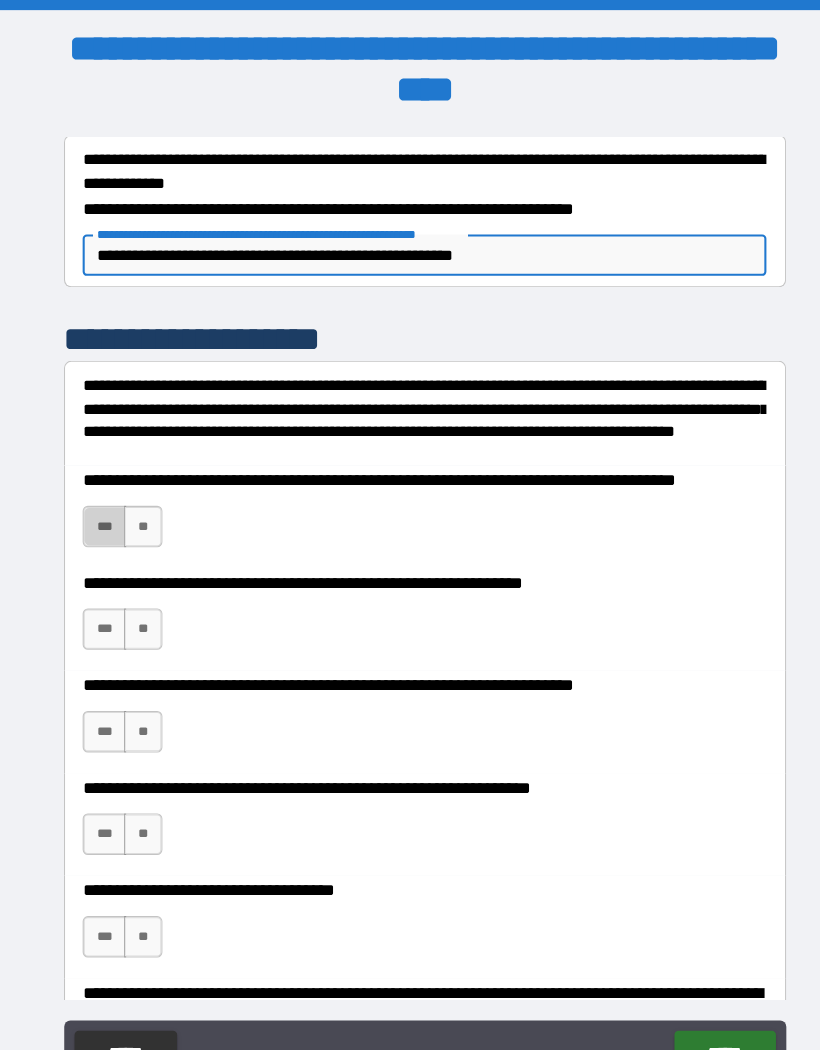 type on "**********" 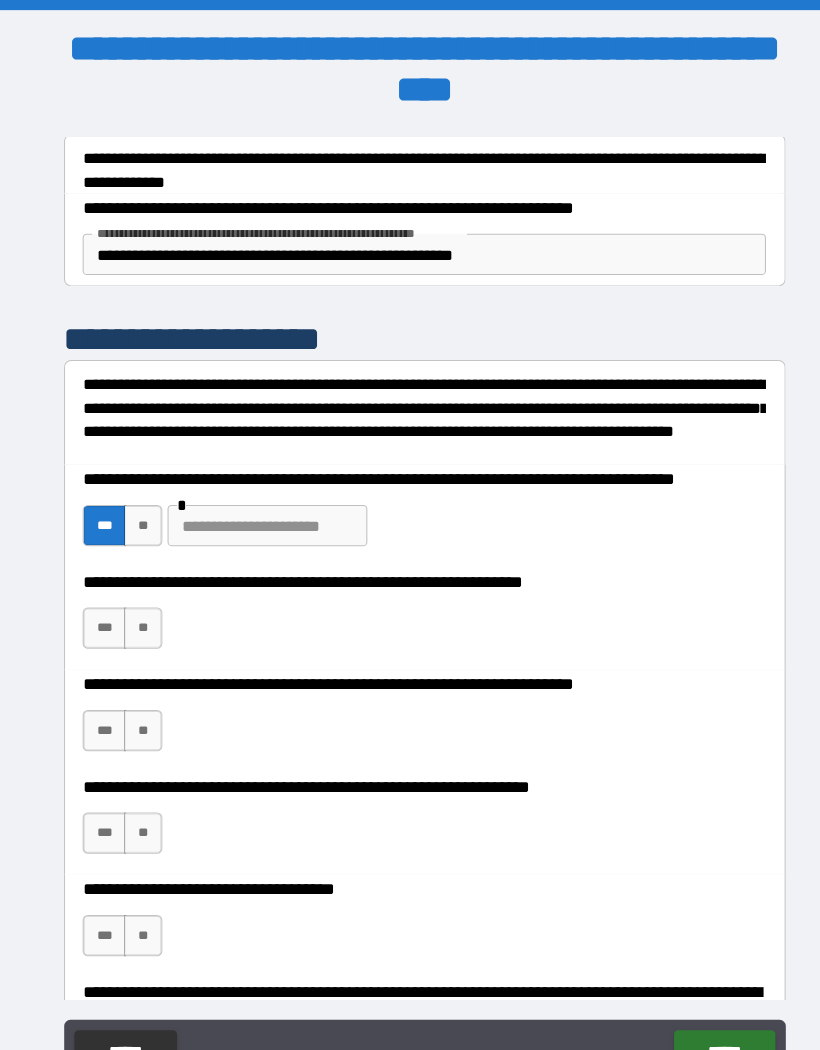 click at bounding box center [258, 508] 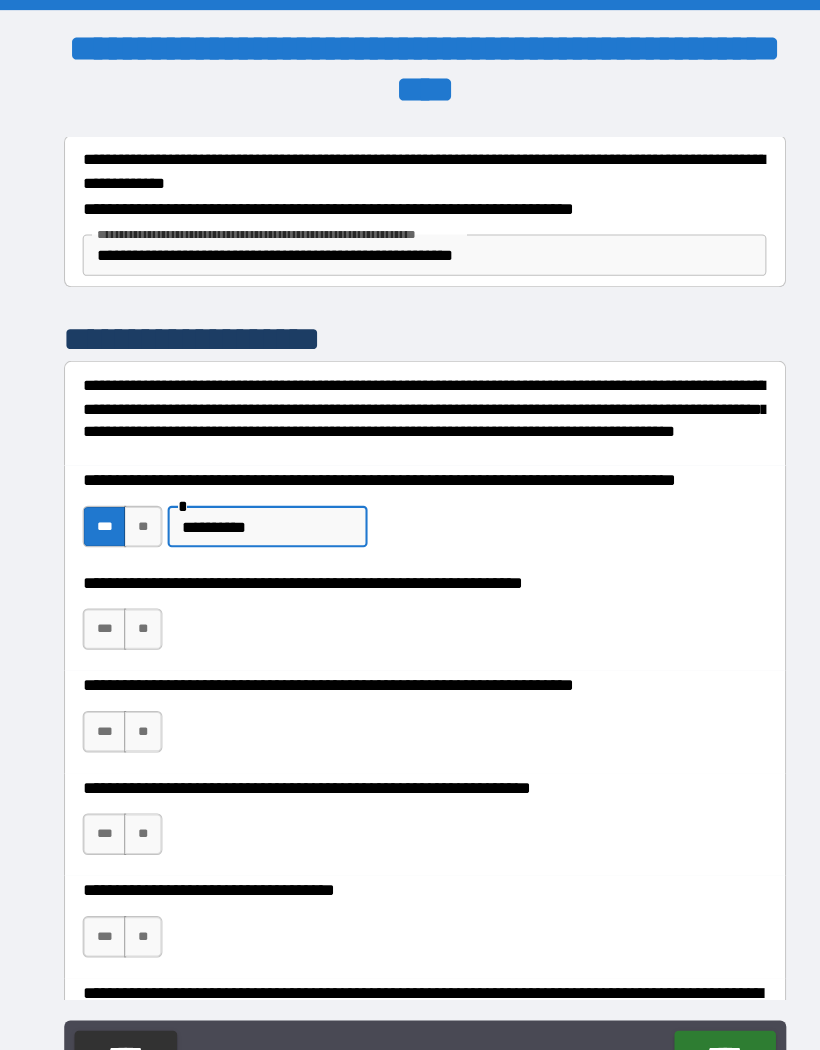 type on "**********" 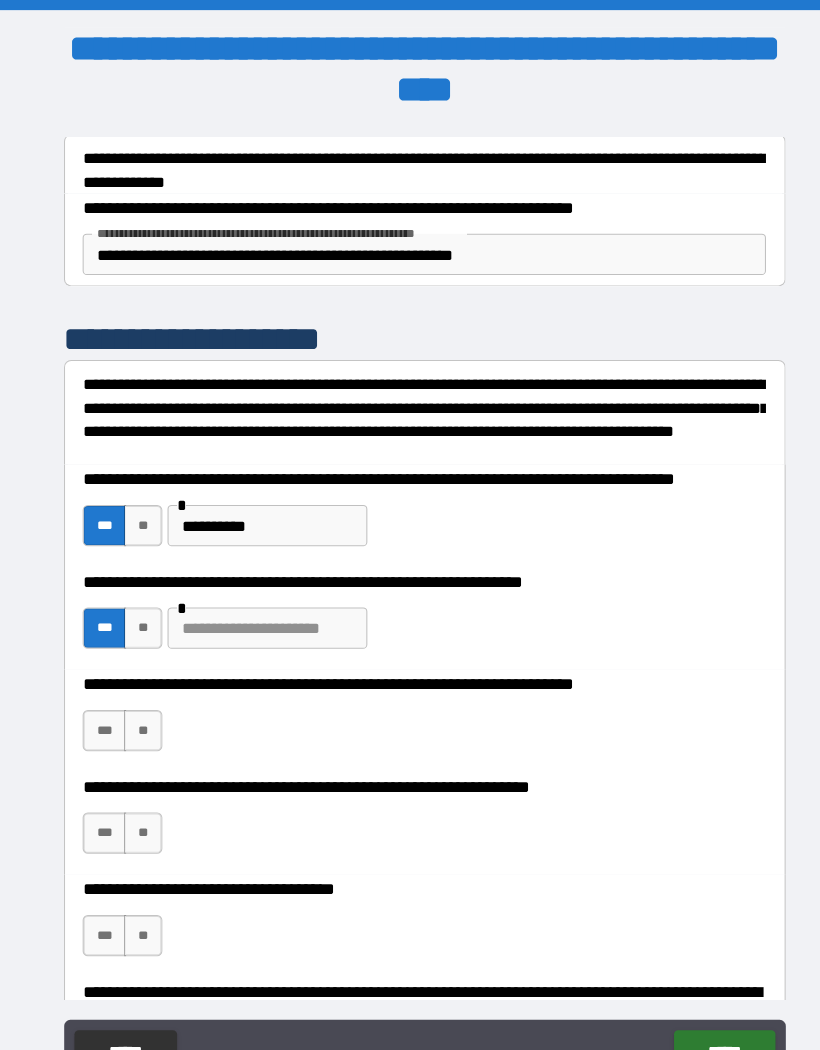 click at bounding box center [258, 607] 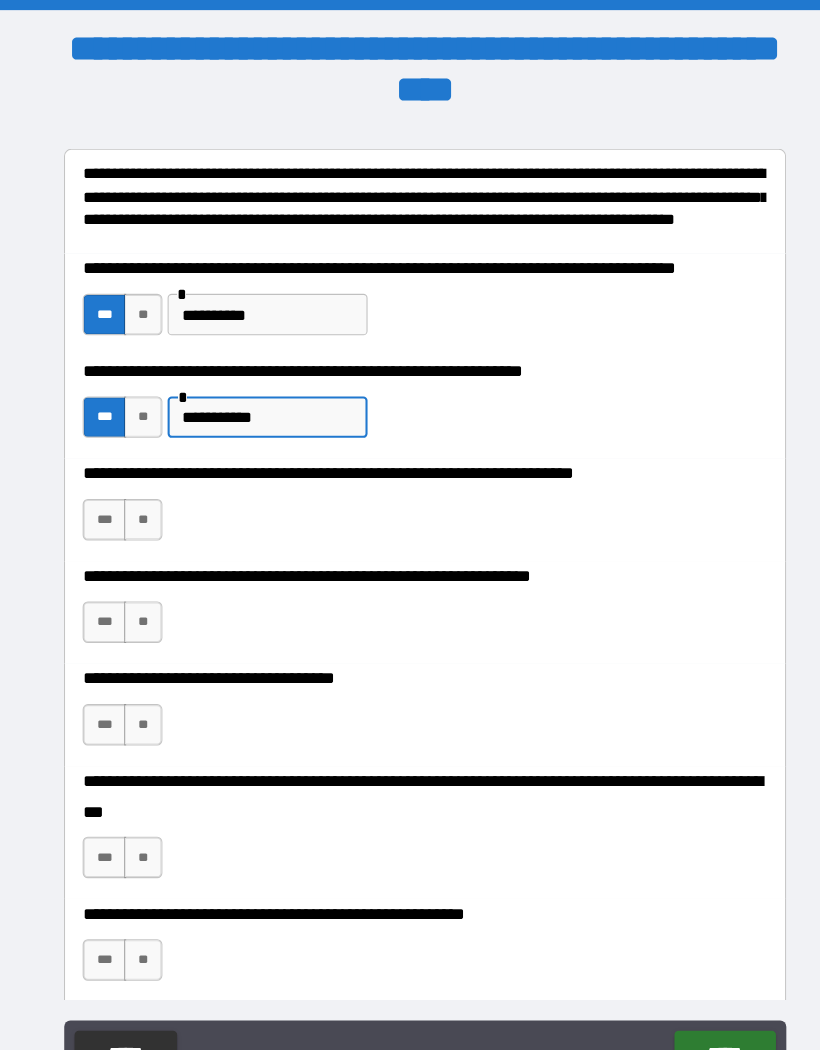 scroll, scrollTop: 1291, scrollLeft: 0, axis: vertical 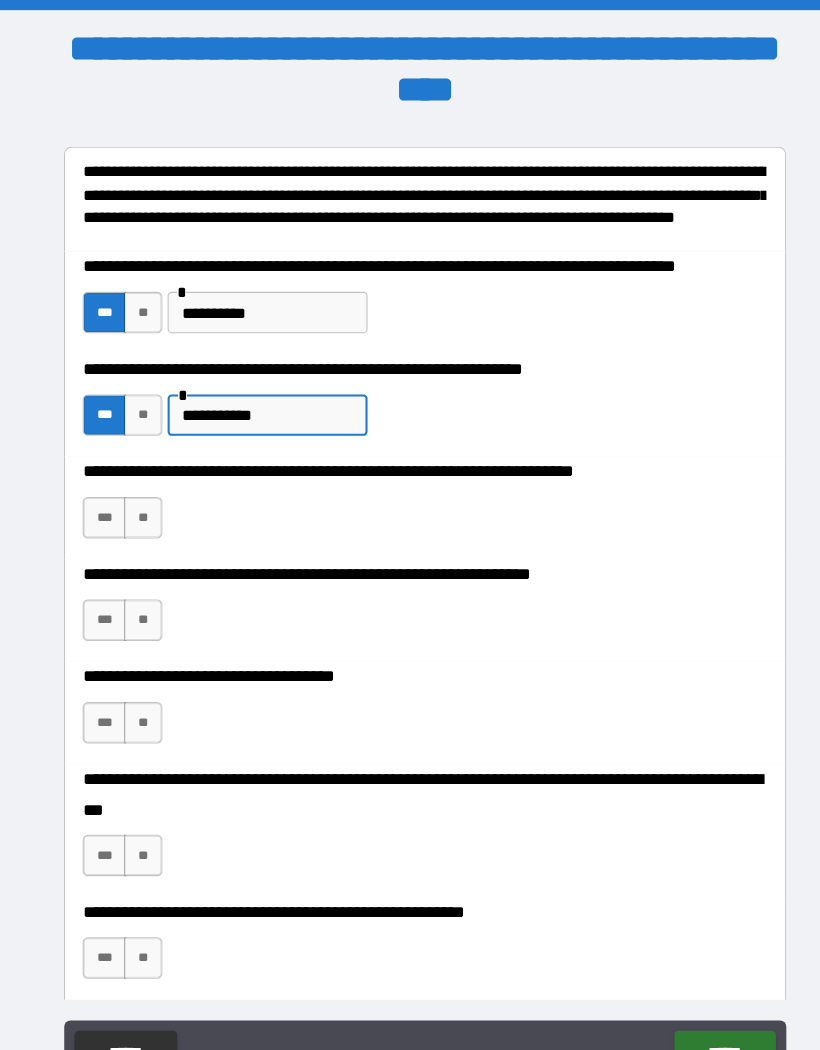 type on "**********" 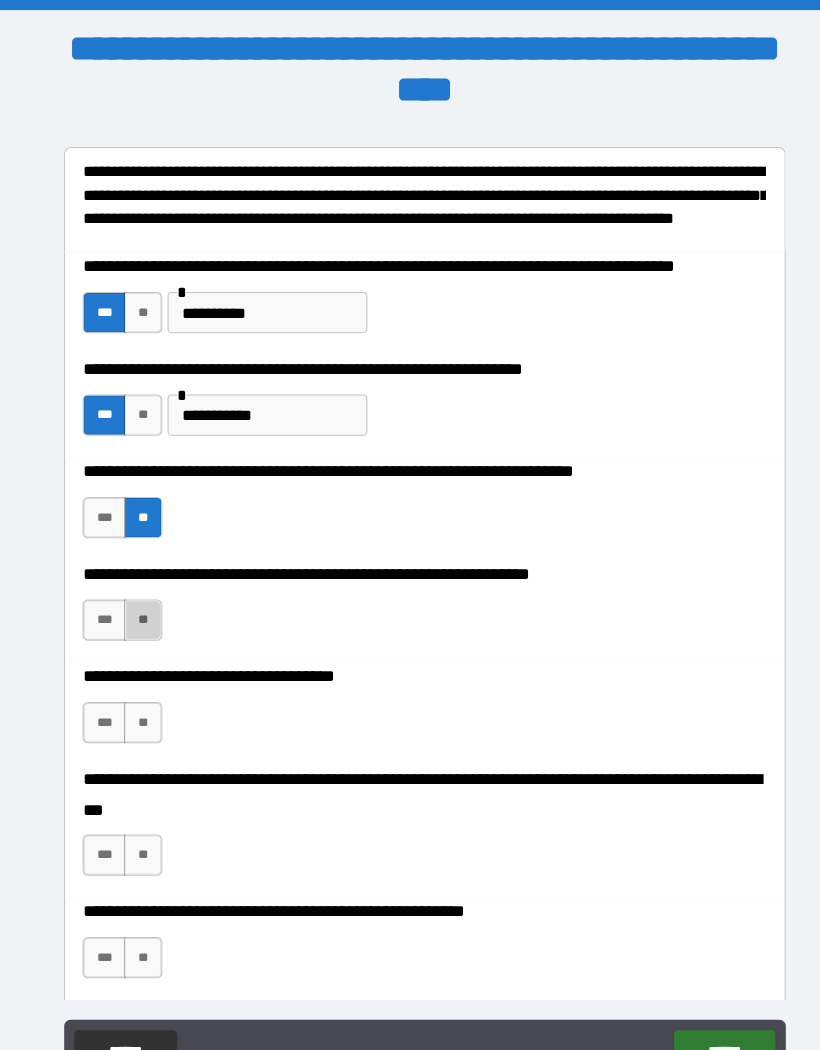 click on "**" at bounding box center (138, 599) 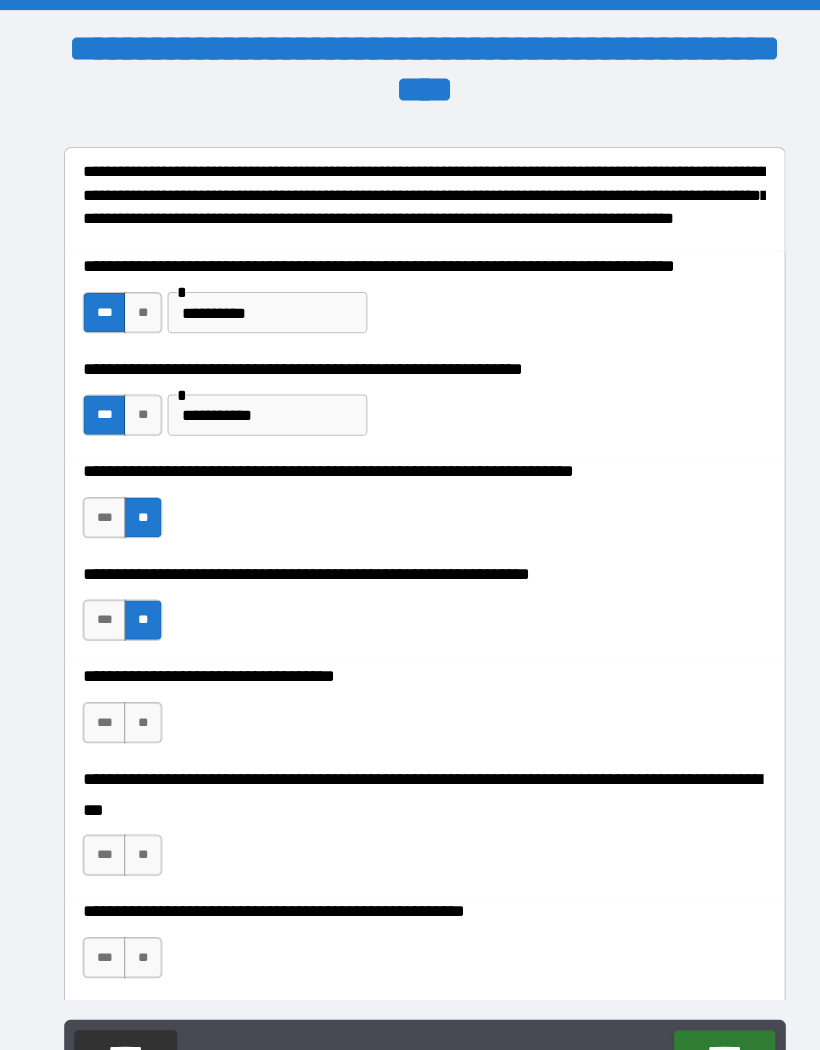 click on "**" at bounding box center (138, 698) 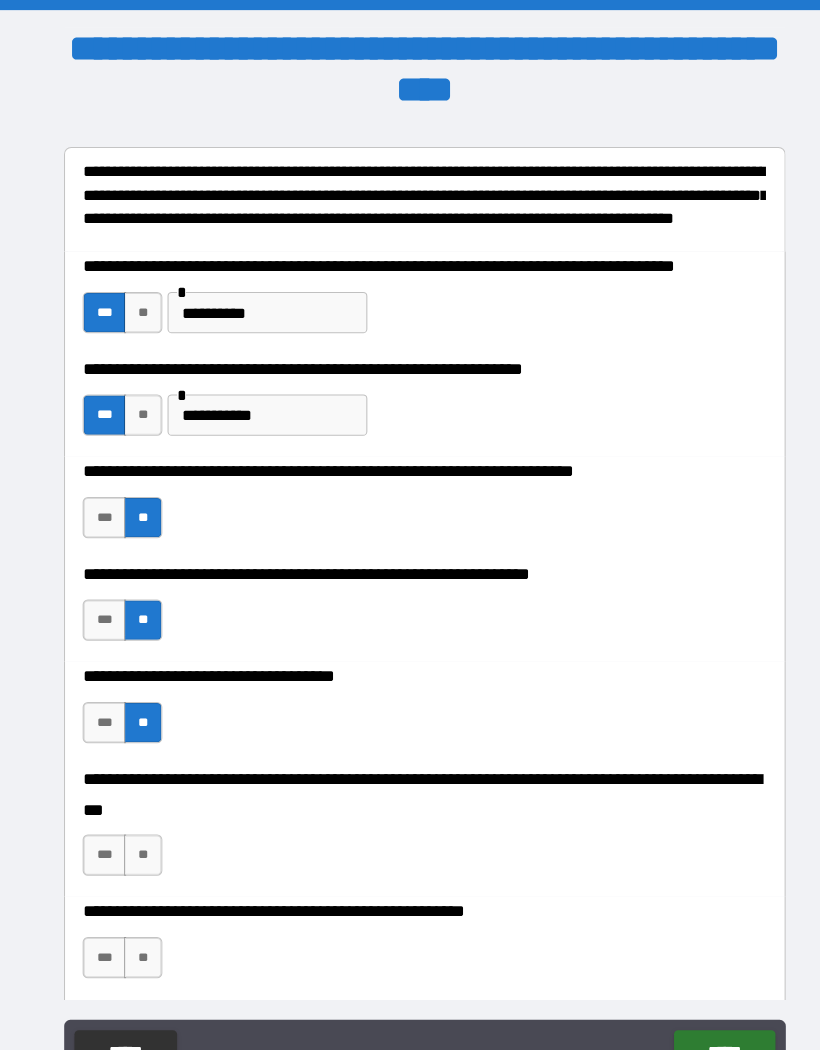 click on "**" at bounding box center (138, 826) 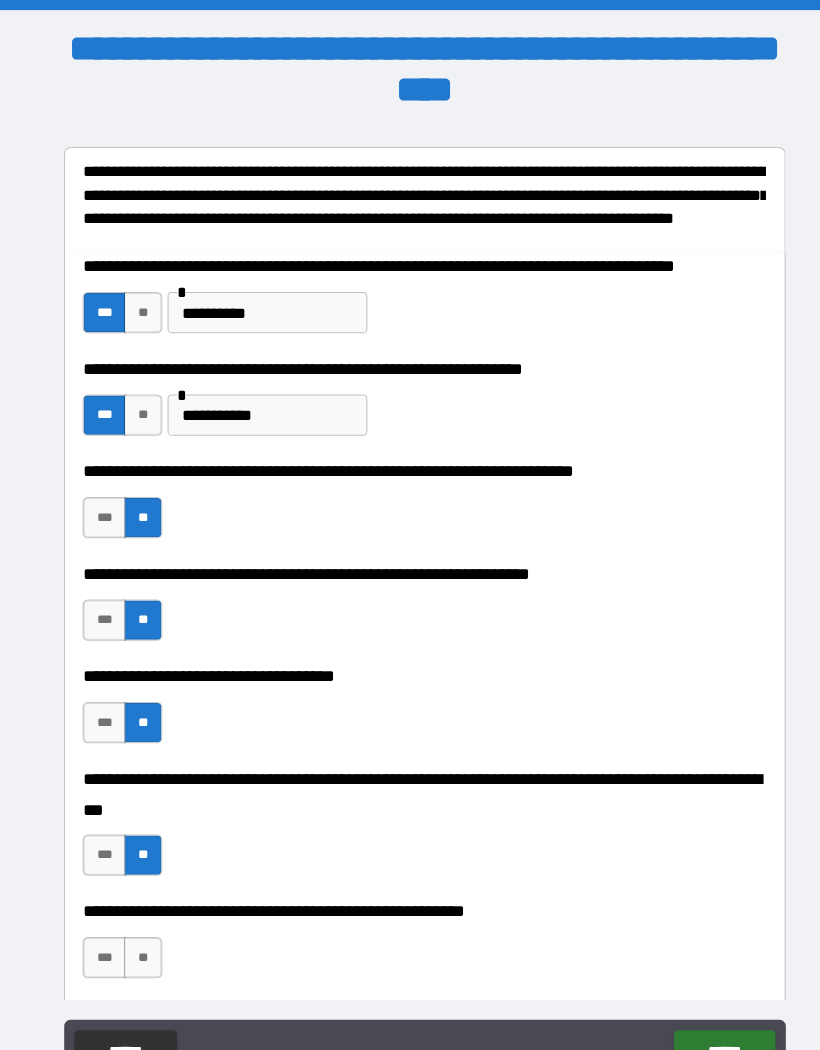 scroll, scrollTop: 1315, scrollLeft: 0, axis: vertical 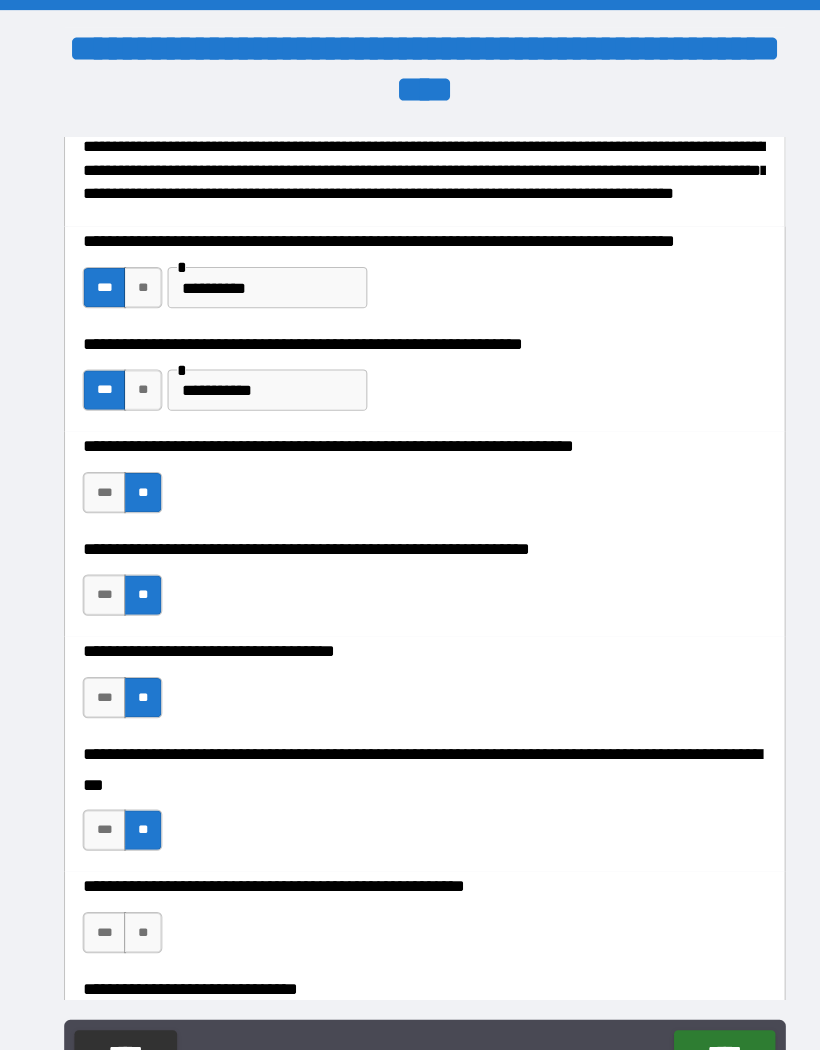 click on "**" at bounding box center (138, 901) 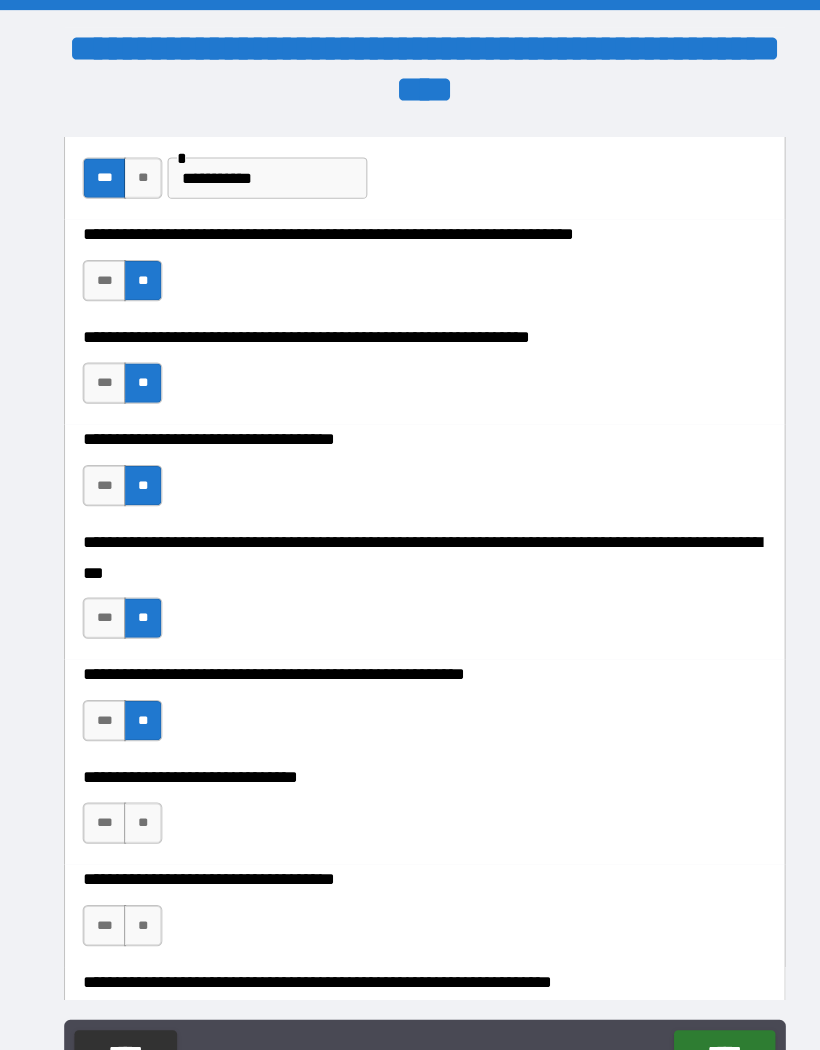 scroll, scrollTop: 1522, scrollLeft: 0, axis: vertical 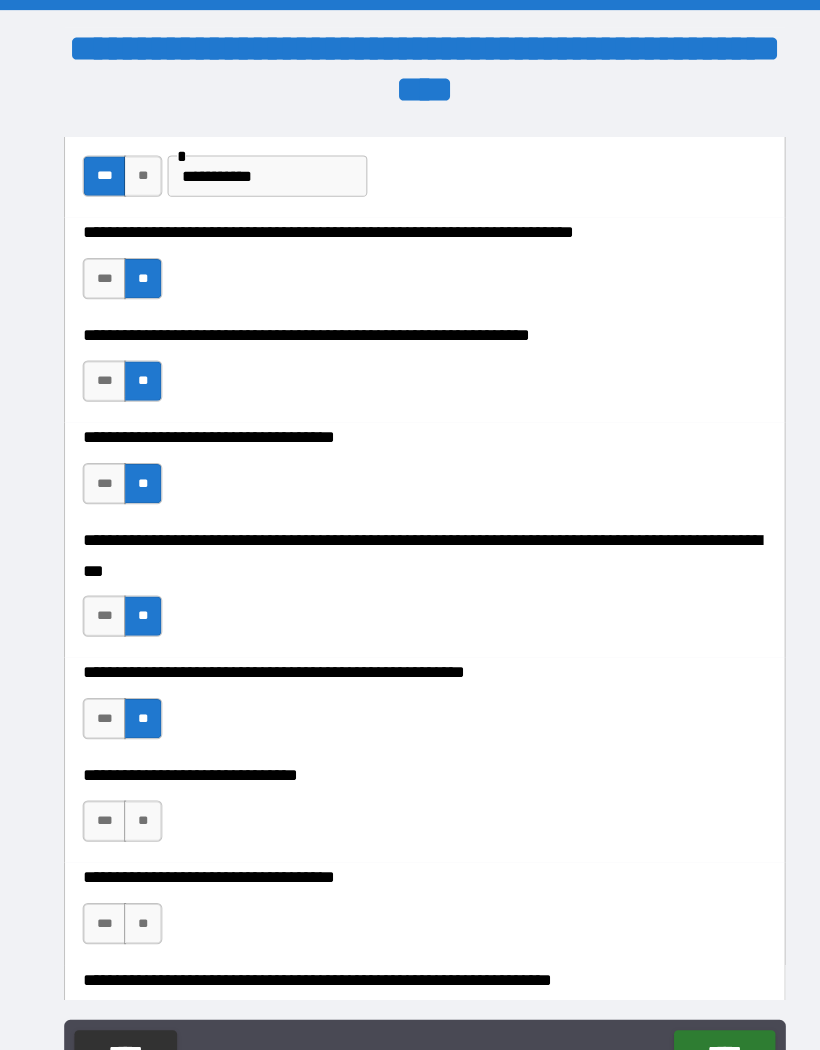 click on "***" at bounding box center (101, 793) 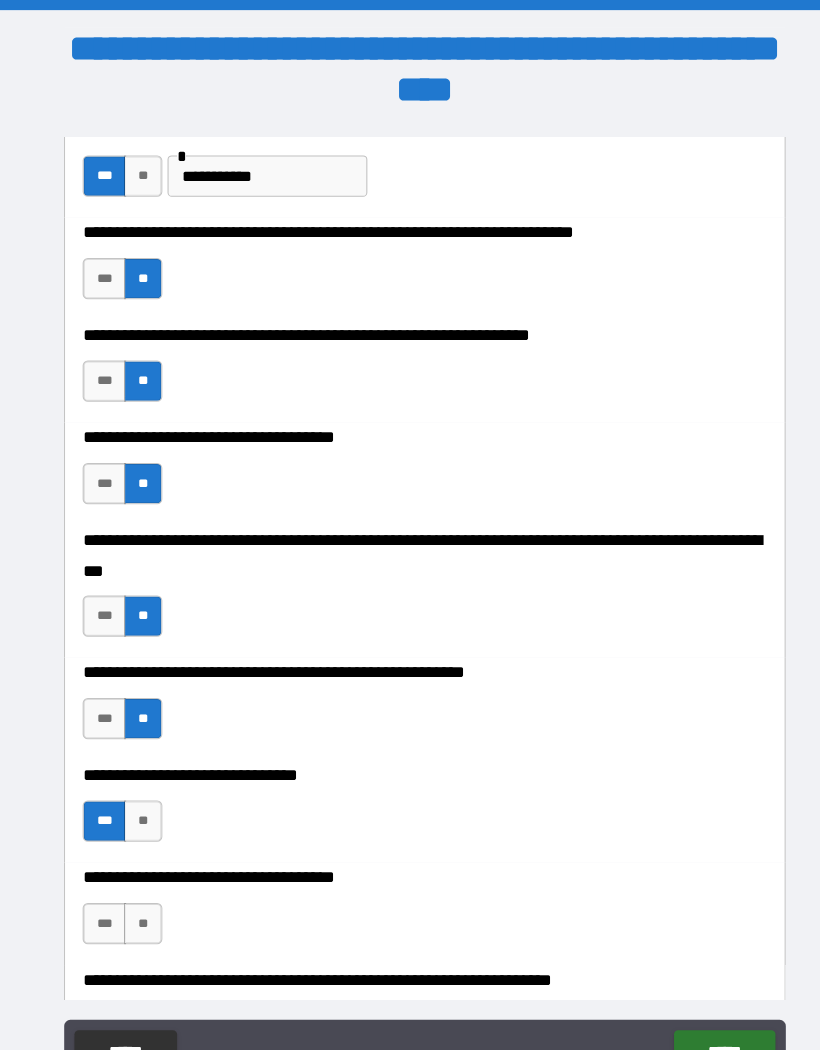click on "***" at bounding box center (101, 892) 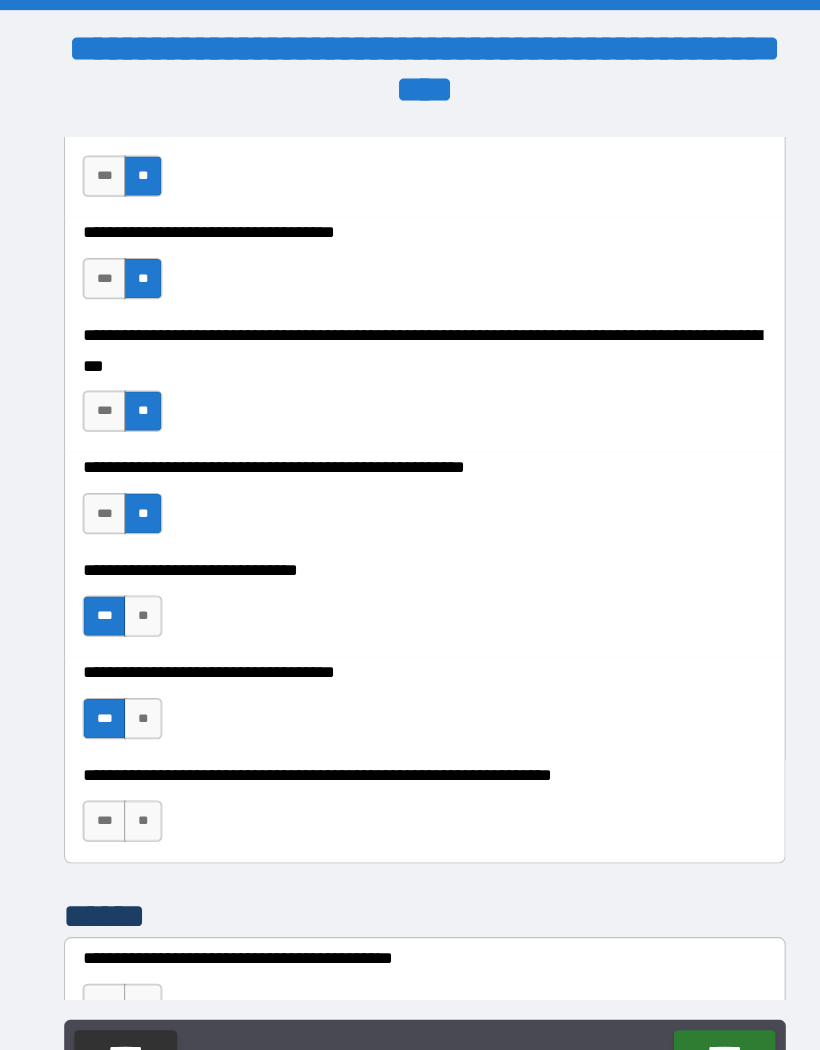 scroll, scrollTop: 1721, scrollLeft: 0, axis: vertical 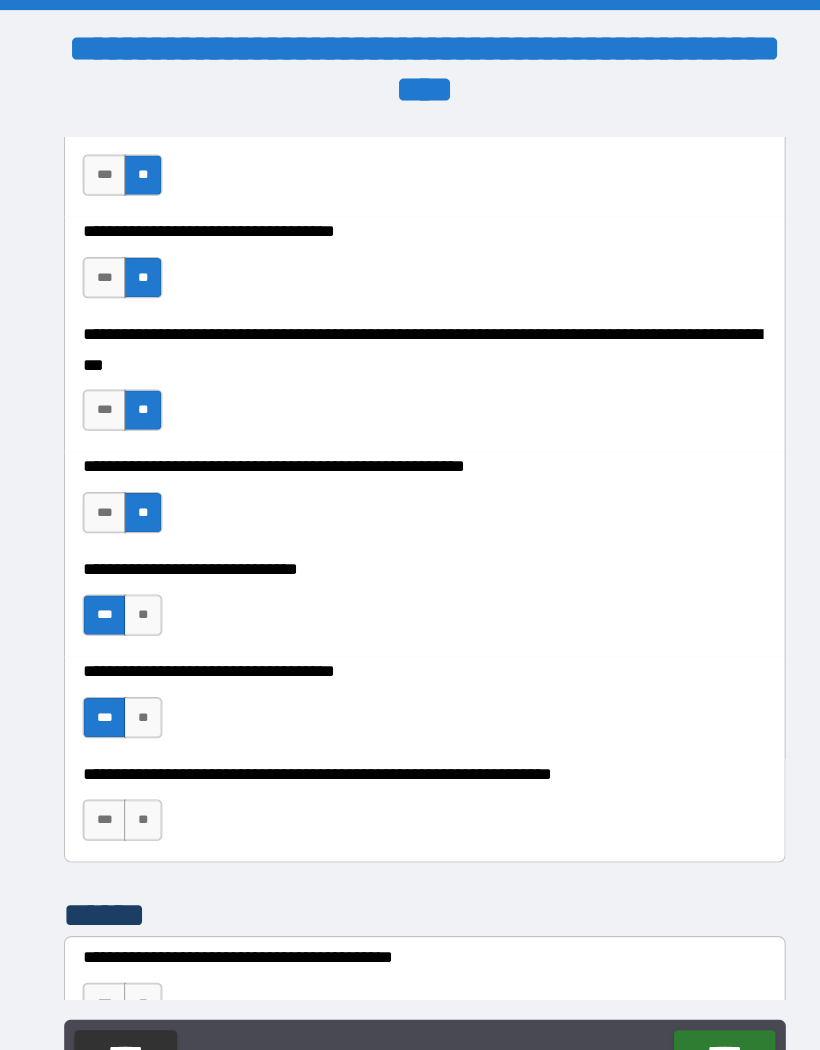 click on "**" at bounding box center (138, 792) 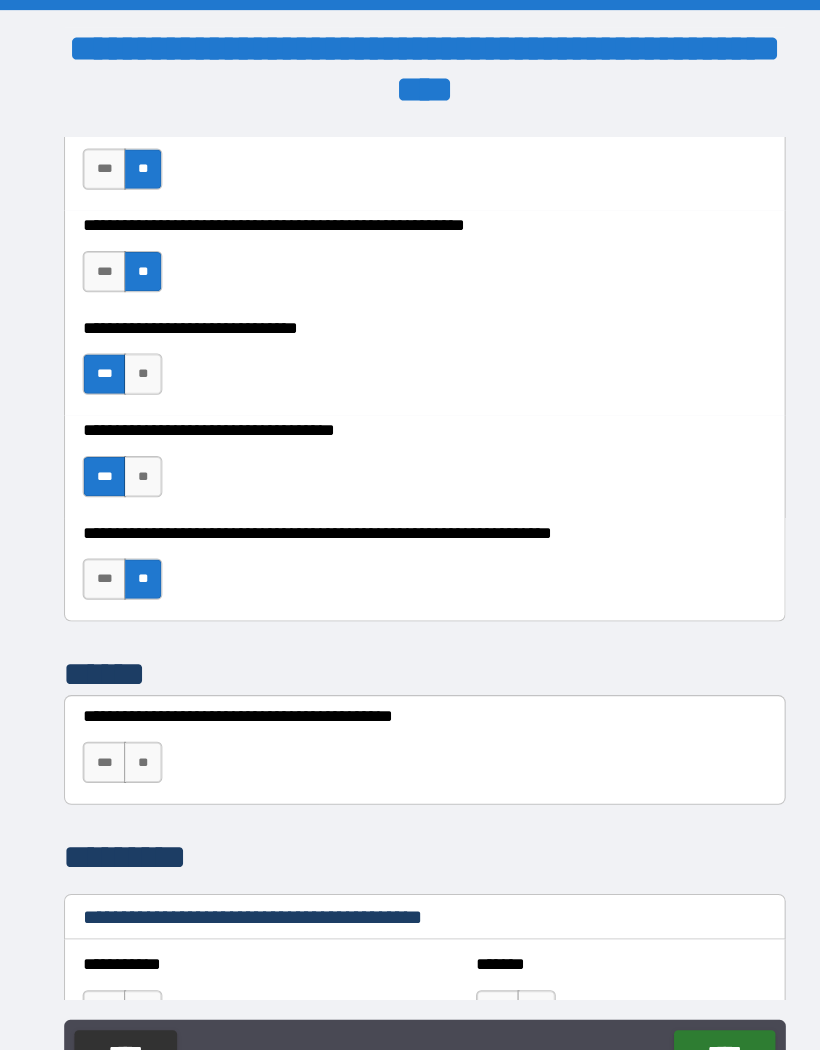scroll, scrollTop: 1956, scrollLeft: 0, axis: vertical 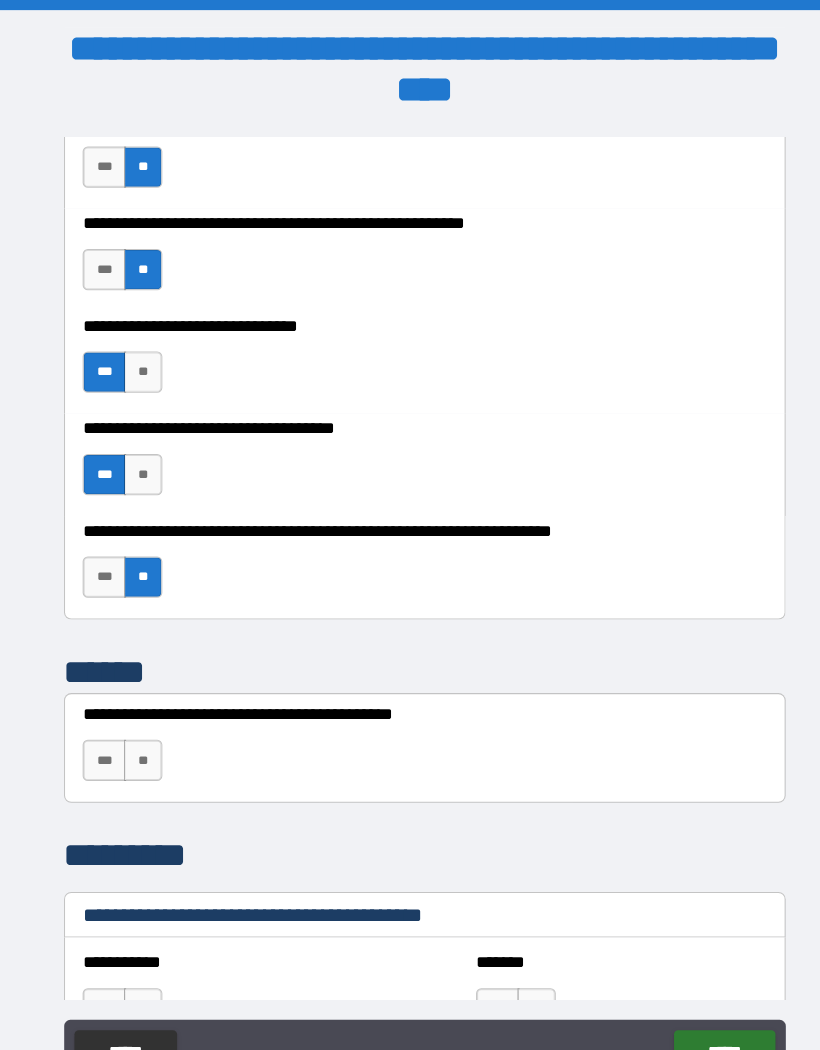 click on "**" at bounding box center [138, 734] 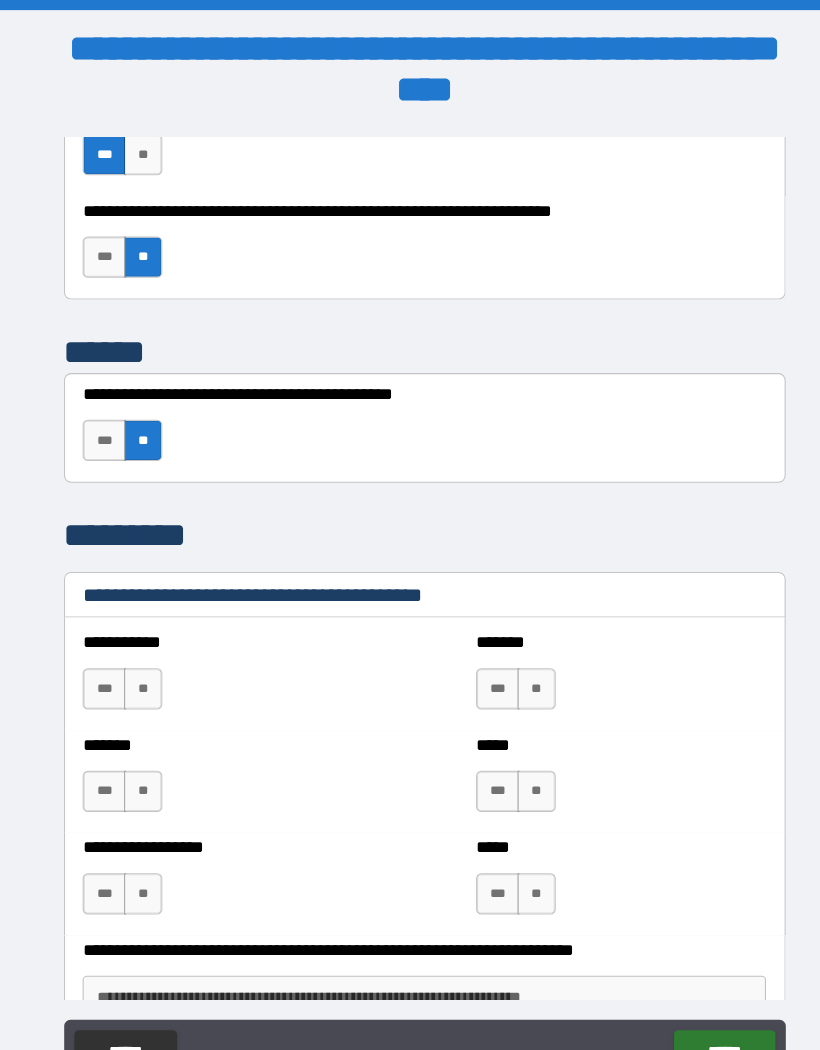 scroll, scrollTop: 2265, scrollLeft: 0, axis: vertical 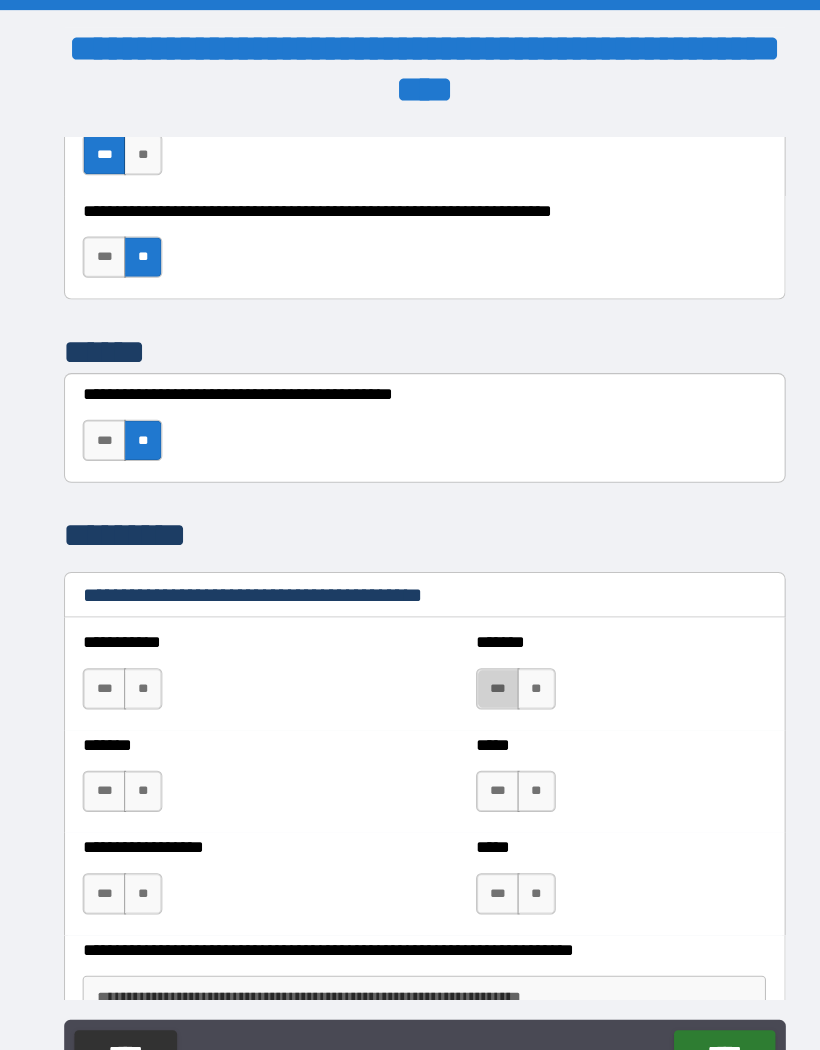 click on "***" at bounding box center [481, 665] 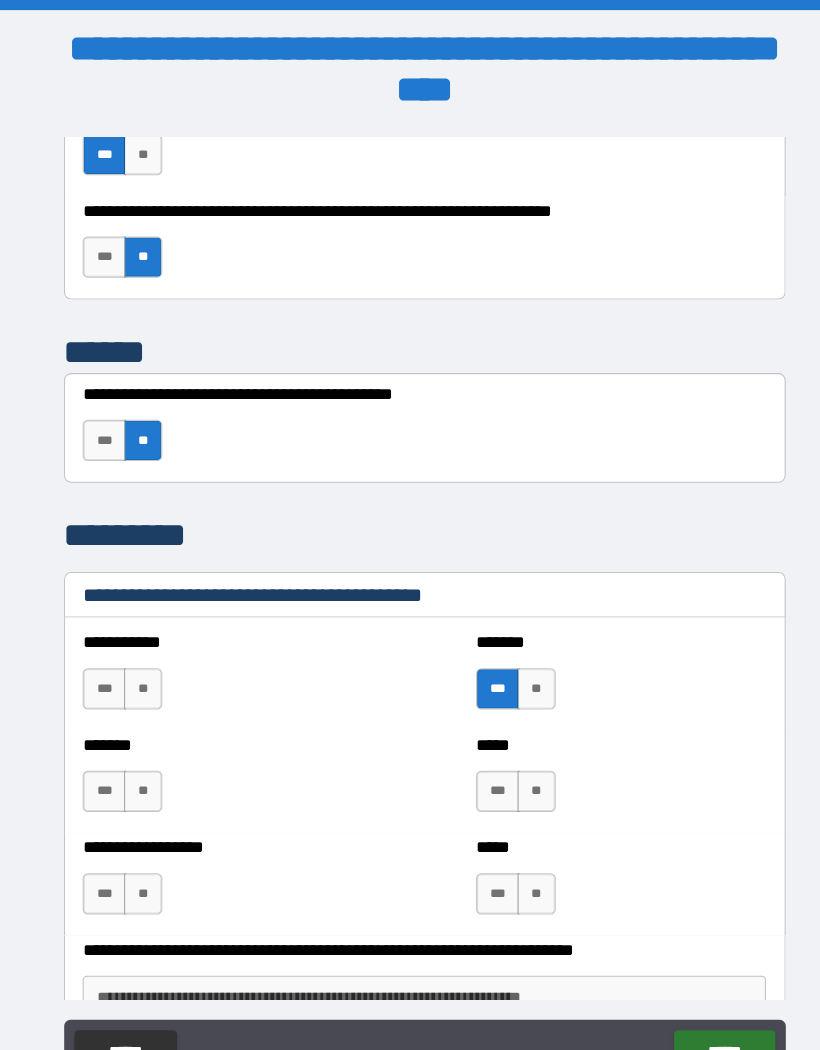 click on "**" at bounding box center [518, 764] 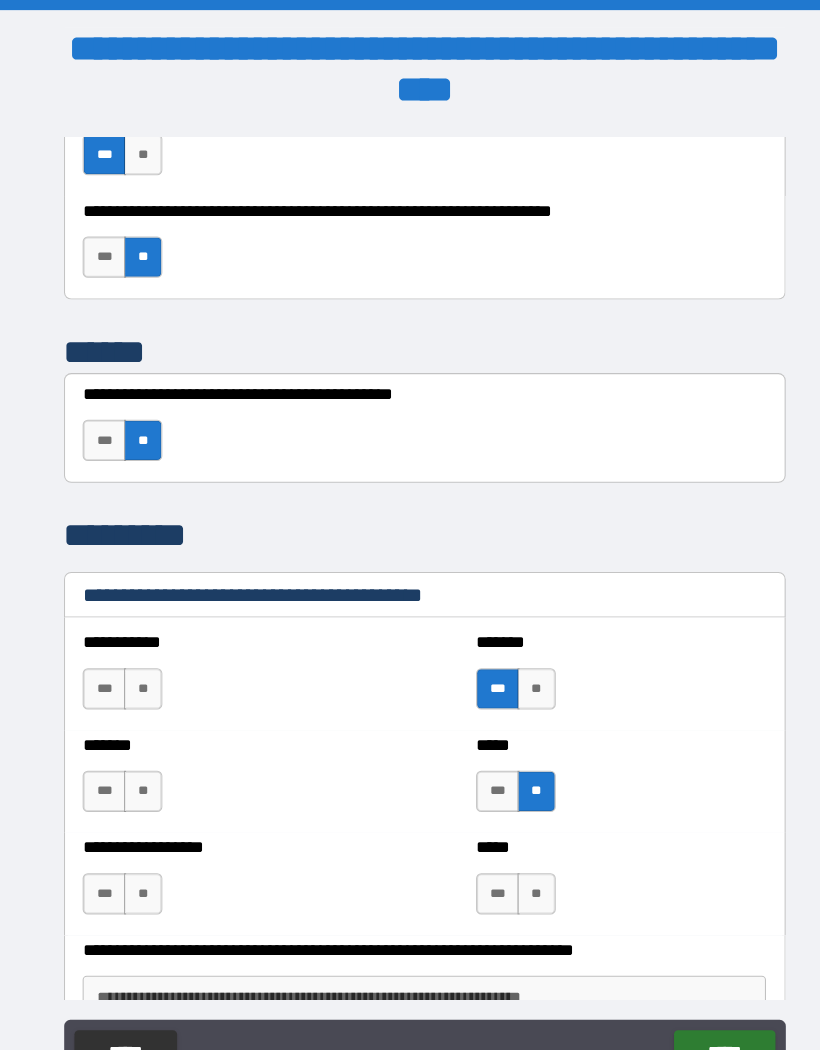 click on "**" at bounding box center [518, 863] 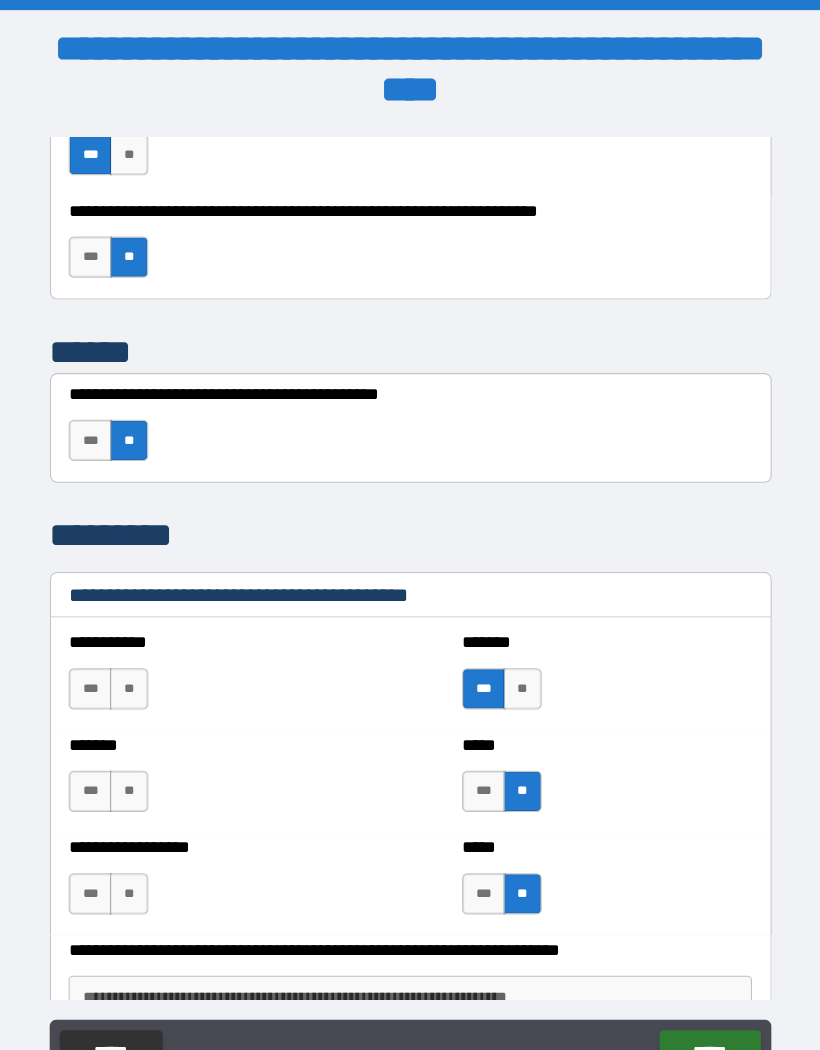 click on "**" at bounding box center [138, 665] 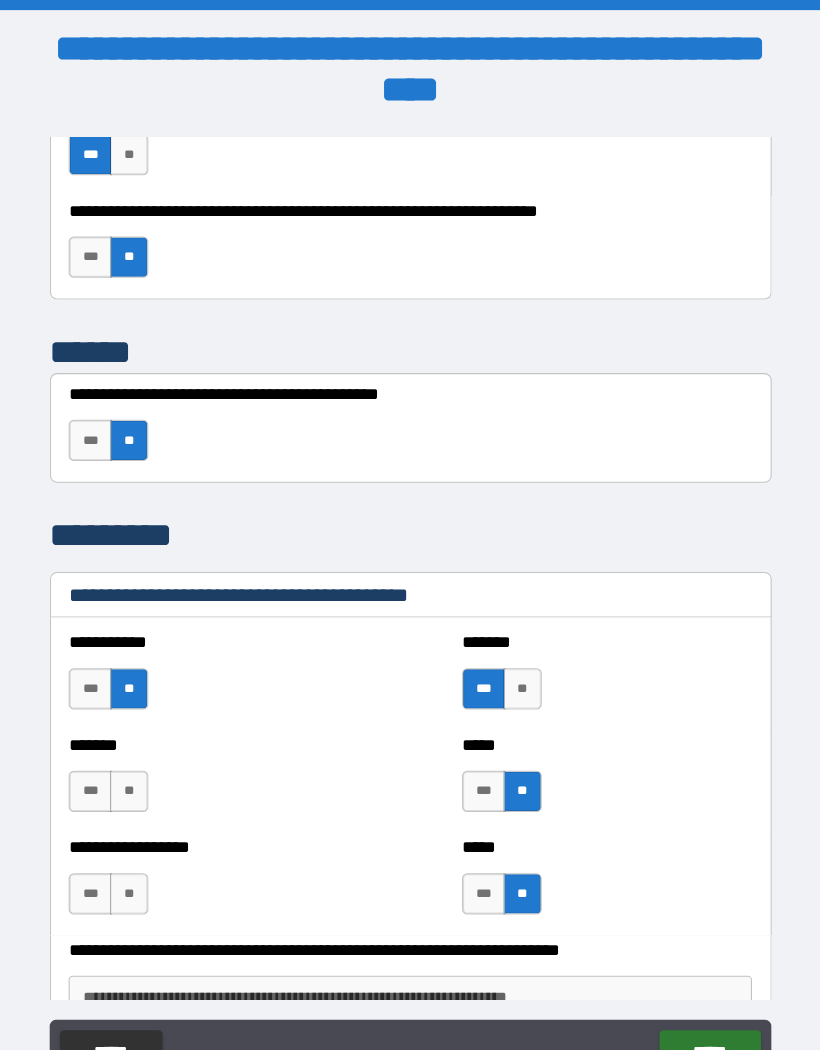 click on "**" at bounding box center (138, 764) 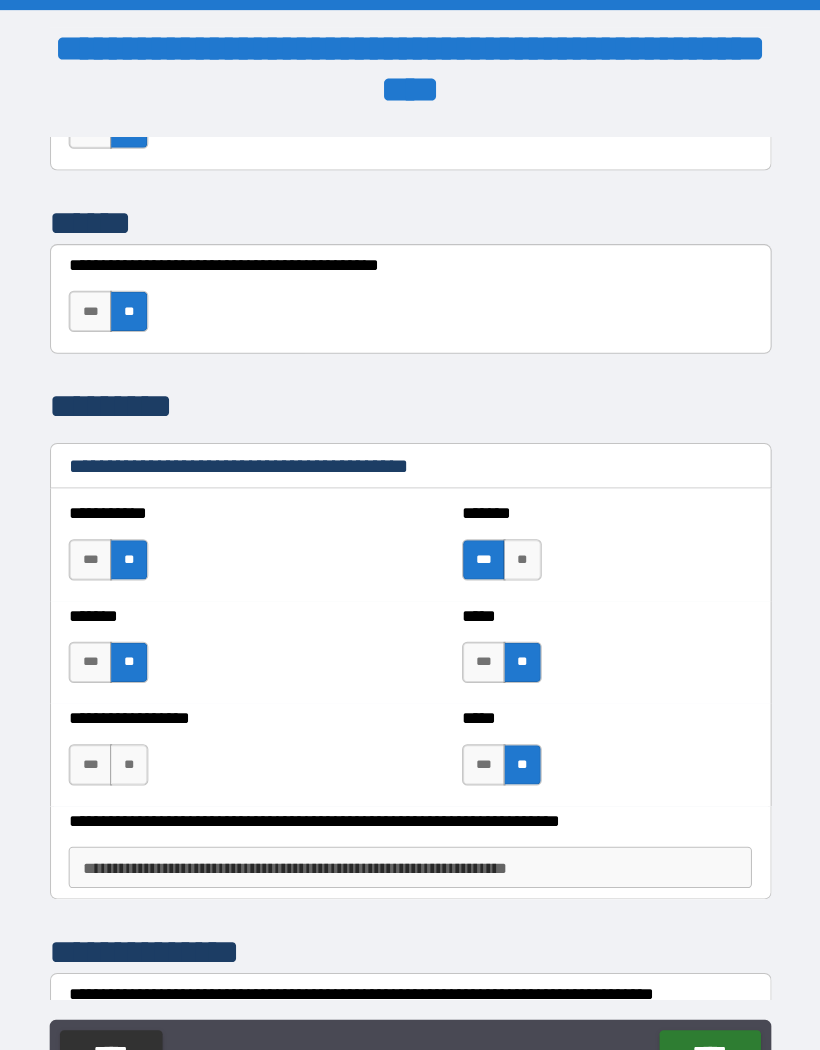 scroll, scrollTop: 2391, scrollLeft: 0, axis: vertical 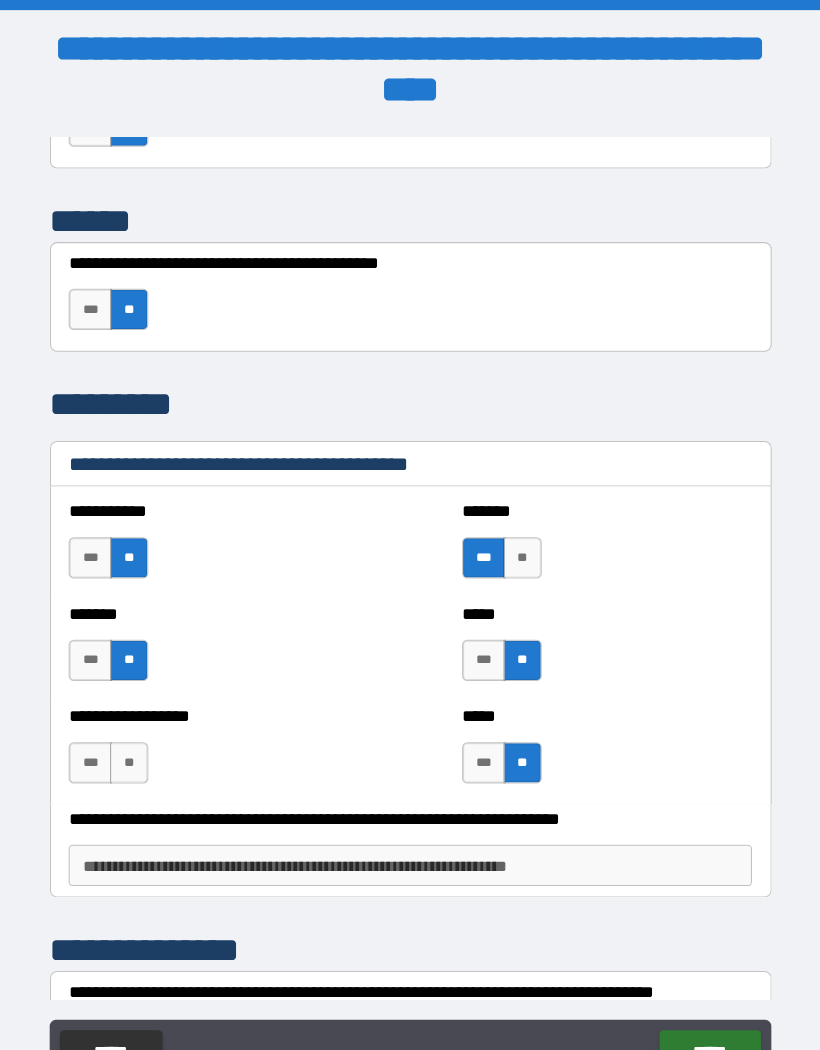click on "**" at bounding box center (138, 737) 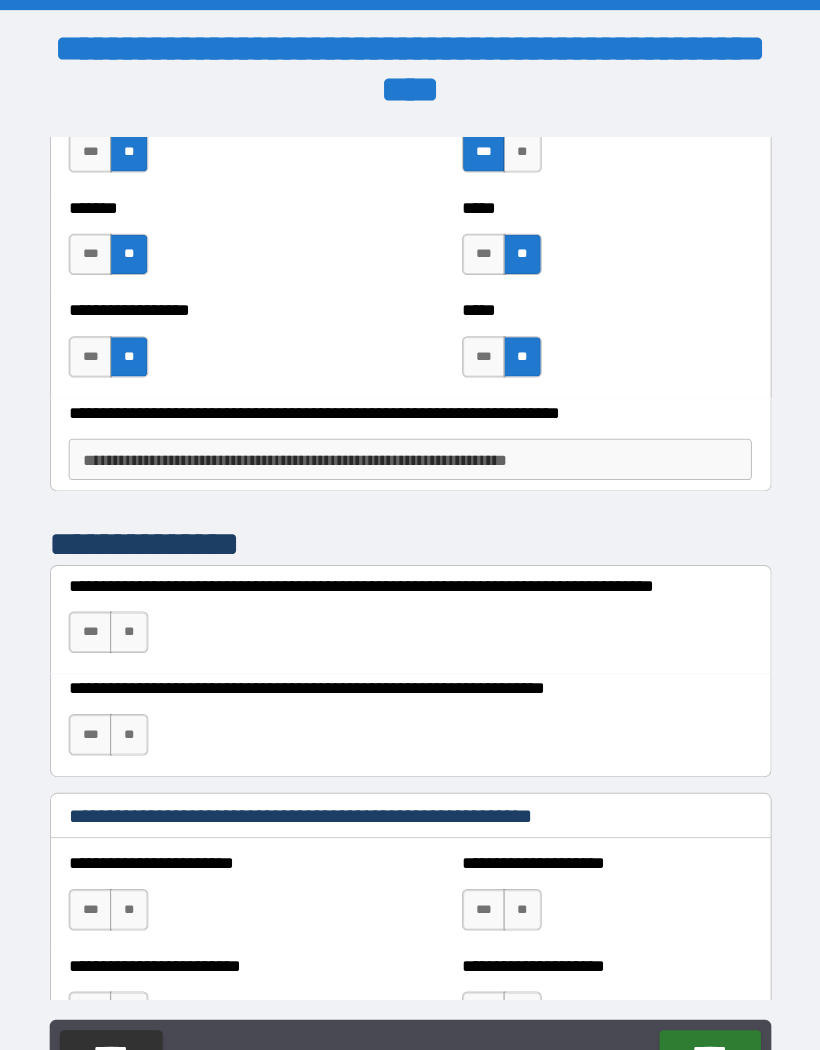 scroll, scrollTop: 2783, scrollLeft: 0, axis: vertical 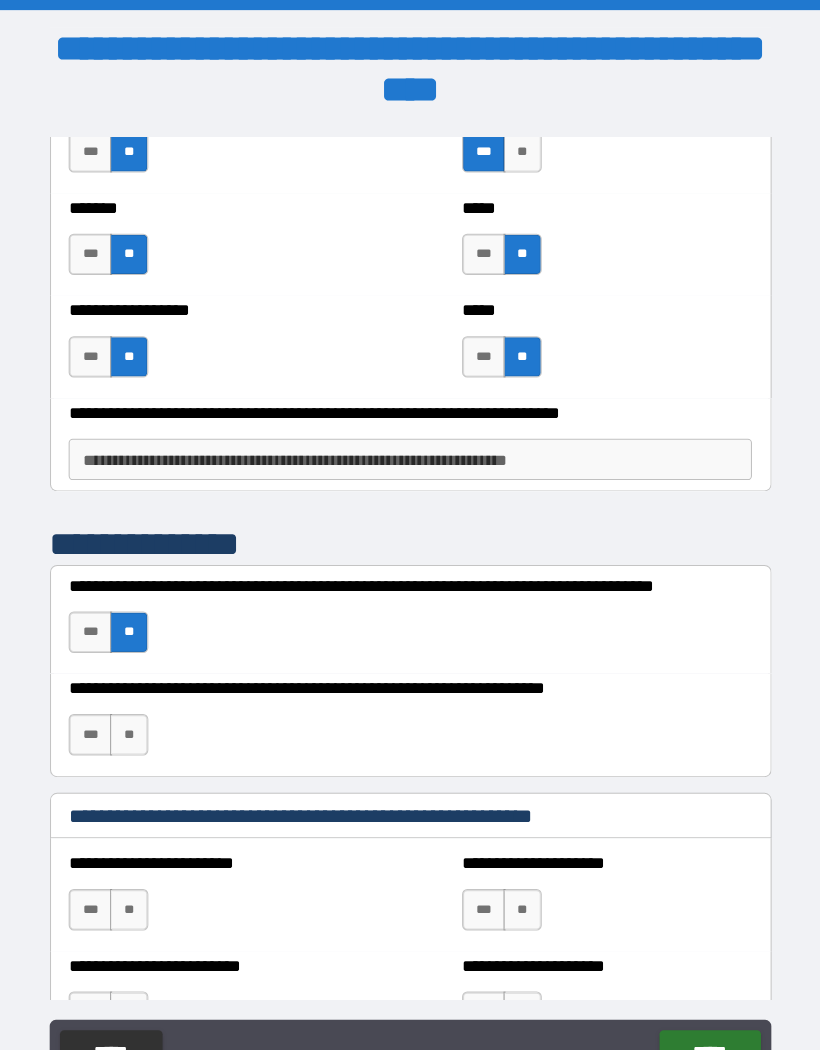 click on "**" at bounding box center (138, 710) 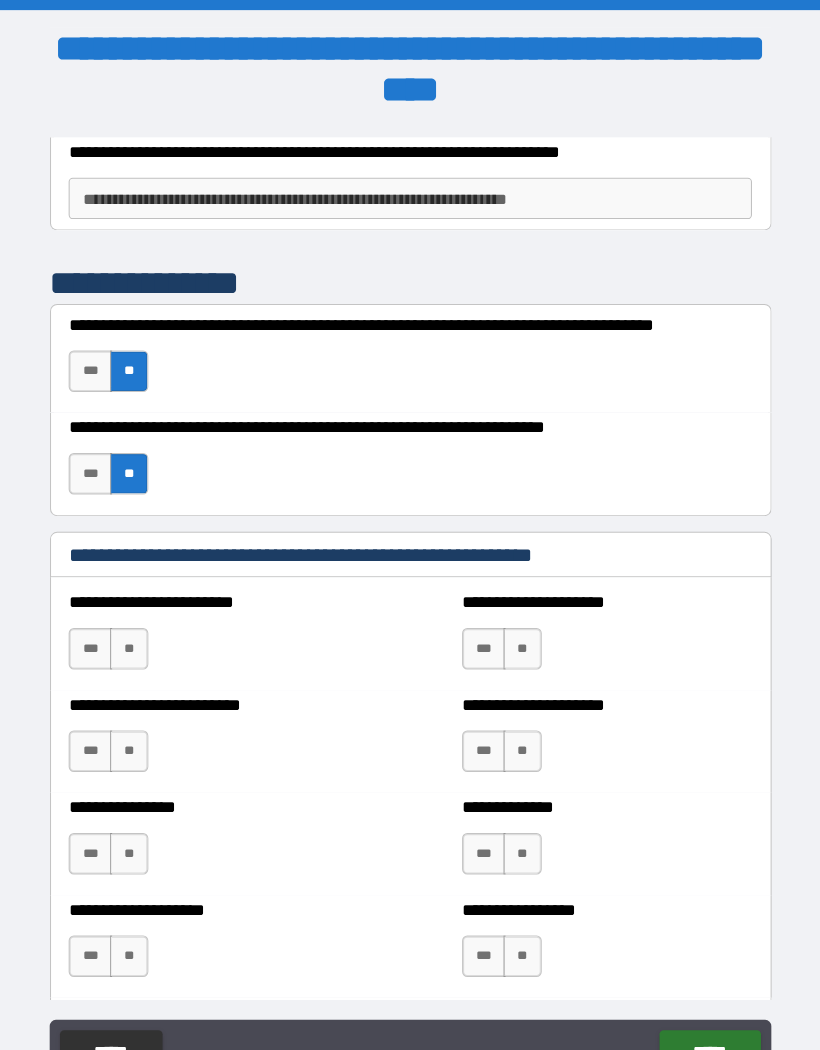 scroll, scrollTop: 3036, scrollLeft: 0, axis: vertical 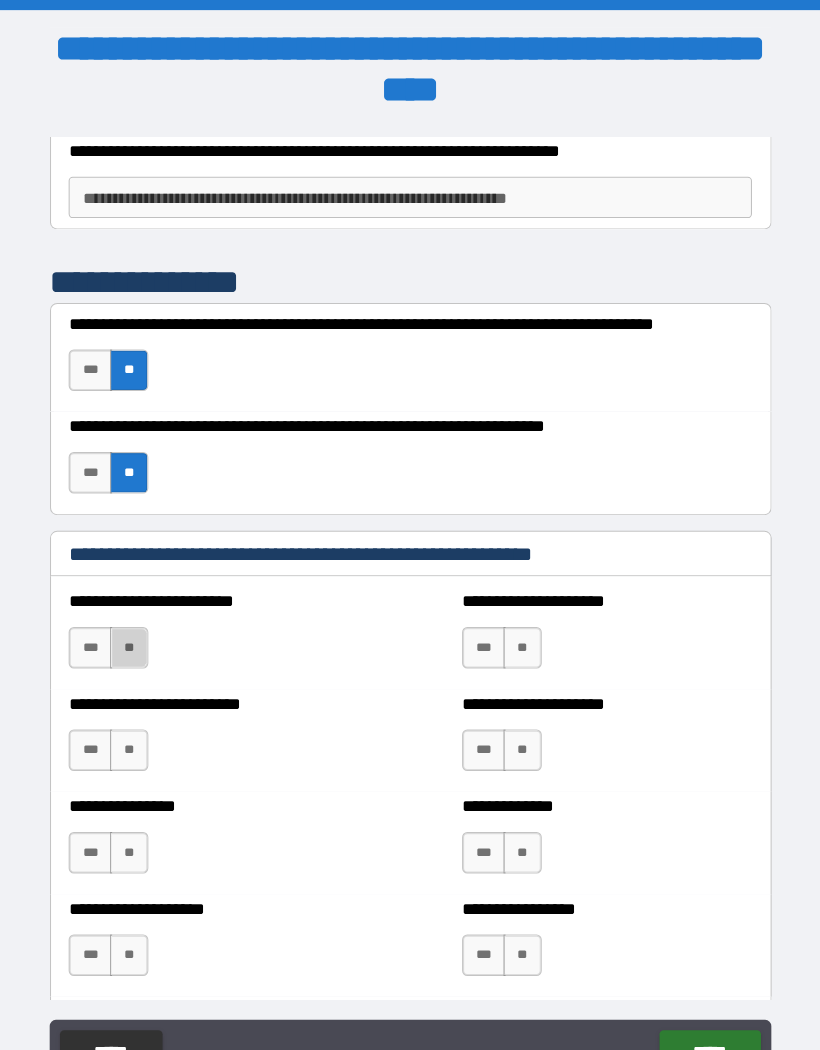 click on "**" at bounding box center [138, 626] 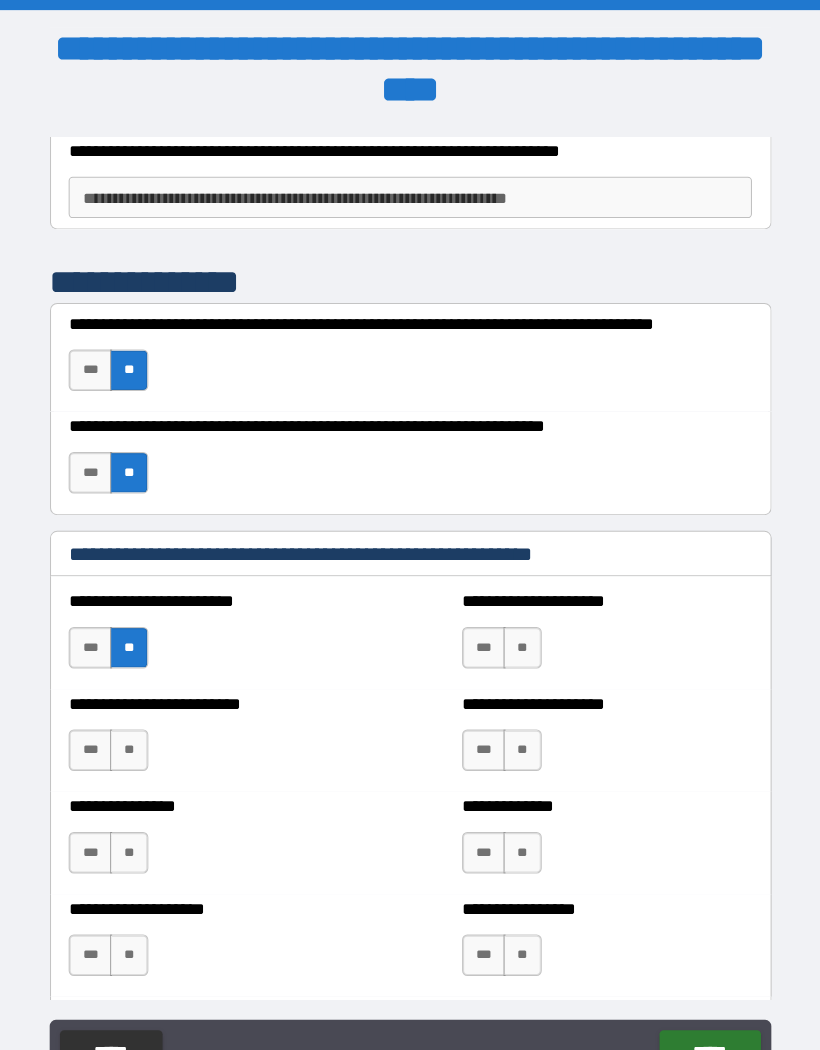 click on "**" at bounding box center (138, 725) 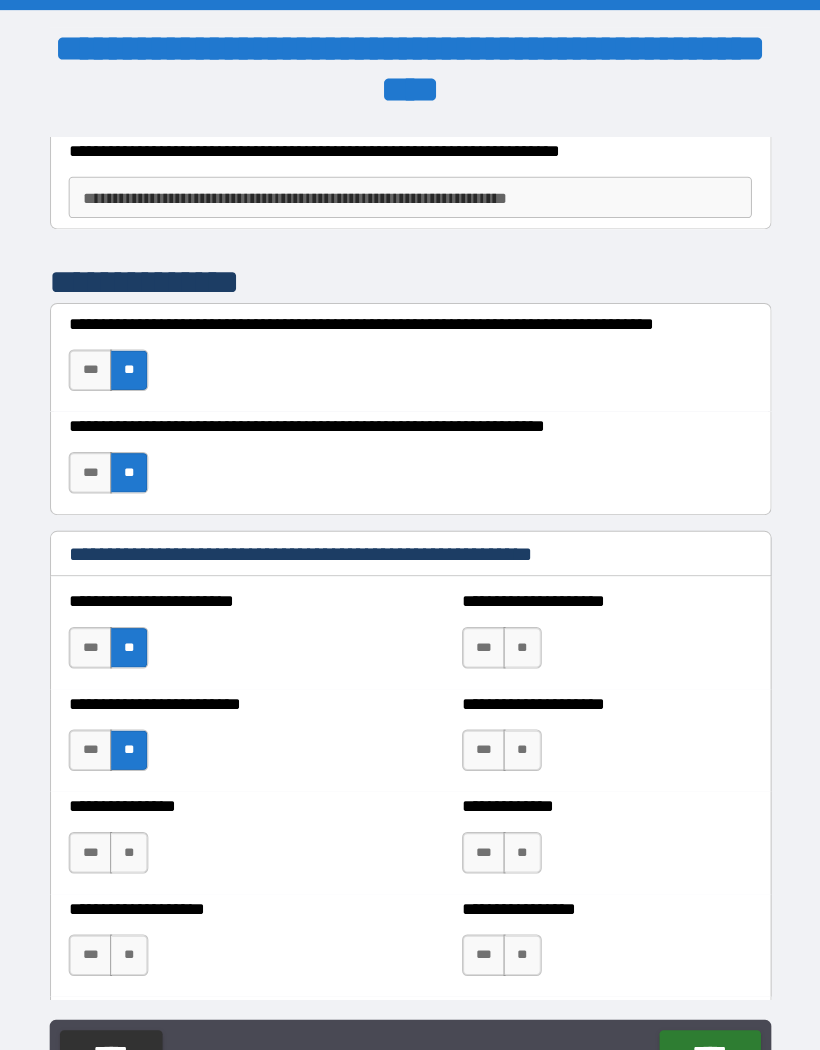 click on "**" at bounding box center (138, 824) 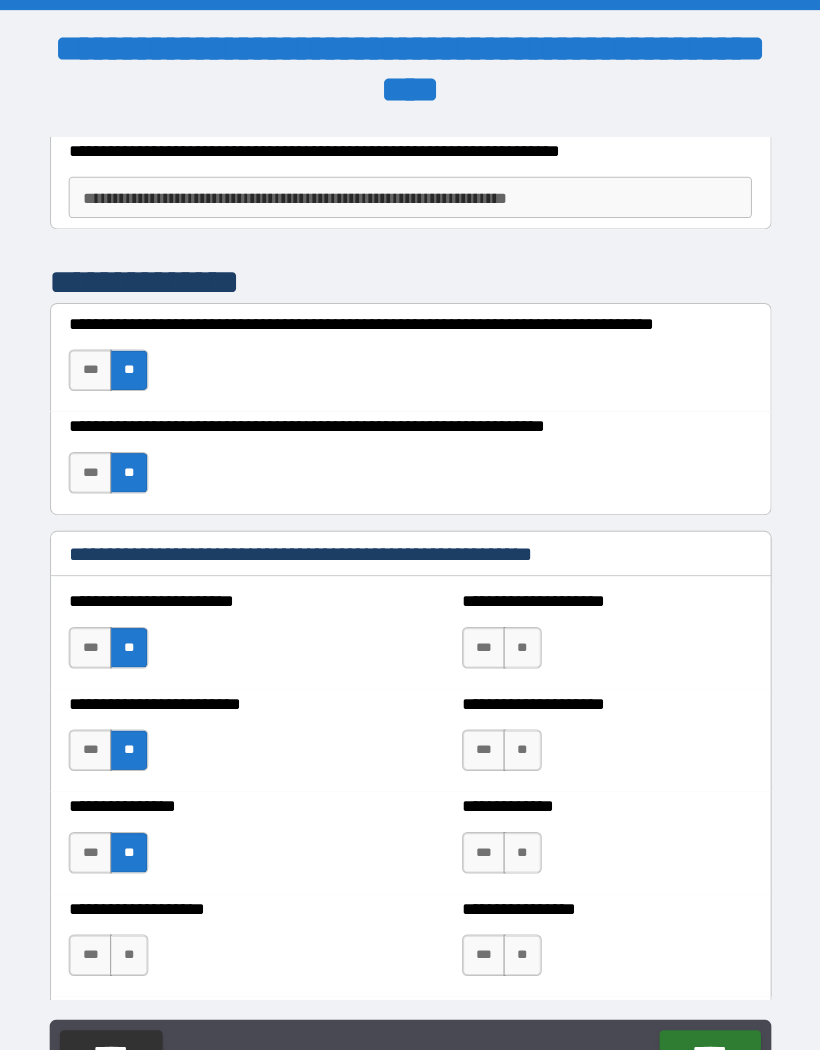 click on "**" at bounding box center [518, 626] 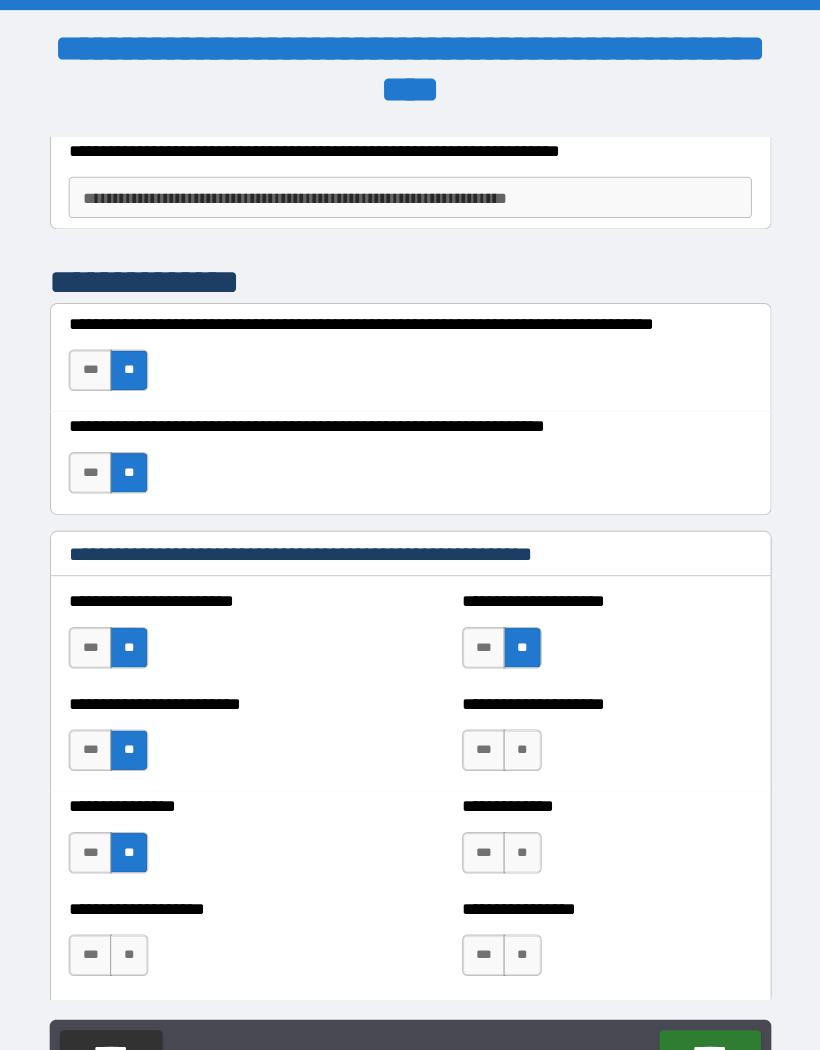 click on "**" at bounding box center (518, 725) 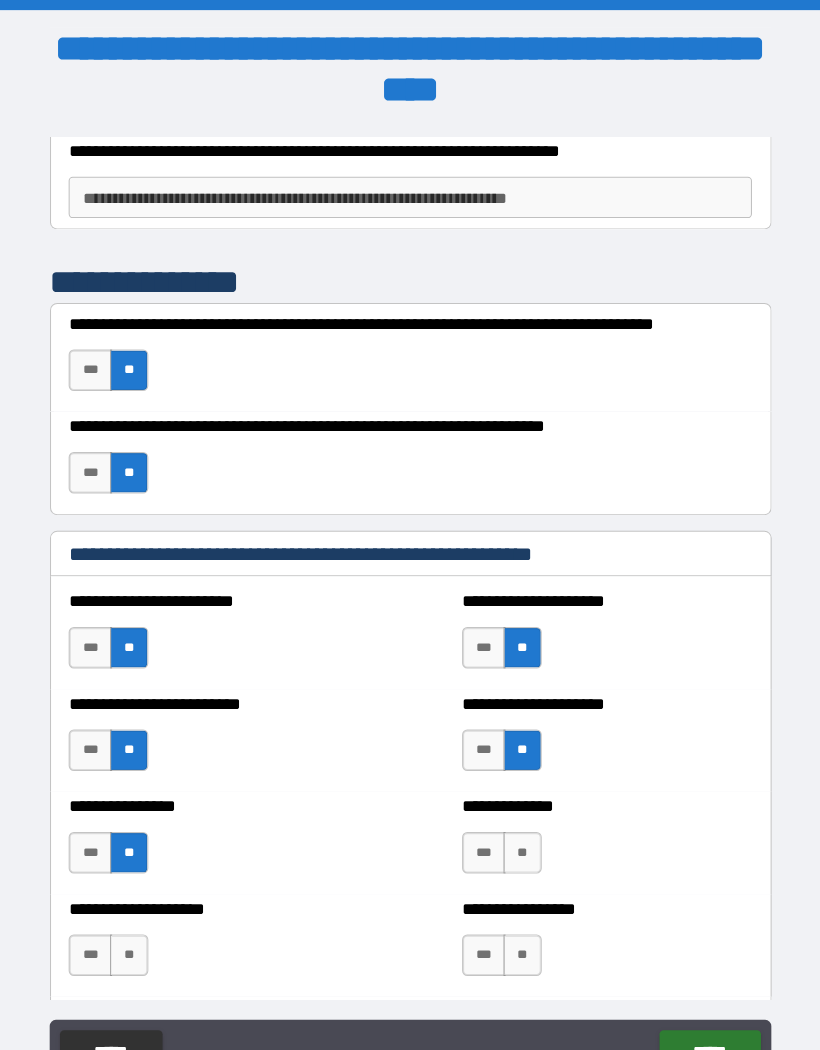 click on "**" at bounding box center [518, 824] 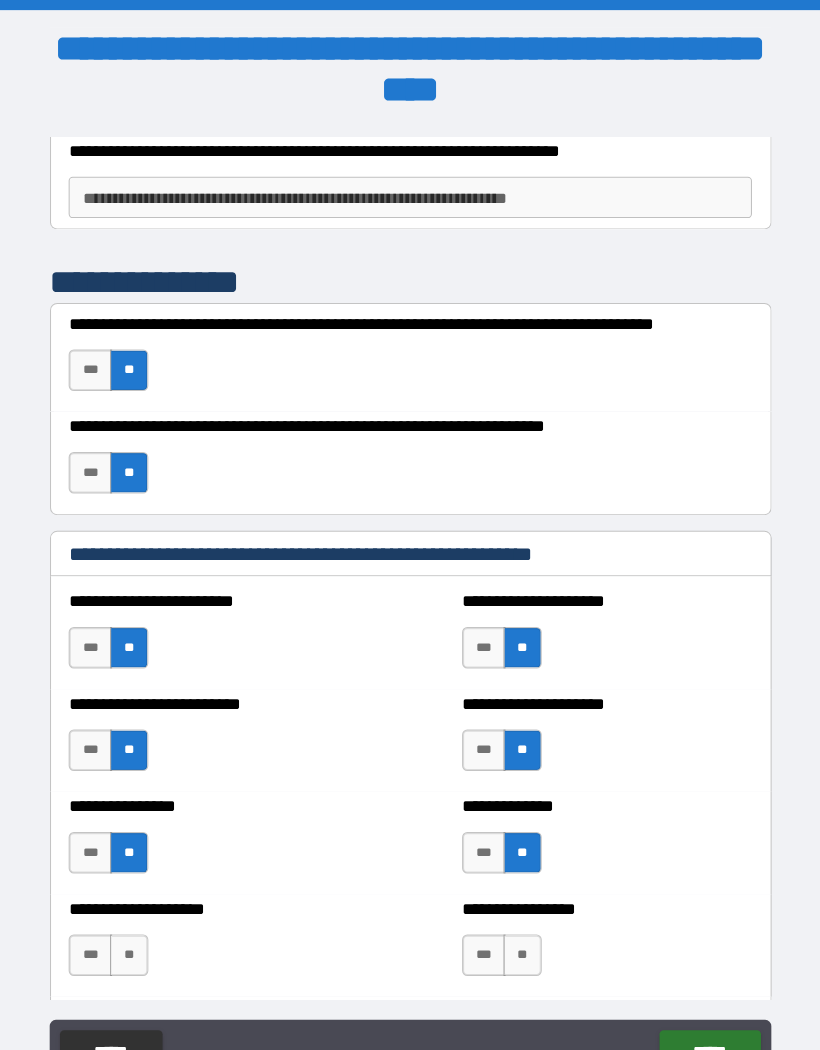 click on "**" at bounding box center (518, 923) 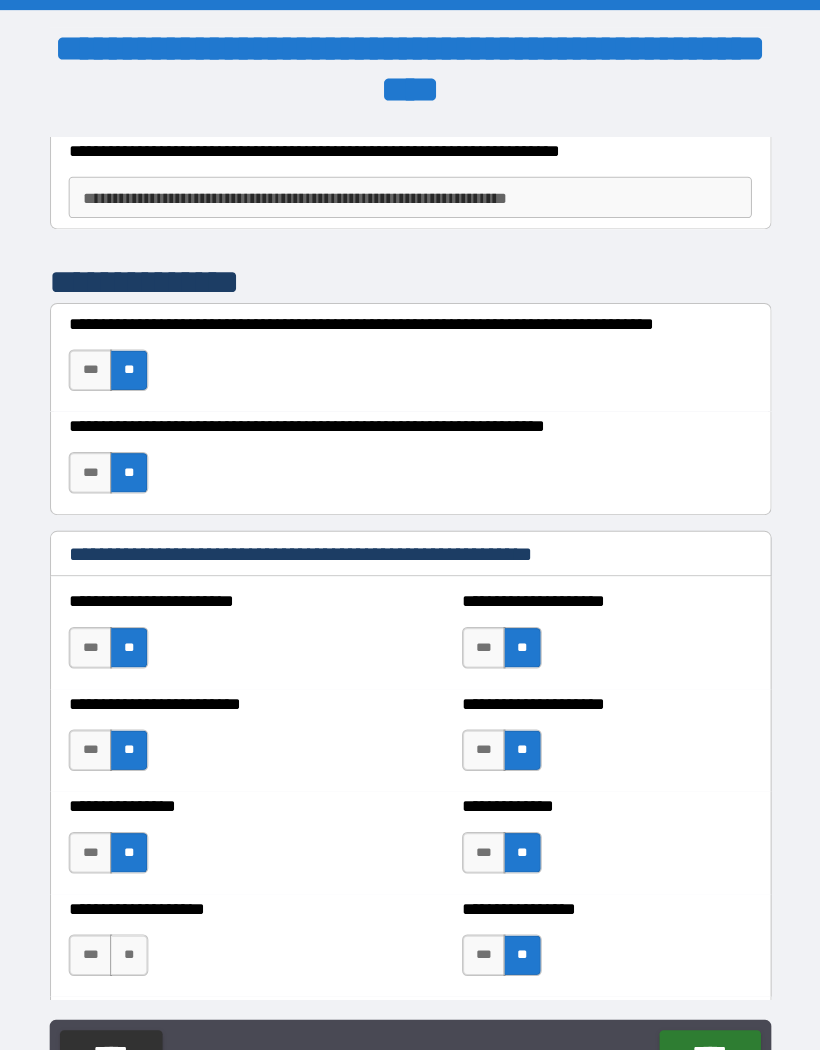click on "**" at bounding box center [138, 923] 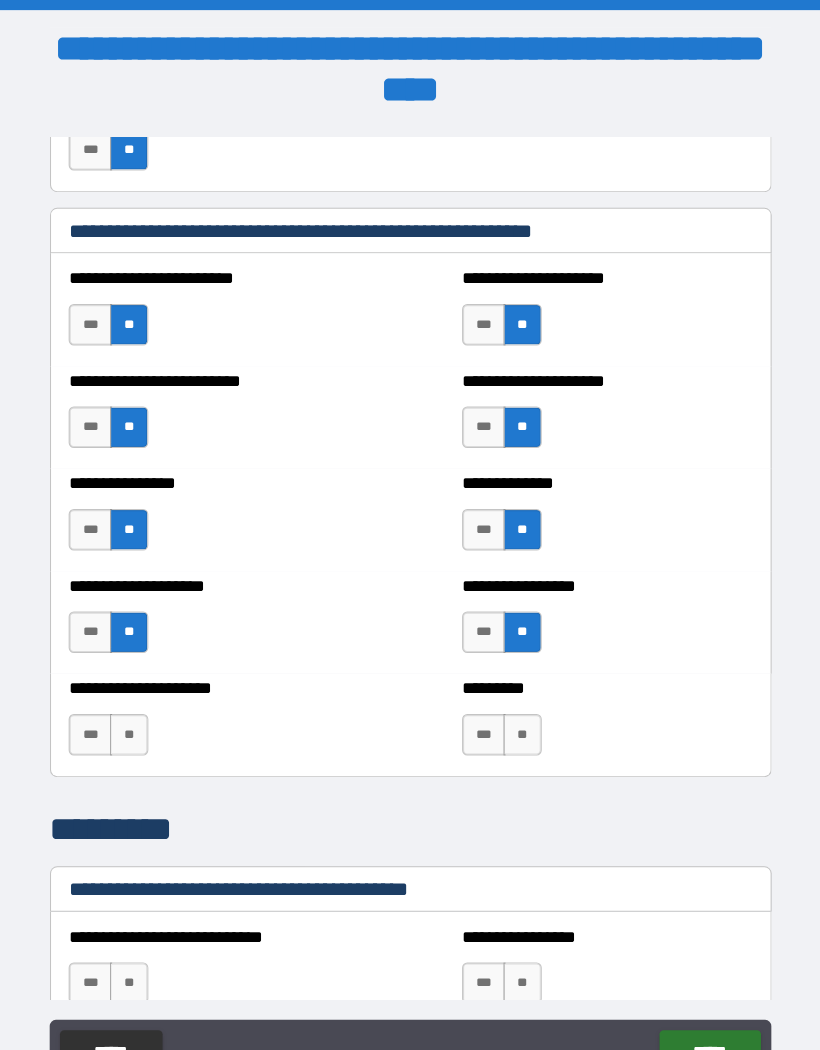 scroll, scrollTop: 3349, scrollLeft: 0, axis: vertical 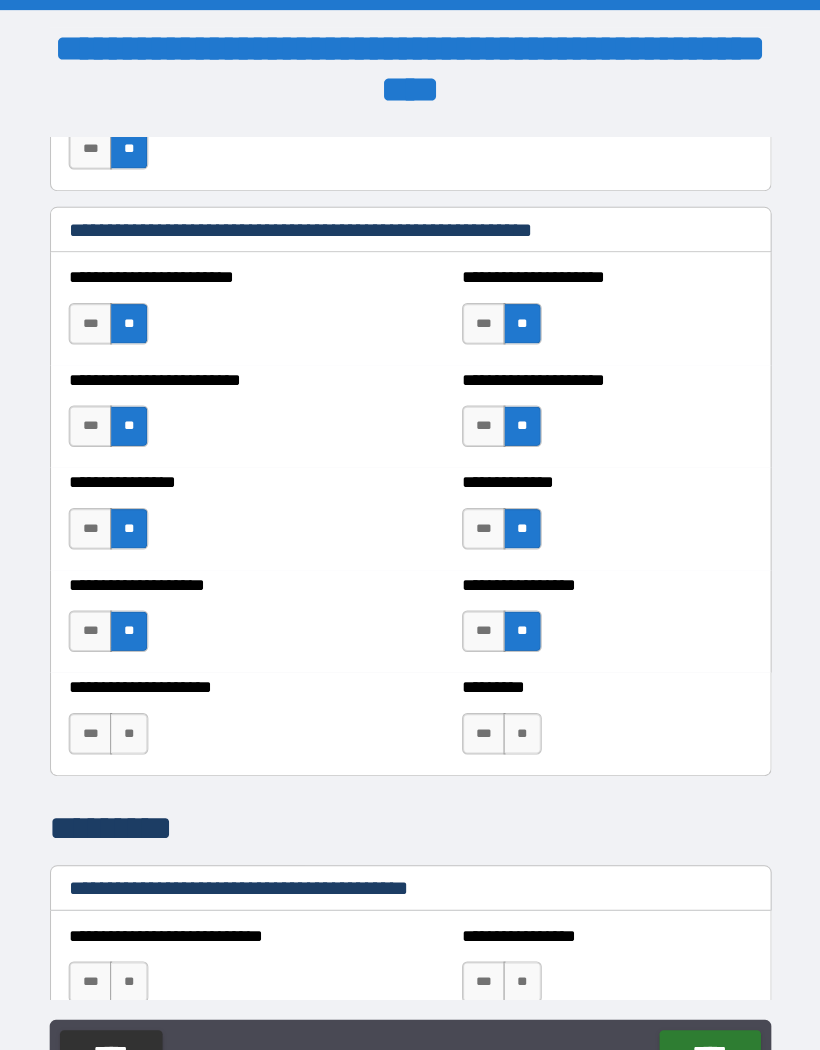 click on "**" at bounding box center [138, 709] 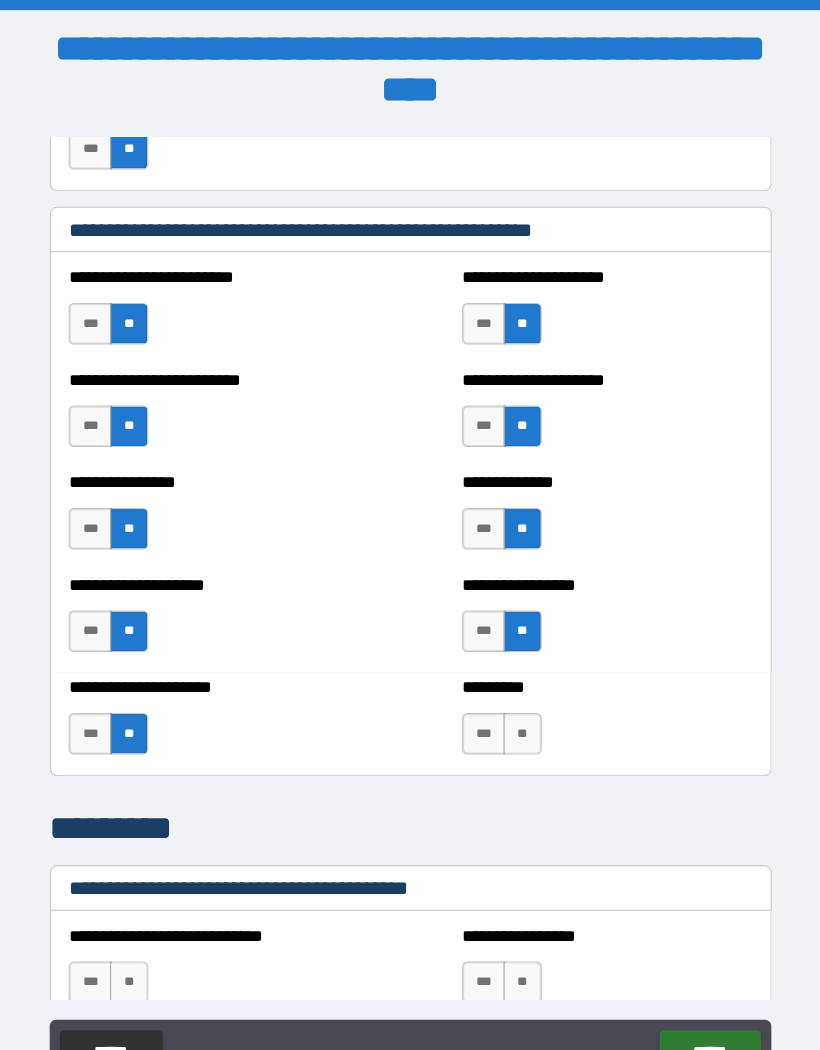 click on "**" at bounding box center (518, 709) 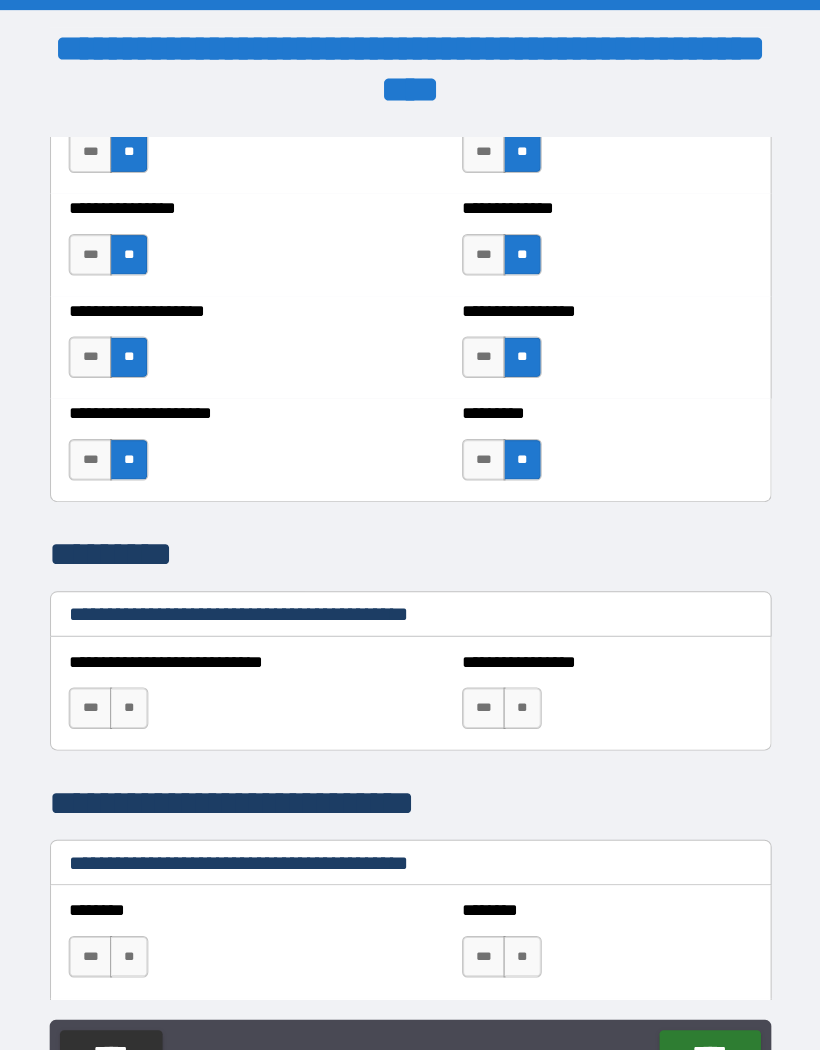 scroll, scrollTop: 3615, scrollLeft: 0, axis: vertical 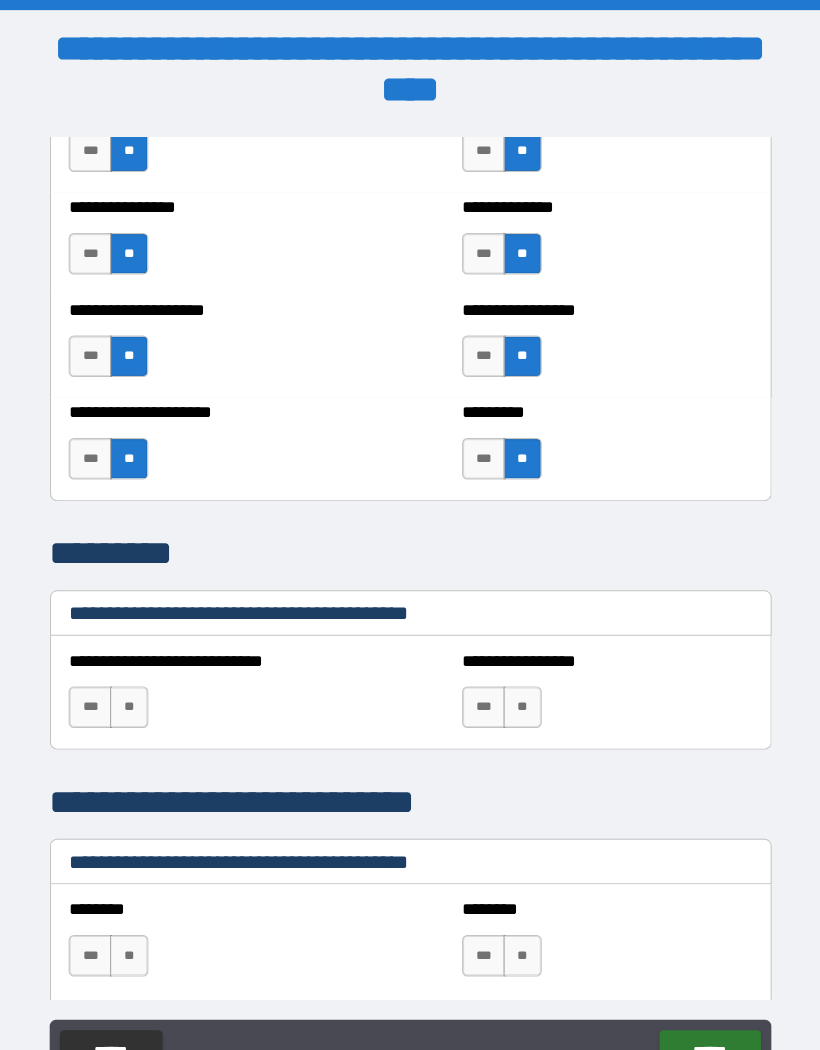 click on "**" at bounding box center [518, 683] 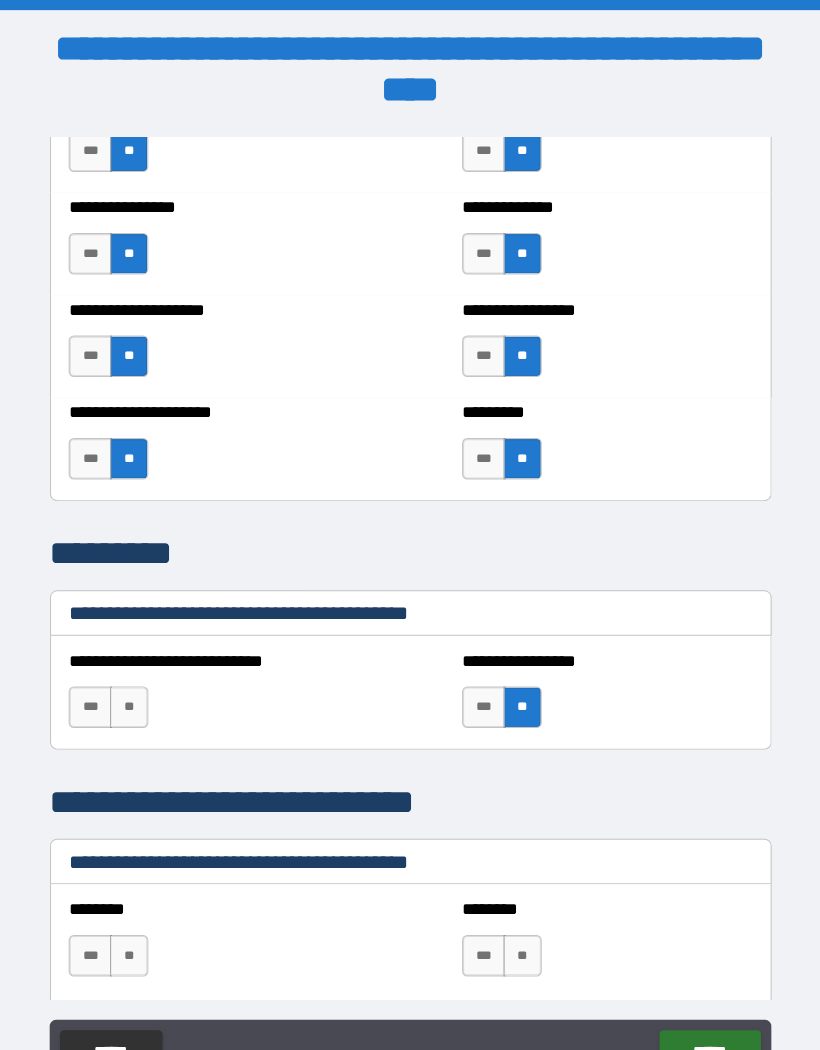 click on "**" at bounding box center [138, 683] 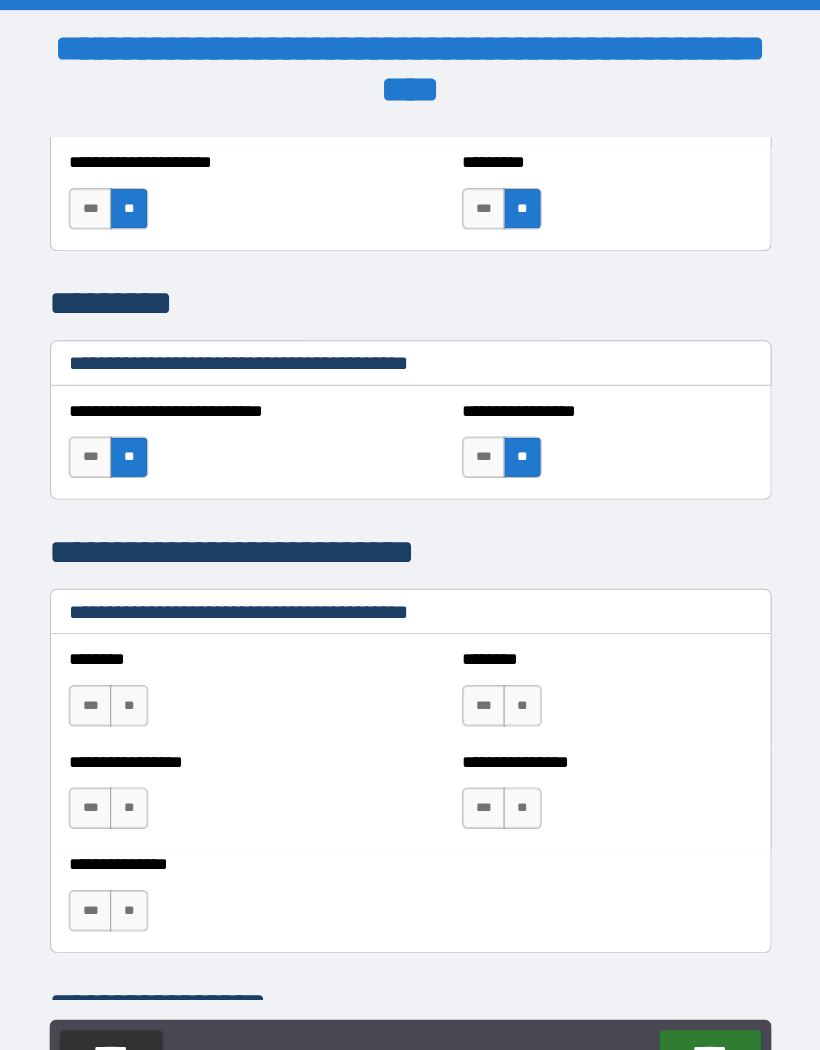 scroll, scrollTop: 3859, scrollLeft: 0, axis: vertical 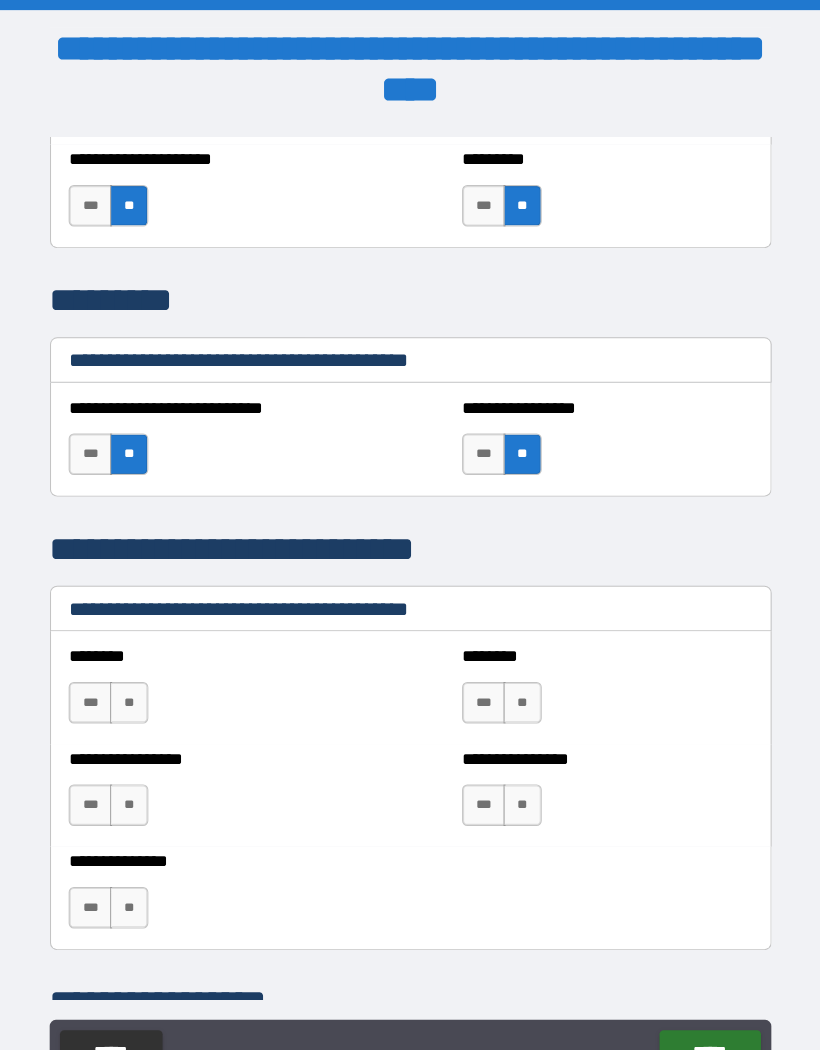 click on "***" at bounding box center (101, 679) 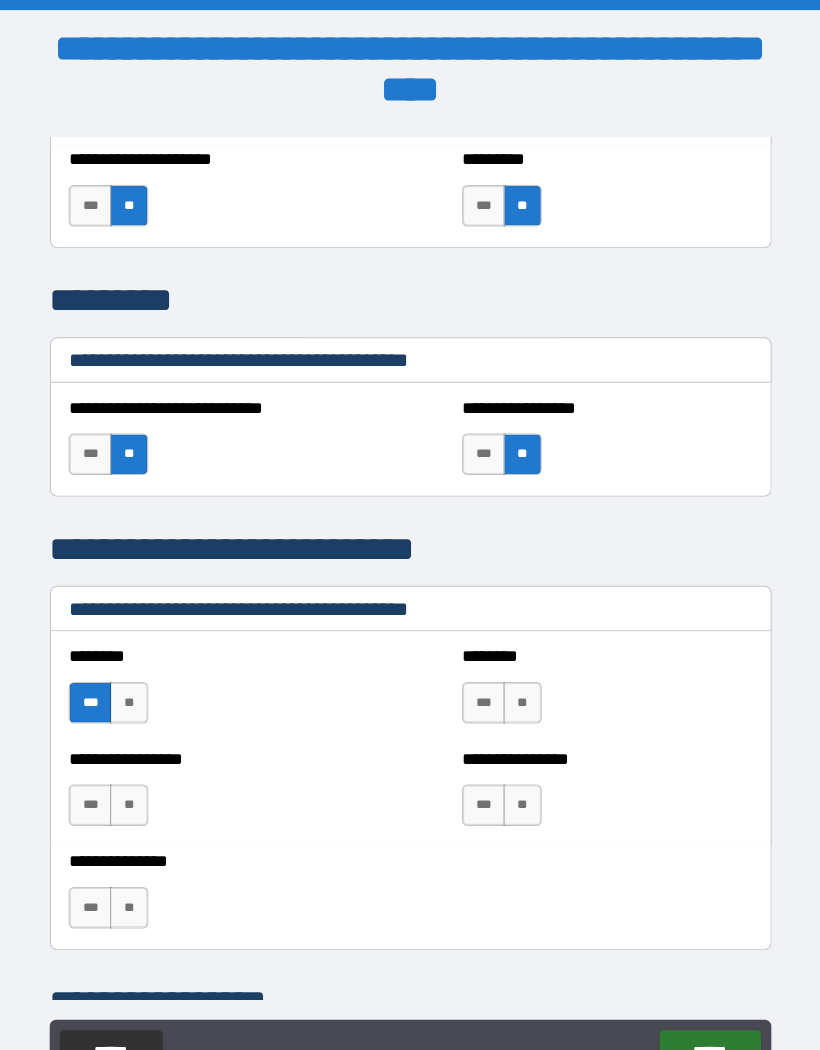 click on "**" at bounding box center [138, 778] 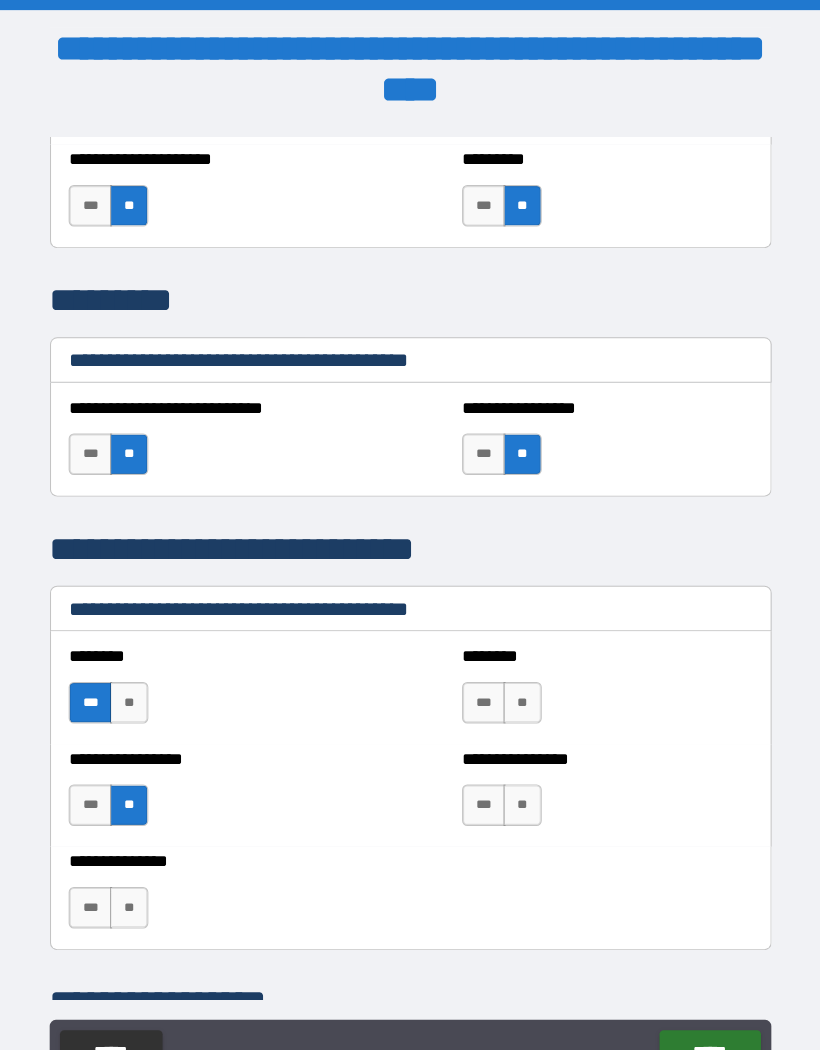 click on "**" at bounding box center [138, 877] 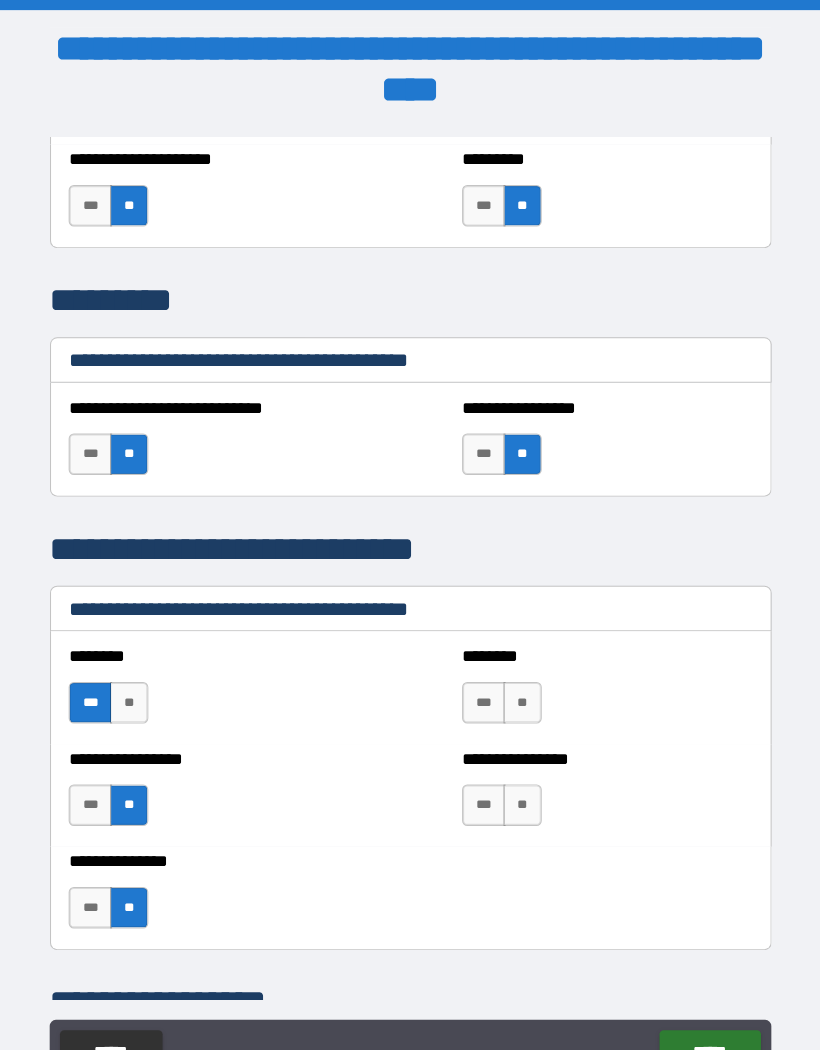click on "**" at bounding box center [518, 778] 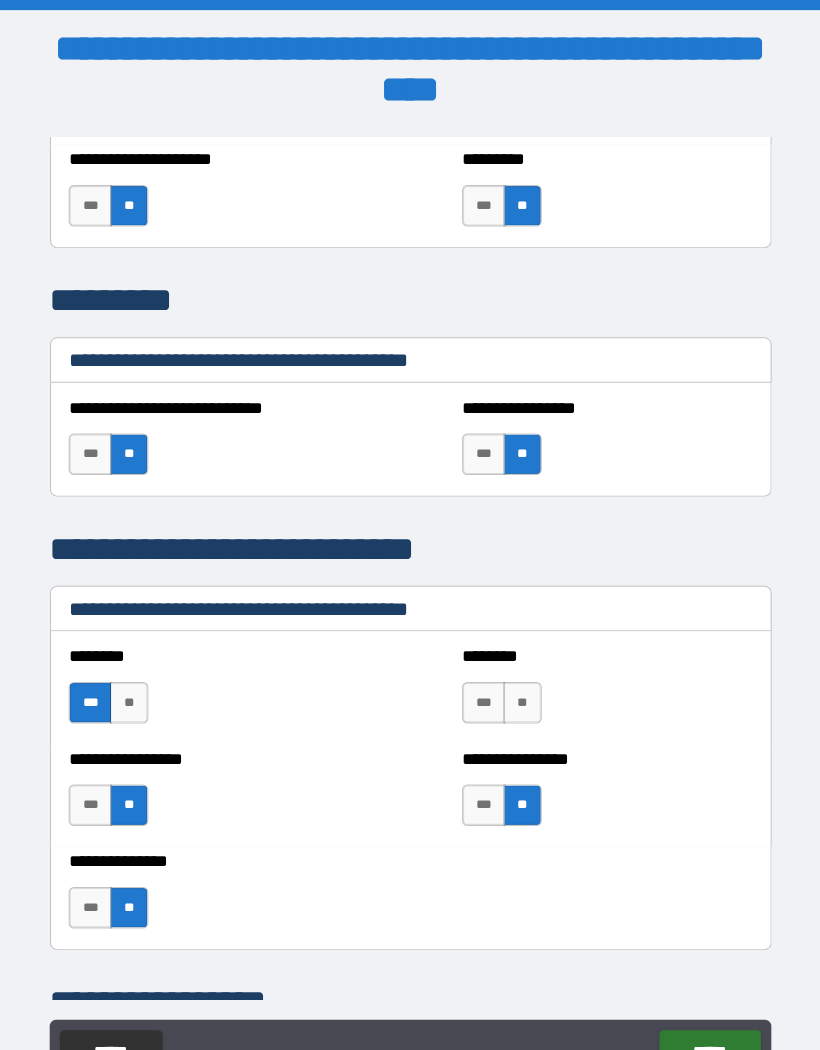 click on "**" at bounding box center [518, 679] 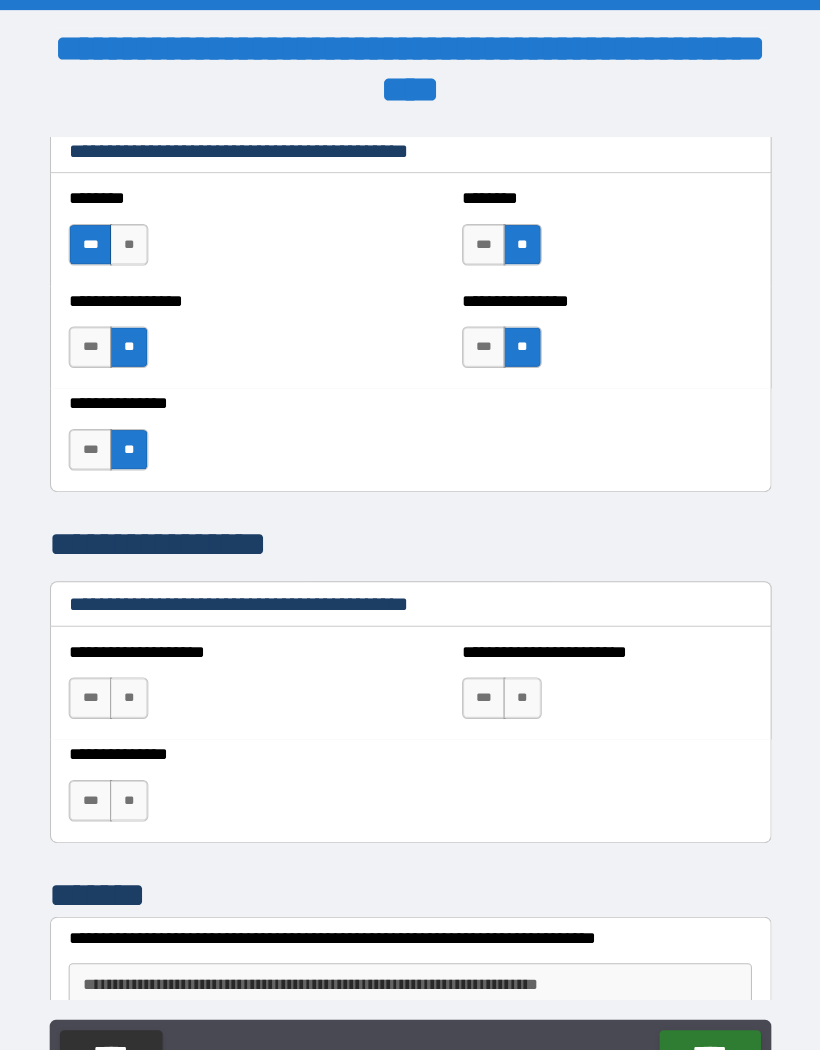 scroll, scrollTop: 4303, scrollLeft: 0, axis: vertical 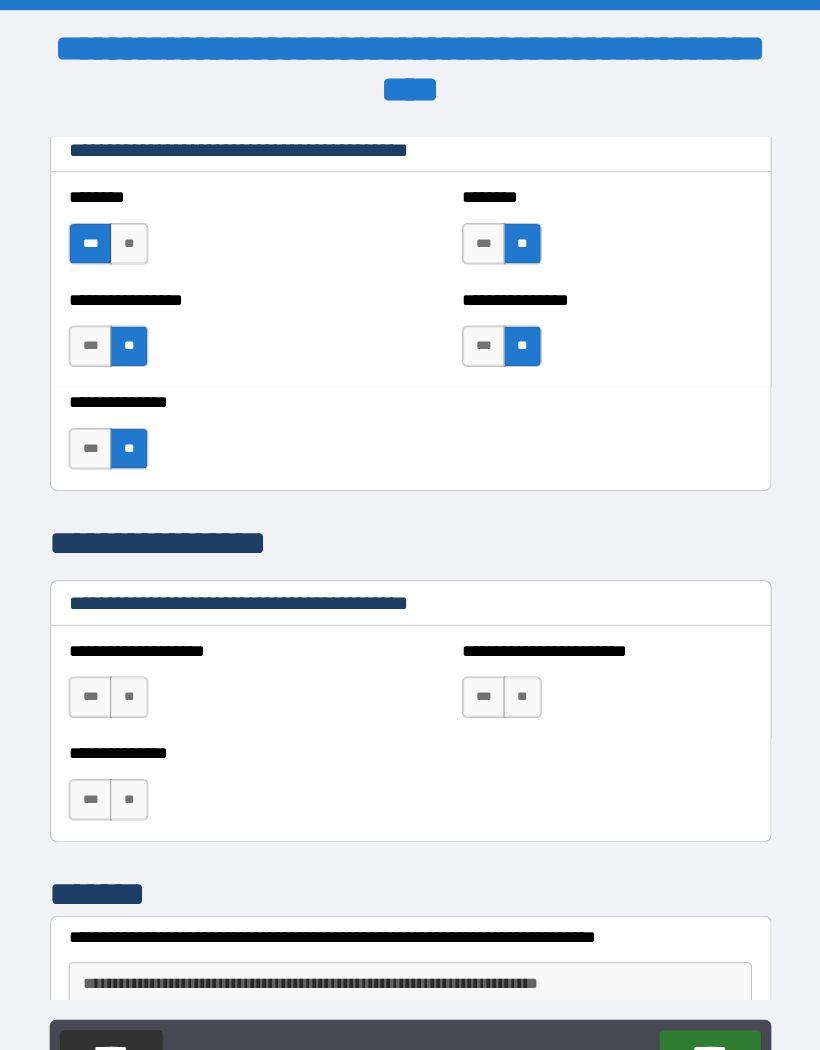 click on "**" at bounding box center [518, 673] 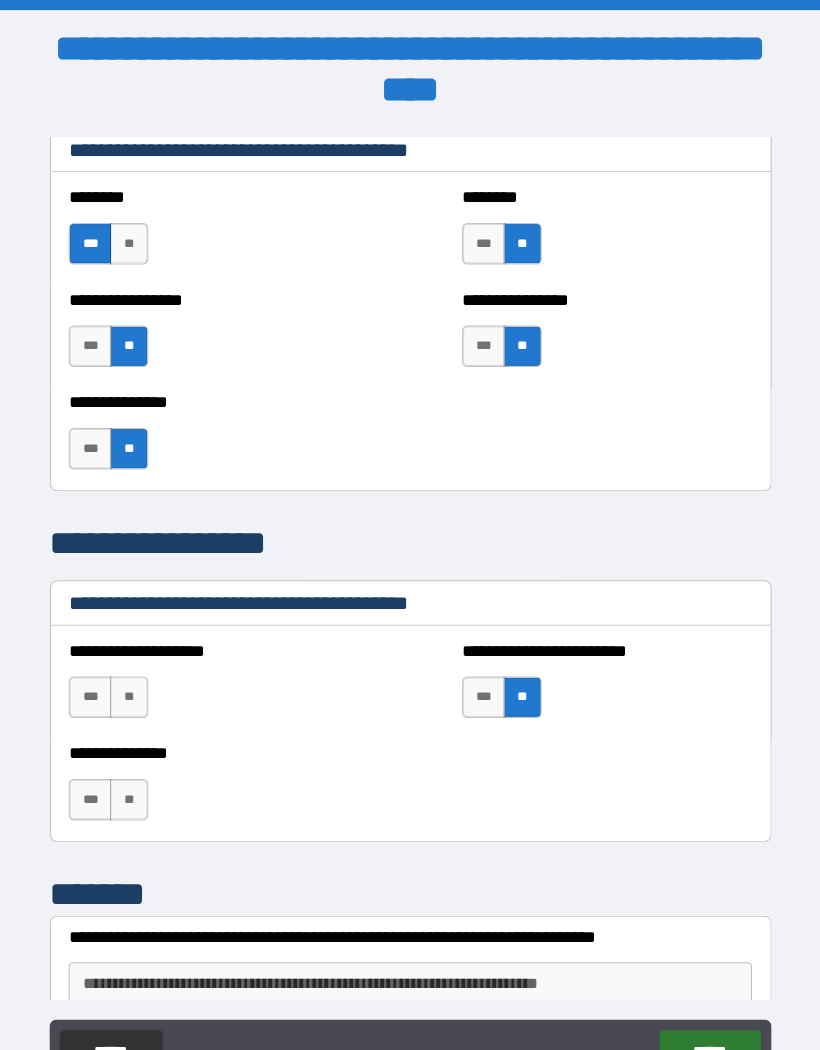 click on "**" at bounding box center (138, 772) 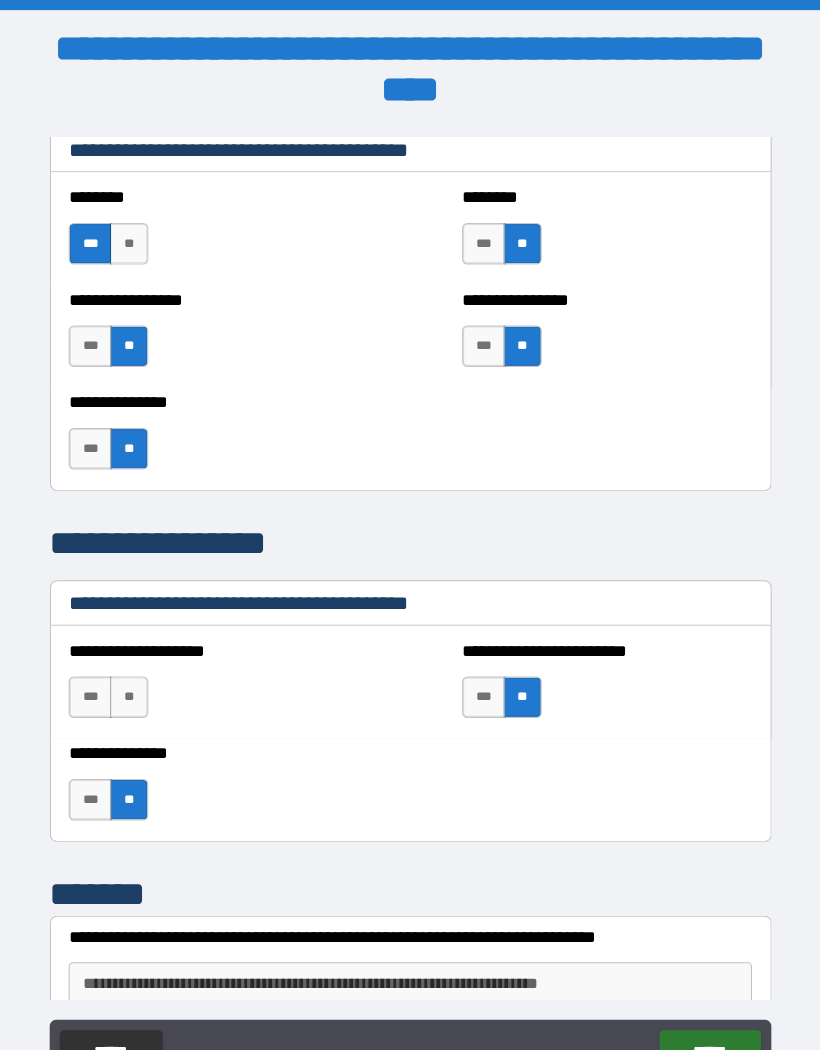 click on "***" at bounding box center [101, 673] 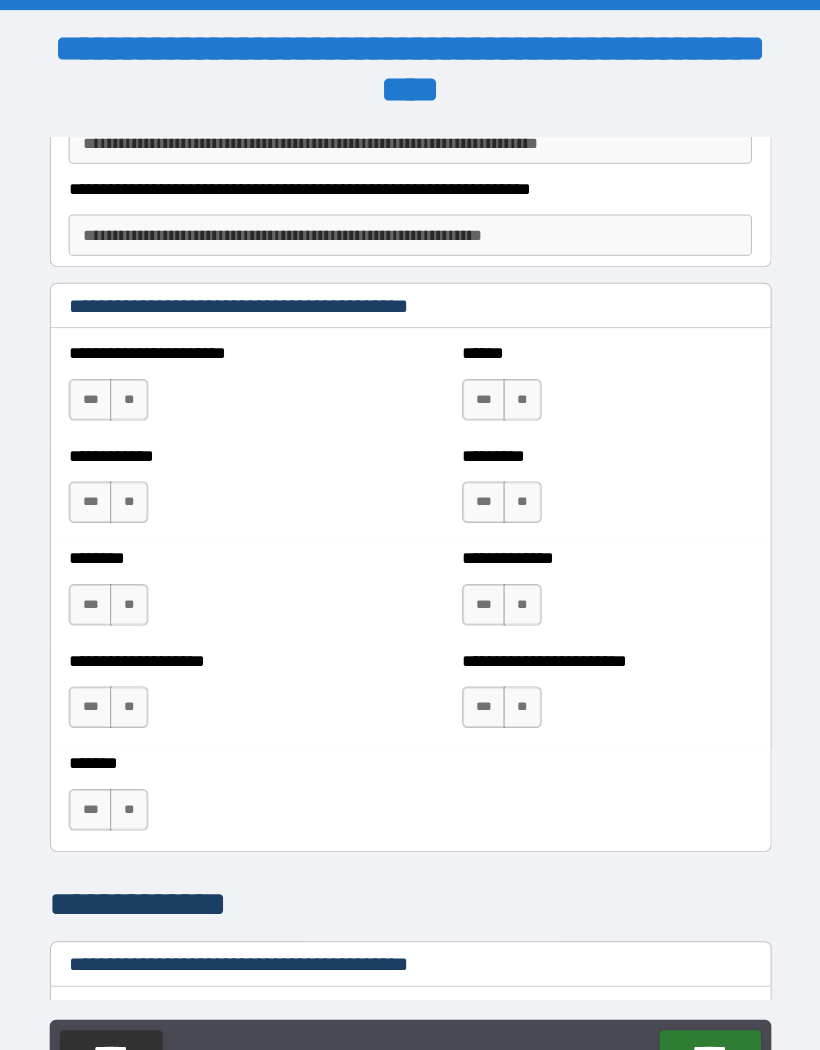 scroll, scrollTop: 5115, scrollLeft: 0, axis: vertical 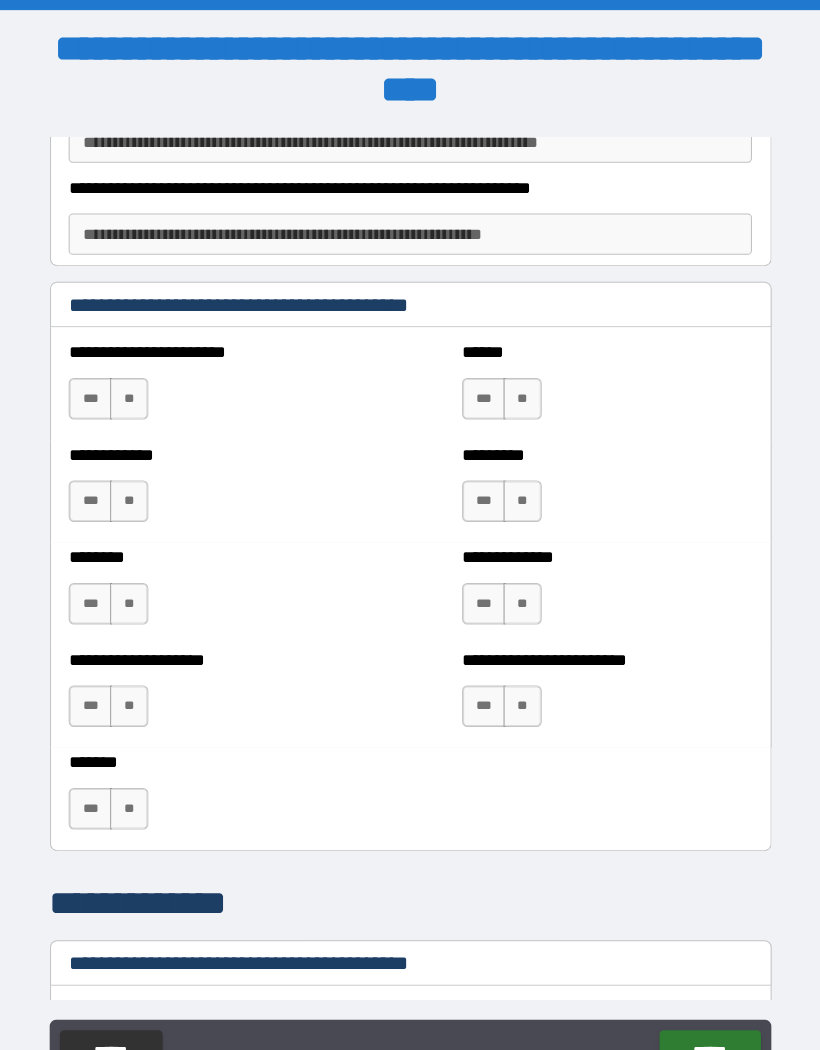 click on "**" at bounding box center (138, 385) 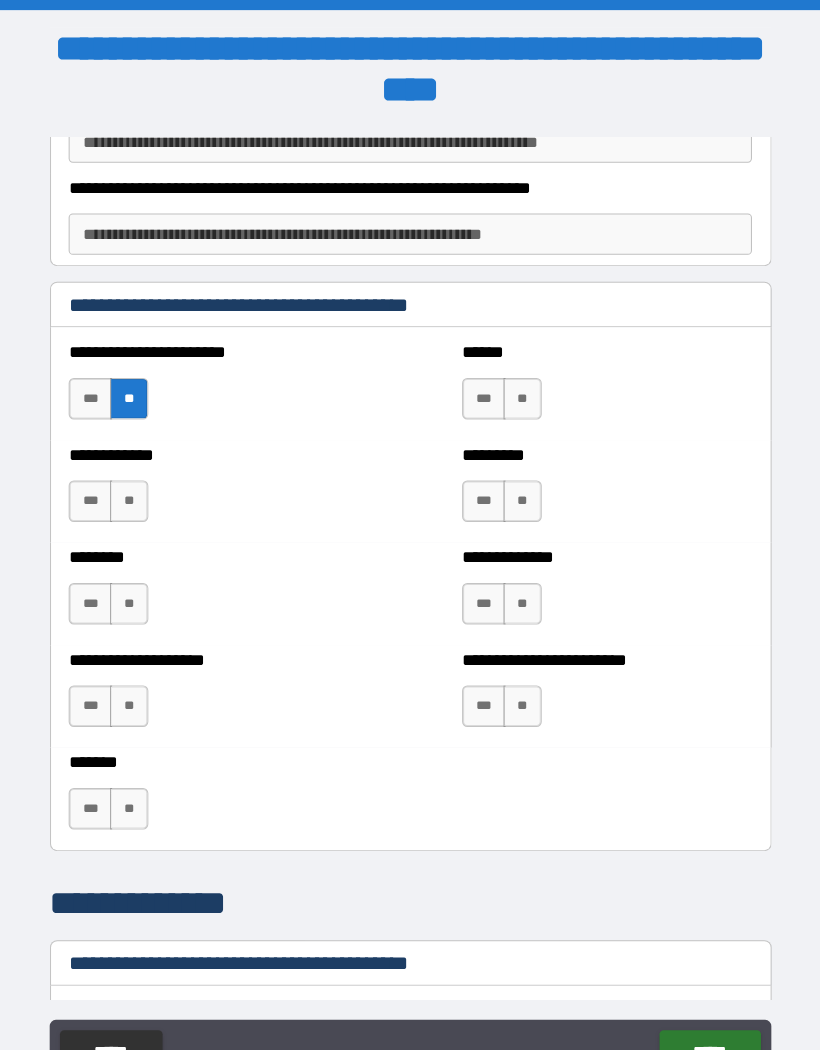 click on "**" at bounding box center [138, 484] 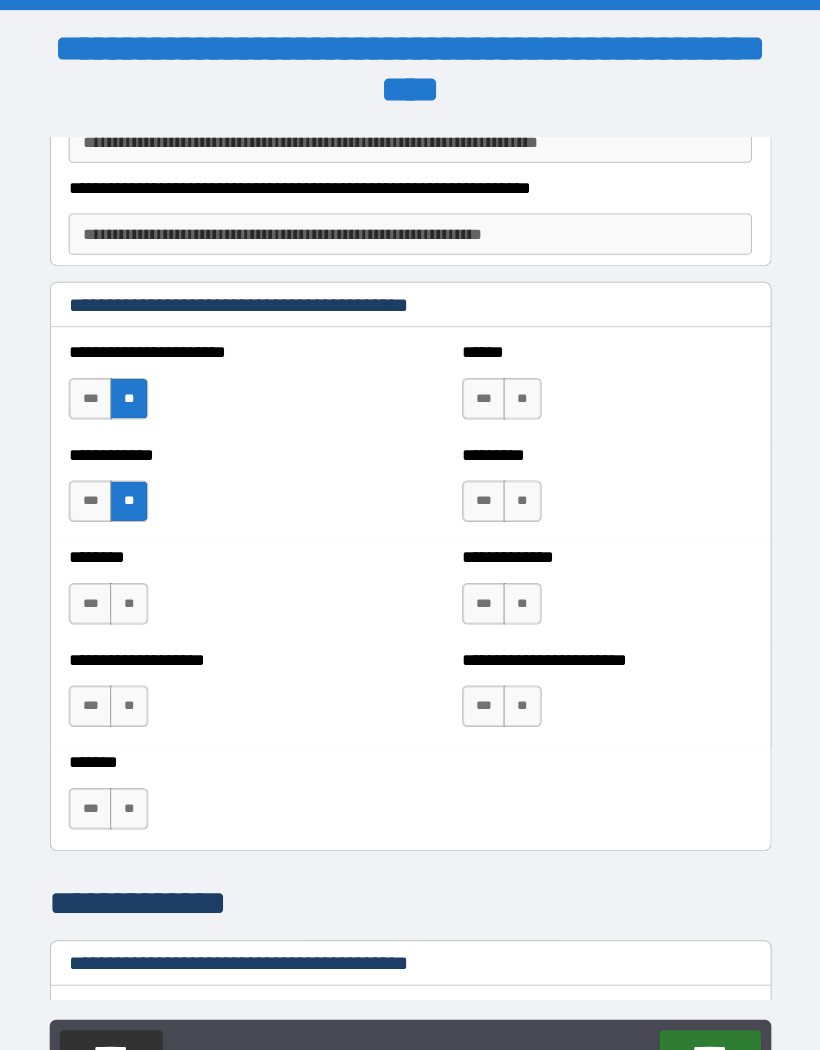 click on "**" at bounding box center (138, 583) 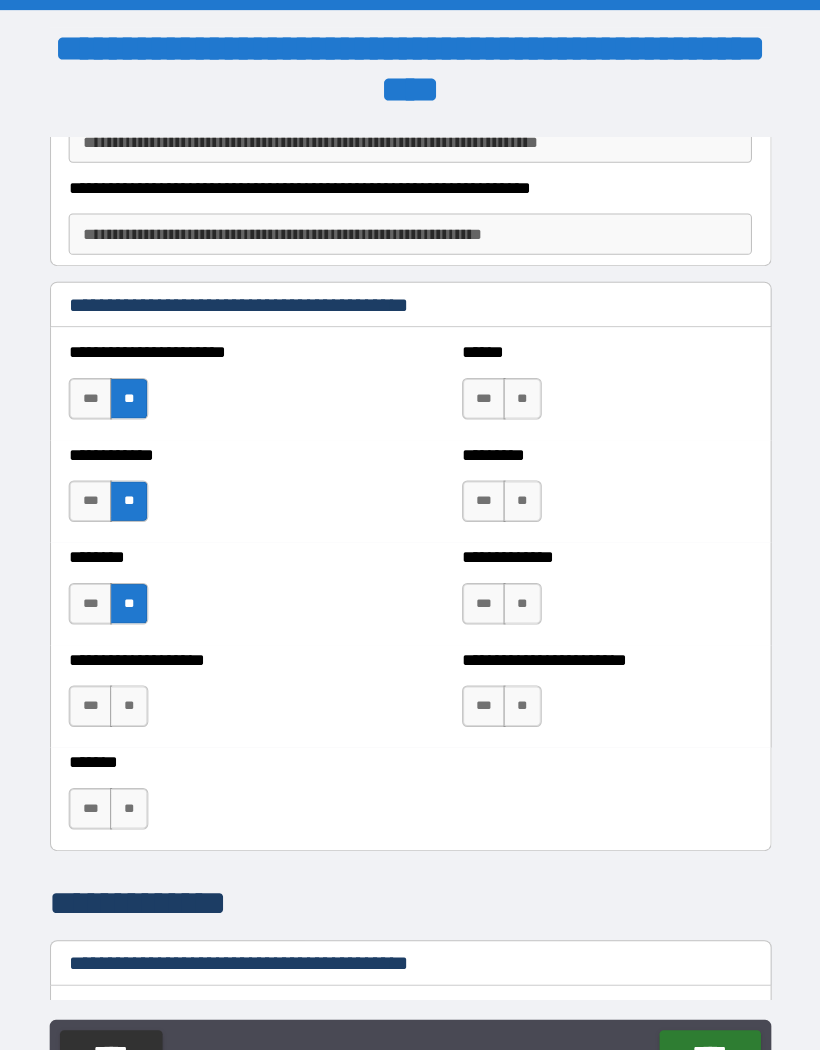 click on "**" at bounding box center [138, 682] 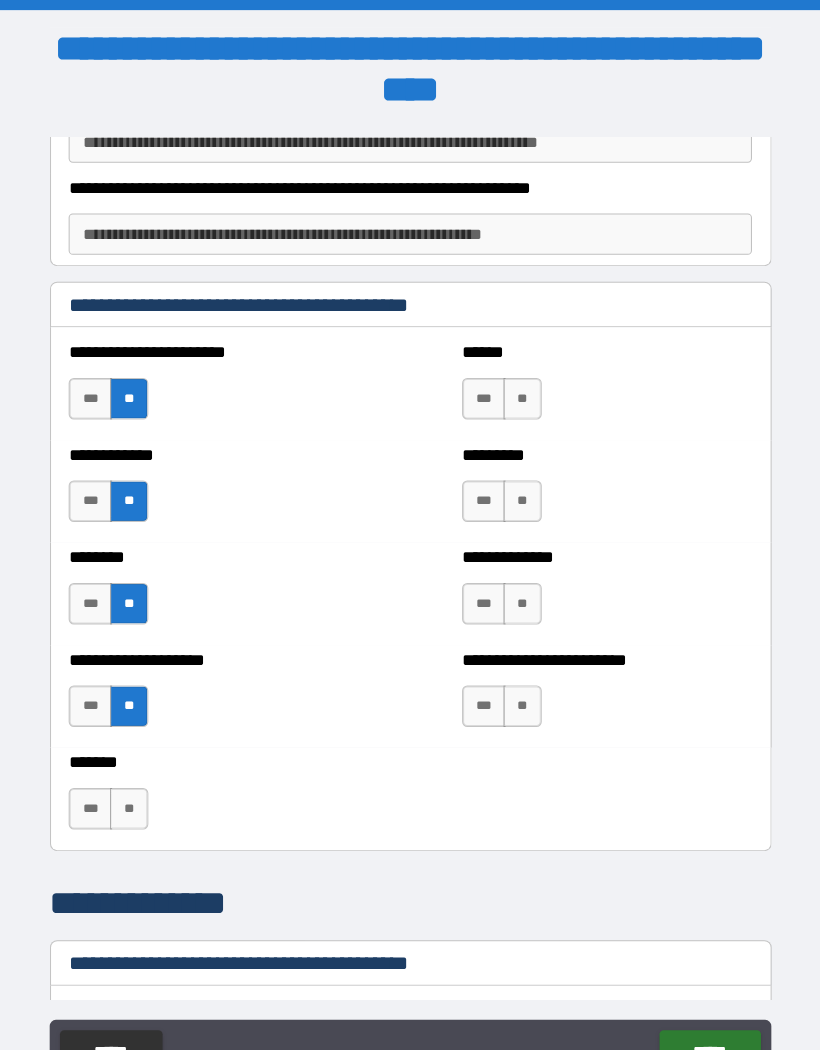 click on "***" at bounding box center (101, 781) 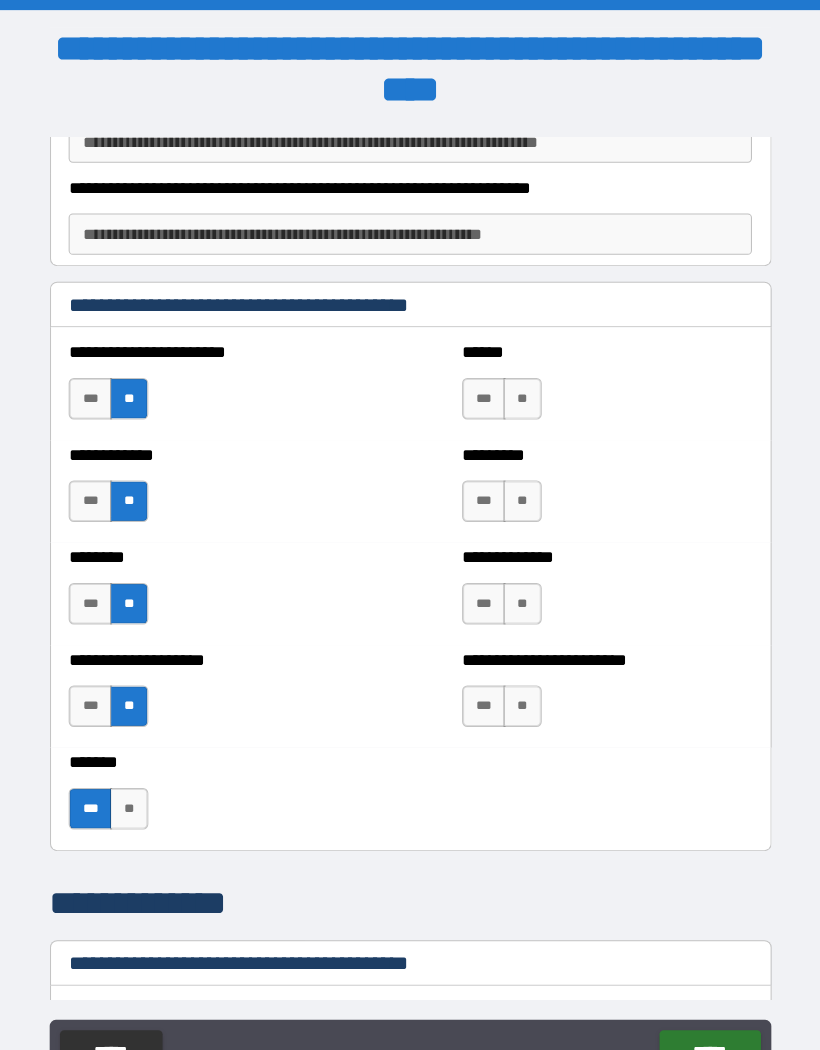 click on "**" at bounding box center [518, 385] 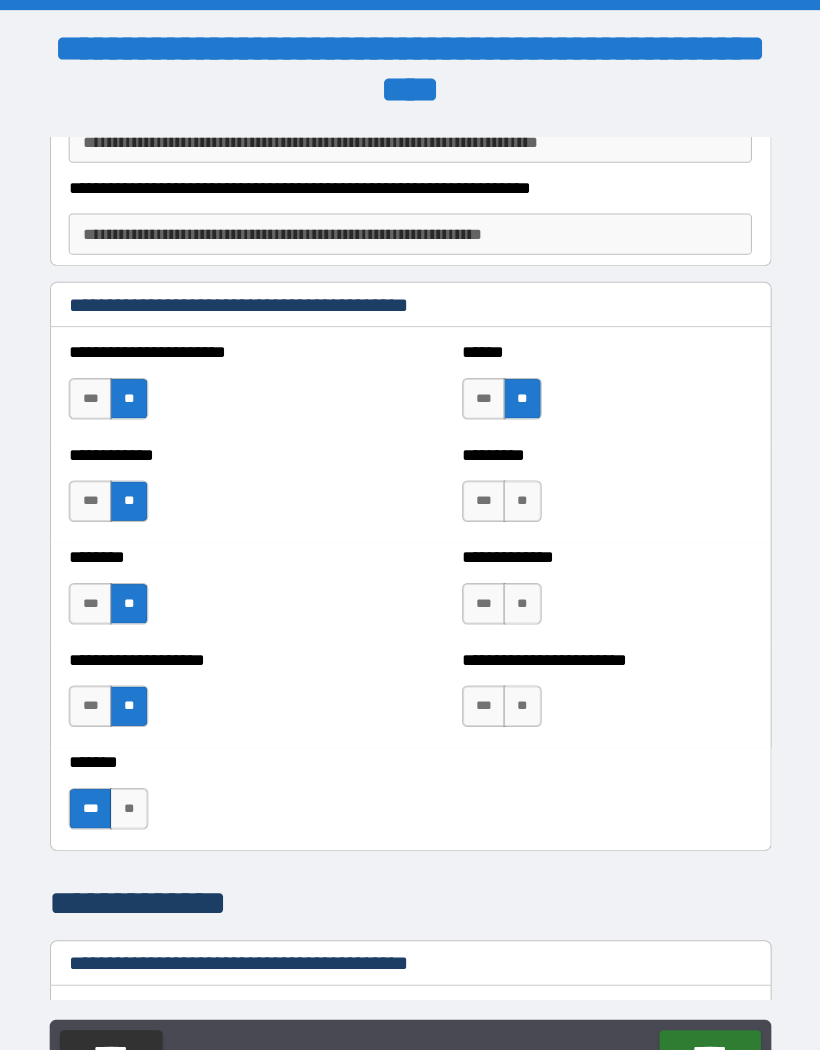 click on "***" at bounding box center (481, 484) 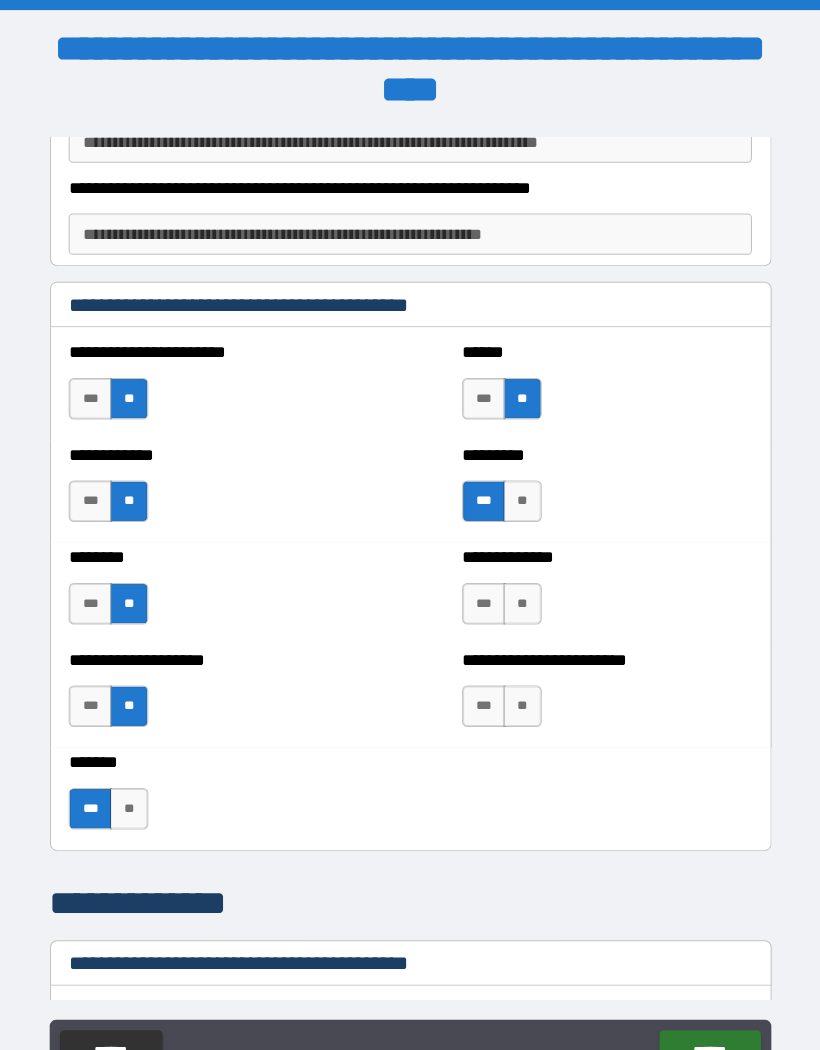 click on "**" at bounding box center [518, 583] 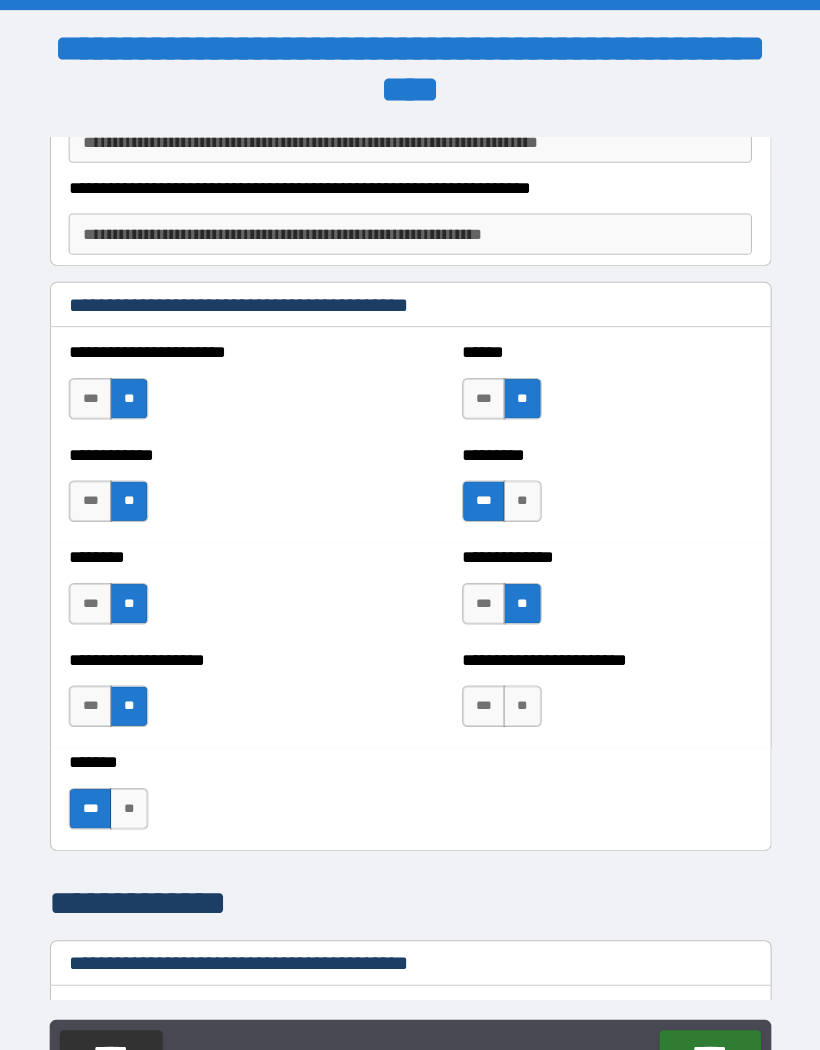 click on "**" at bounding box center (518, 682) 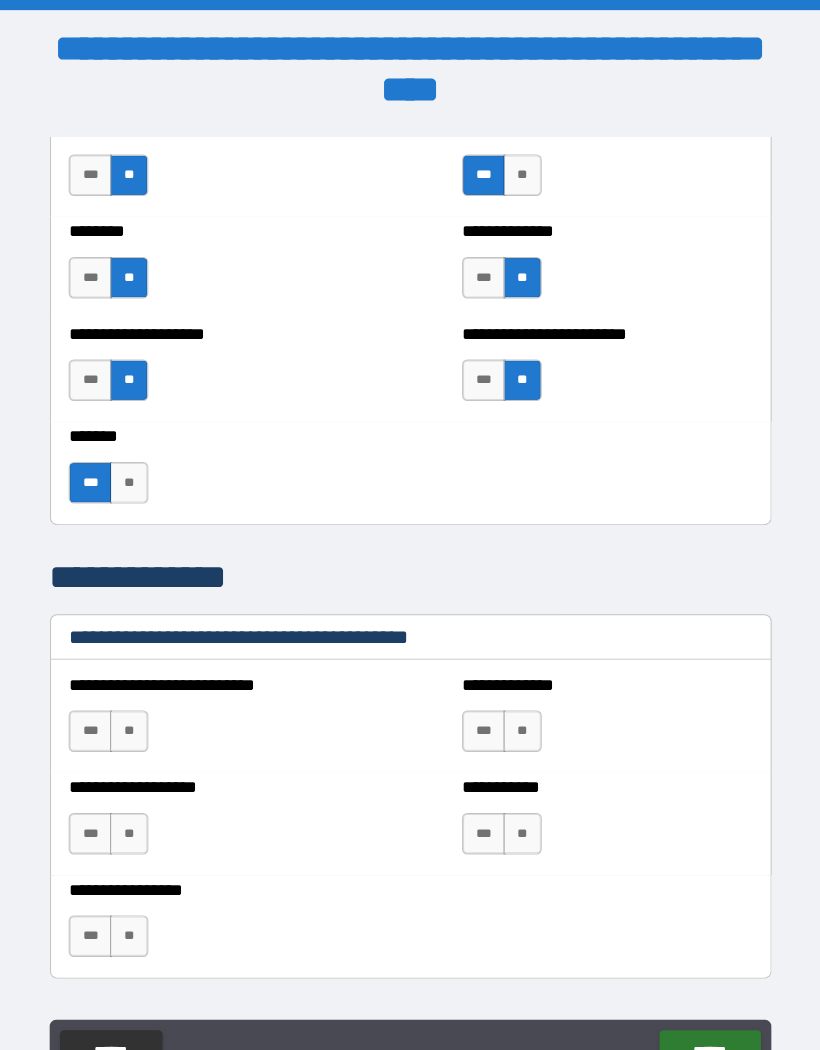 scroll, scrollTop: 5432, scrollLeft: 0, axis: vertical 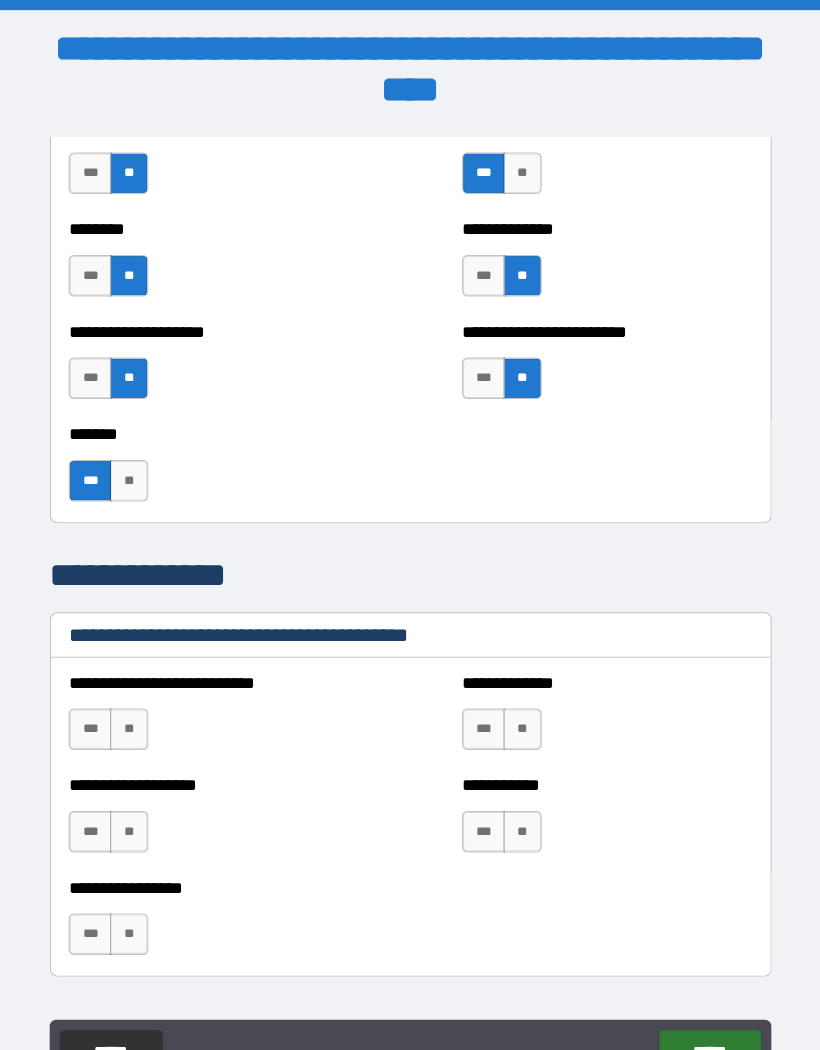 click on "**" at bounding box center (138, 704) 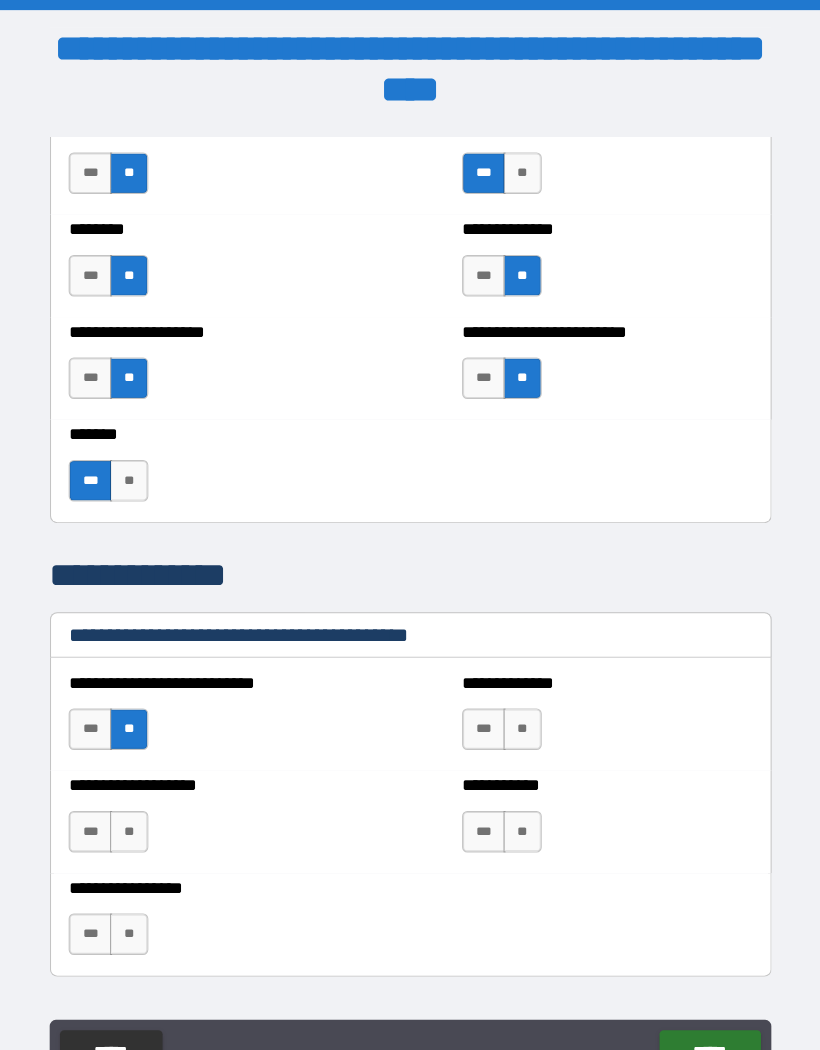 click on "**" at bounding box center [138, 803] 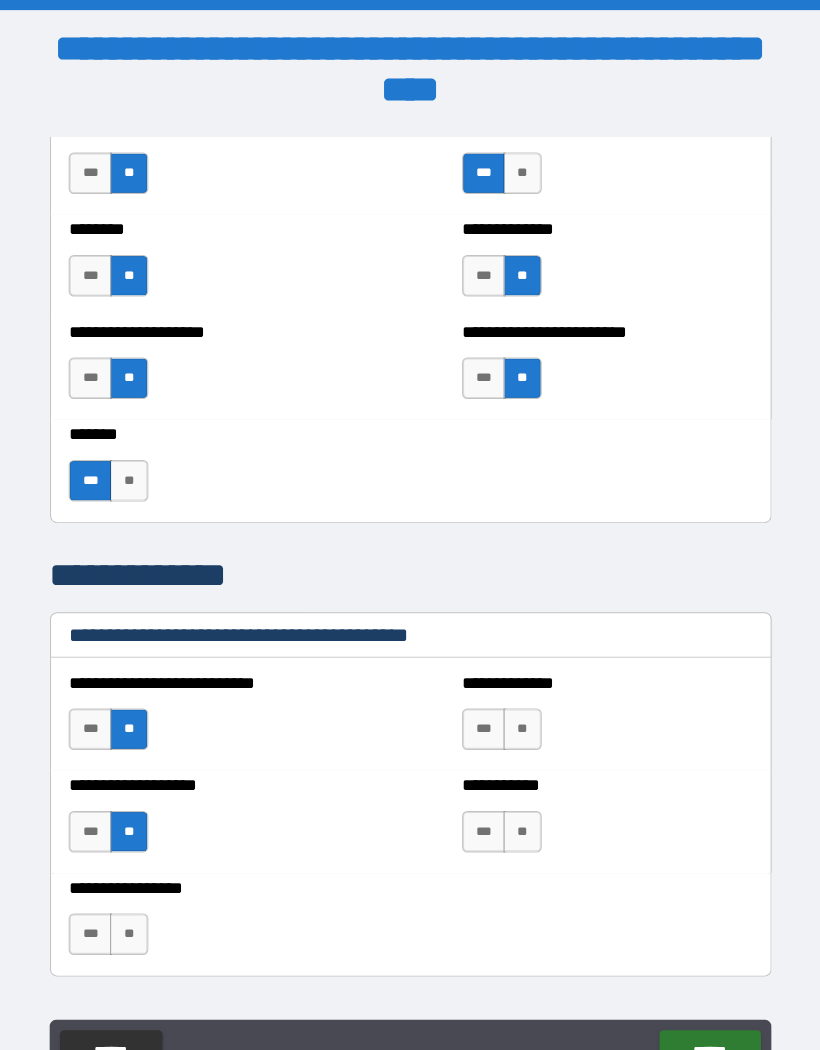 click on "**" at bounding box center (138, 902) 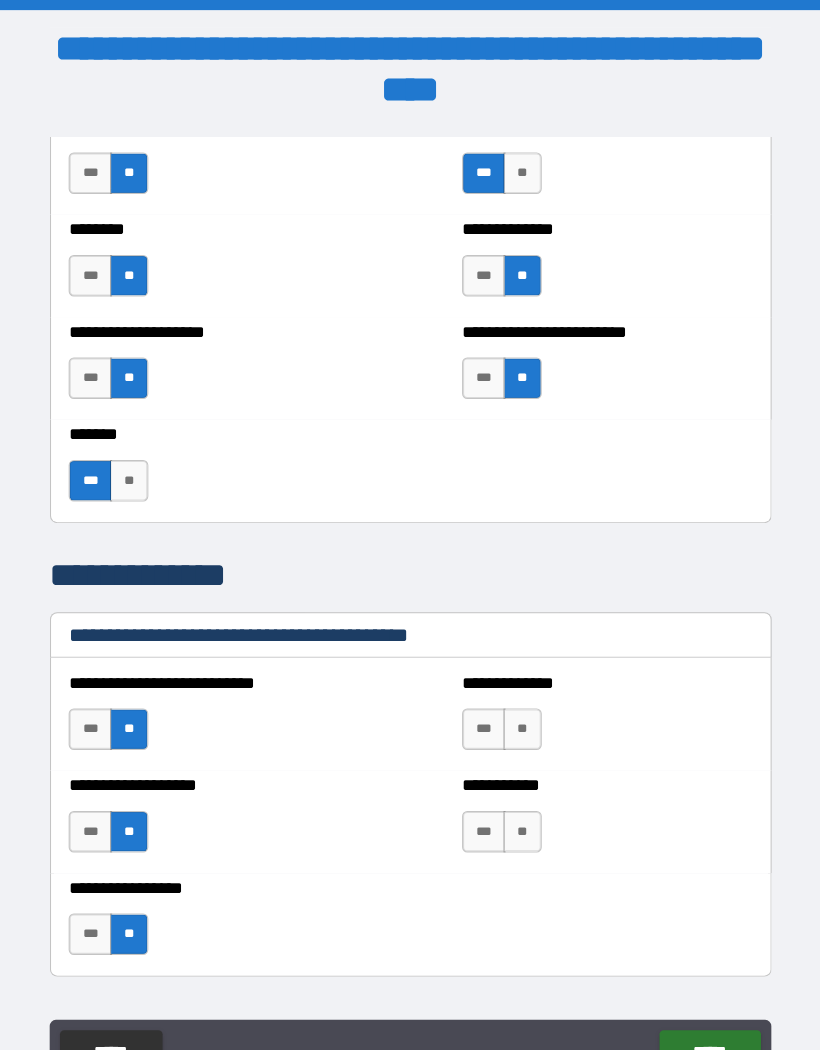 click on "**" at bounding box center [518, 704] 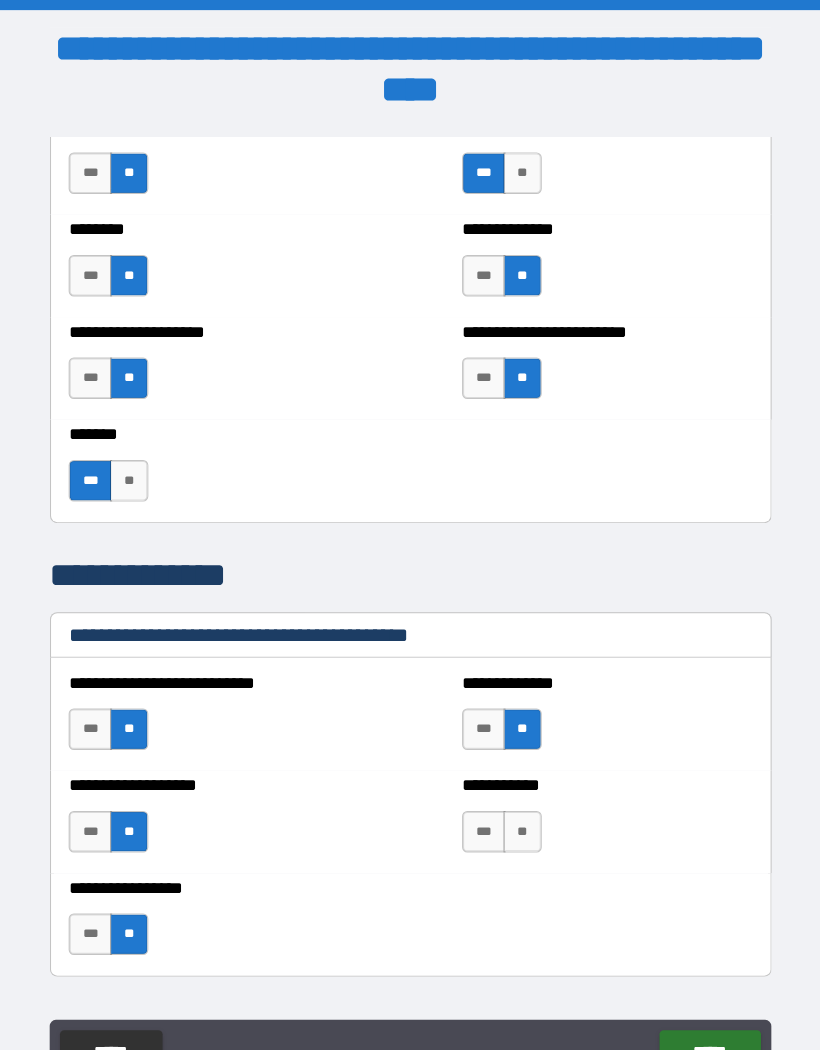click on "**" at bounding box center (518, 803) 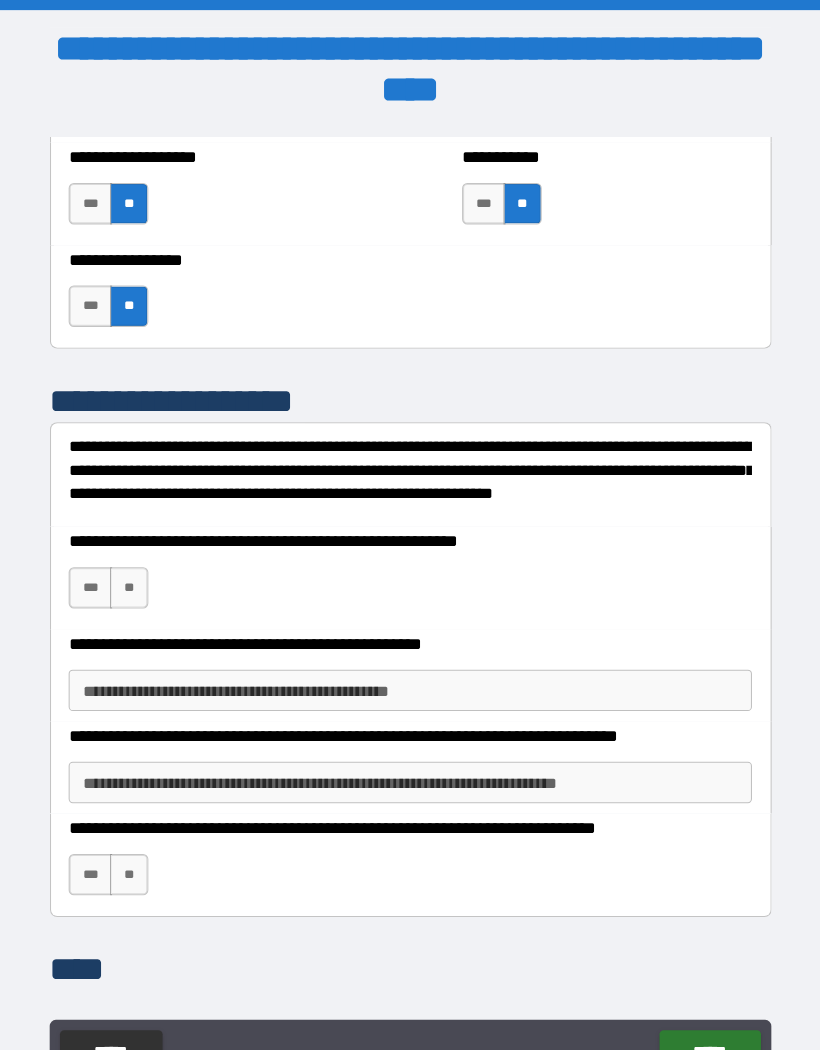 scroll, scrollTop: 6042, scrollLeft: 0, axis: vertical 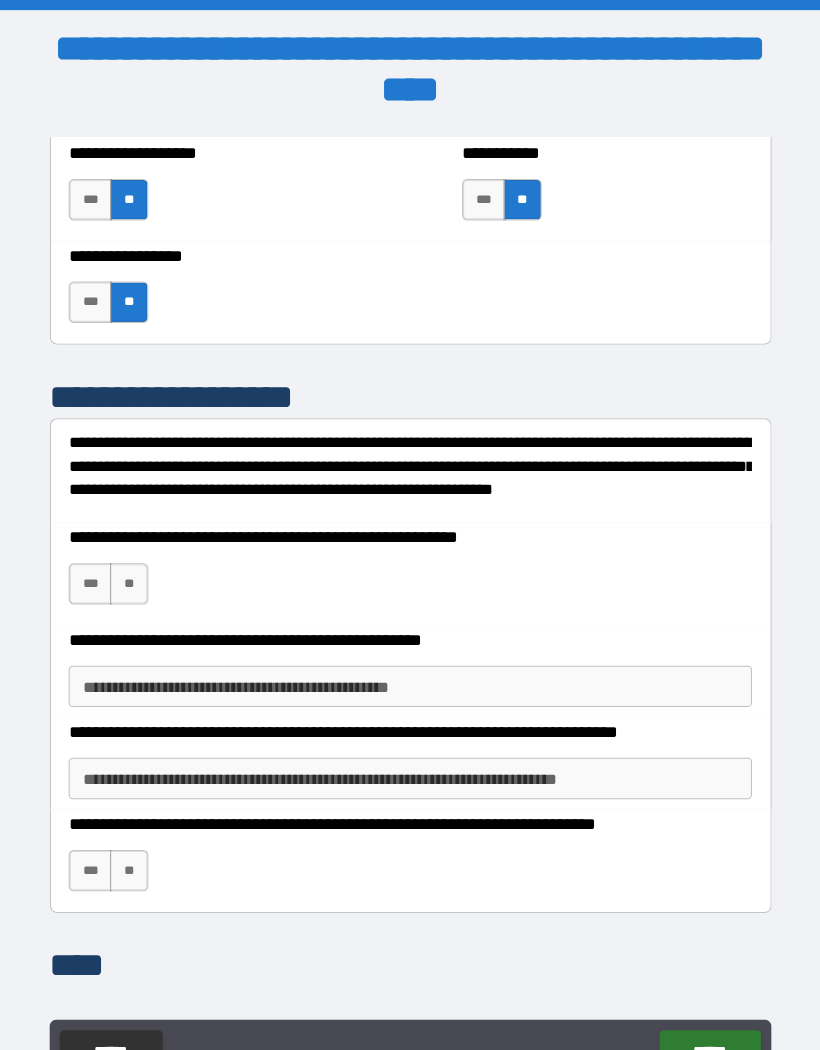 click on "**" at bounding box center [138, 564] 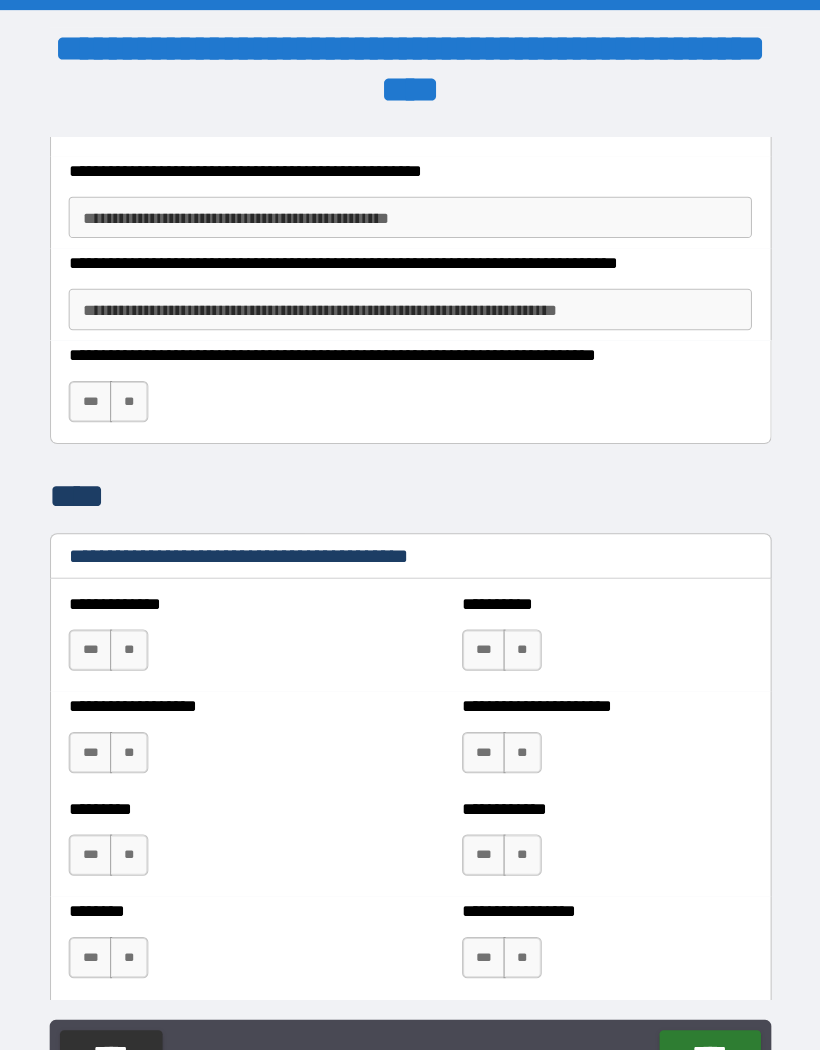 scroll, scrollTop: 6499, scrollLeft: 0, axis: vertical 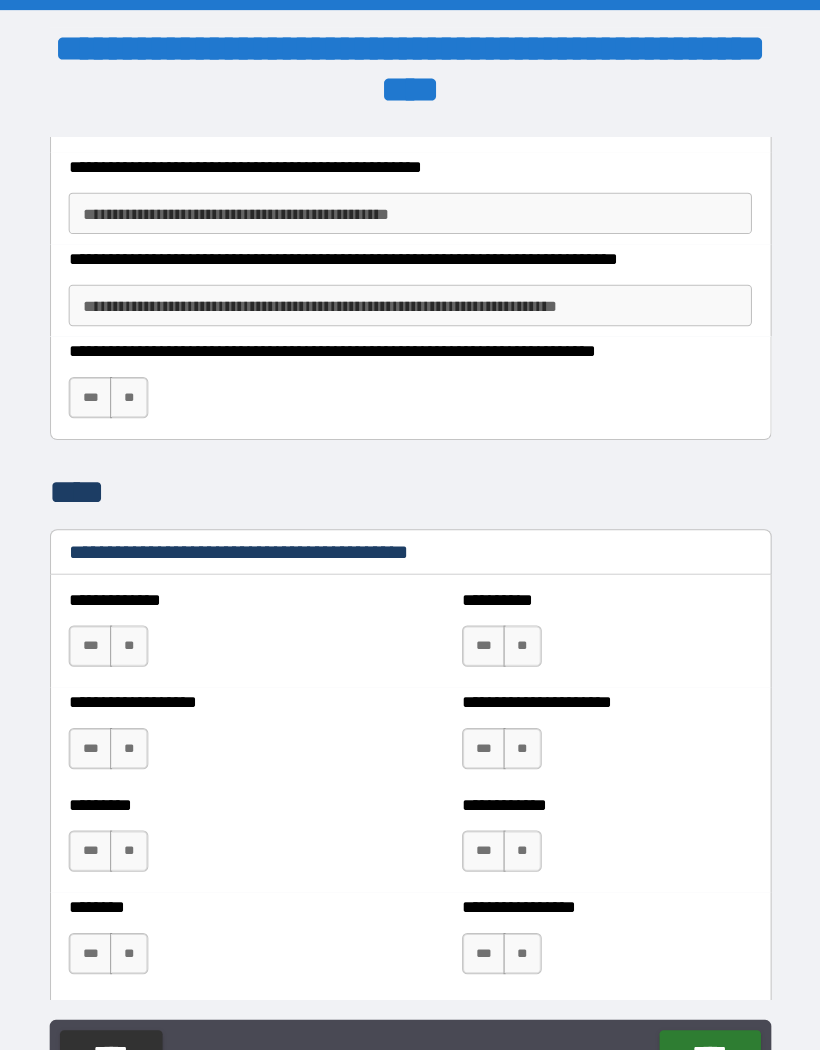 click on "**" at bounding box center [518, 624] 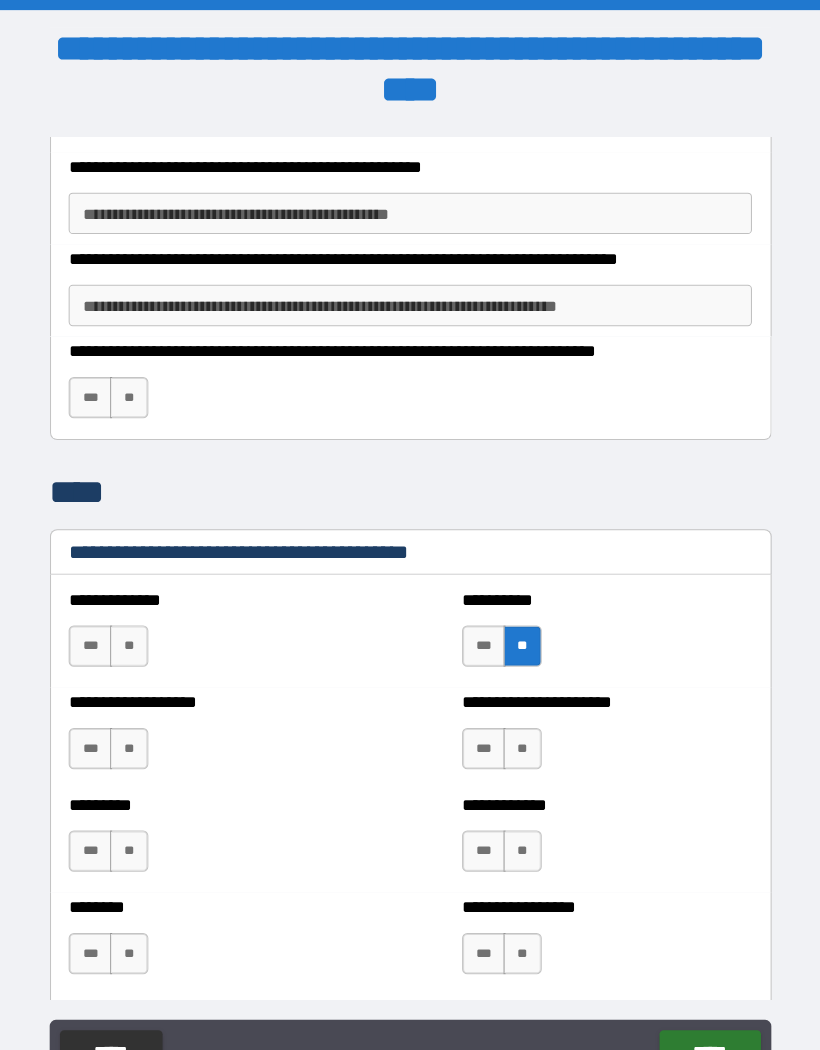 click on "**" at bounding box center [518, 723] 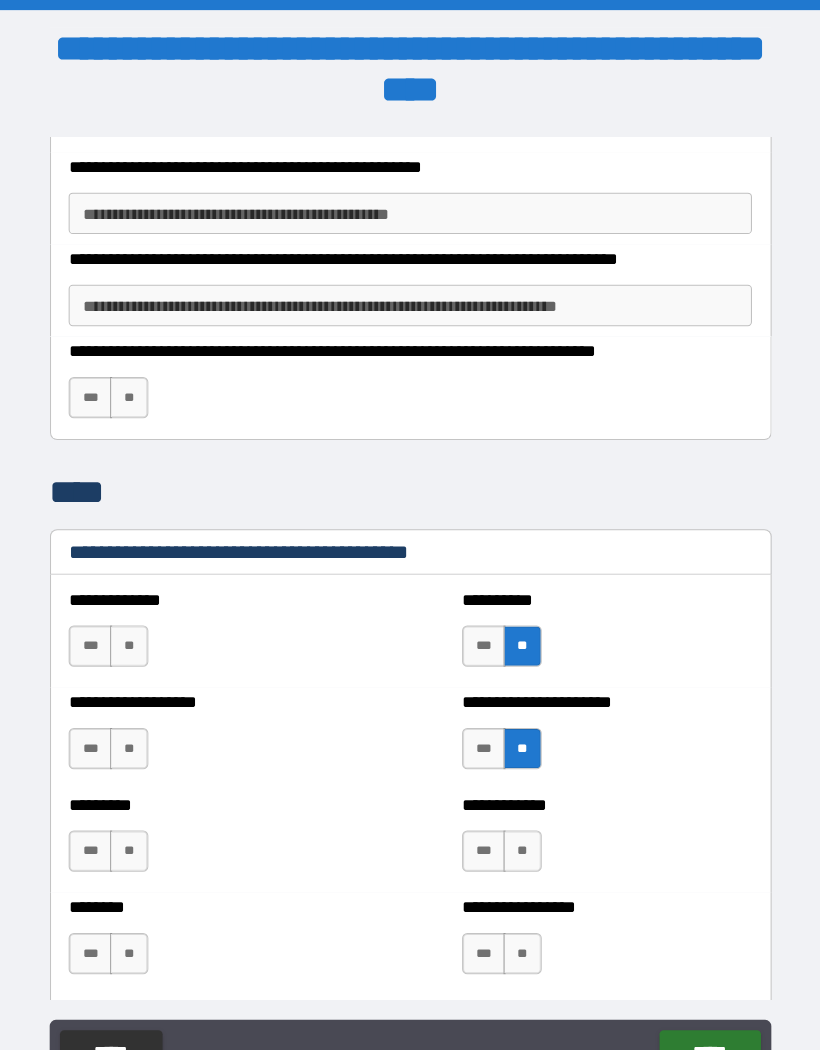 click on "**" at bounding box center (518, 822) 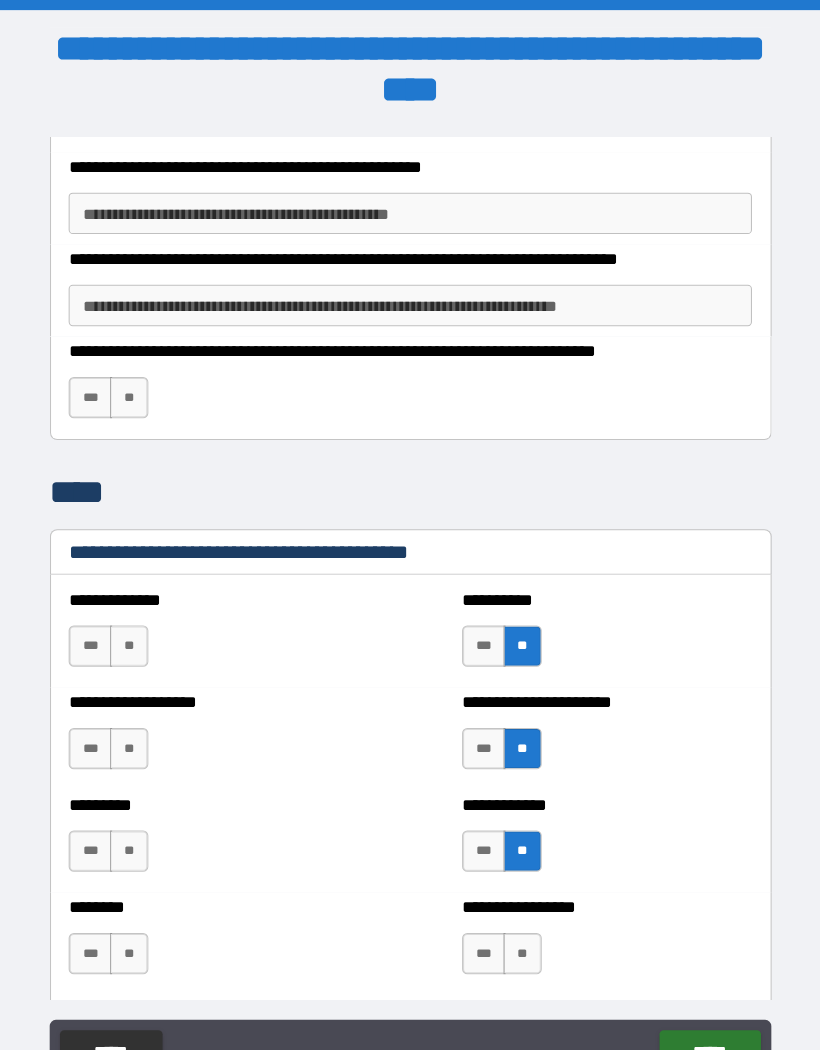 click on "**" at bounding box center [518, 921] 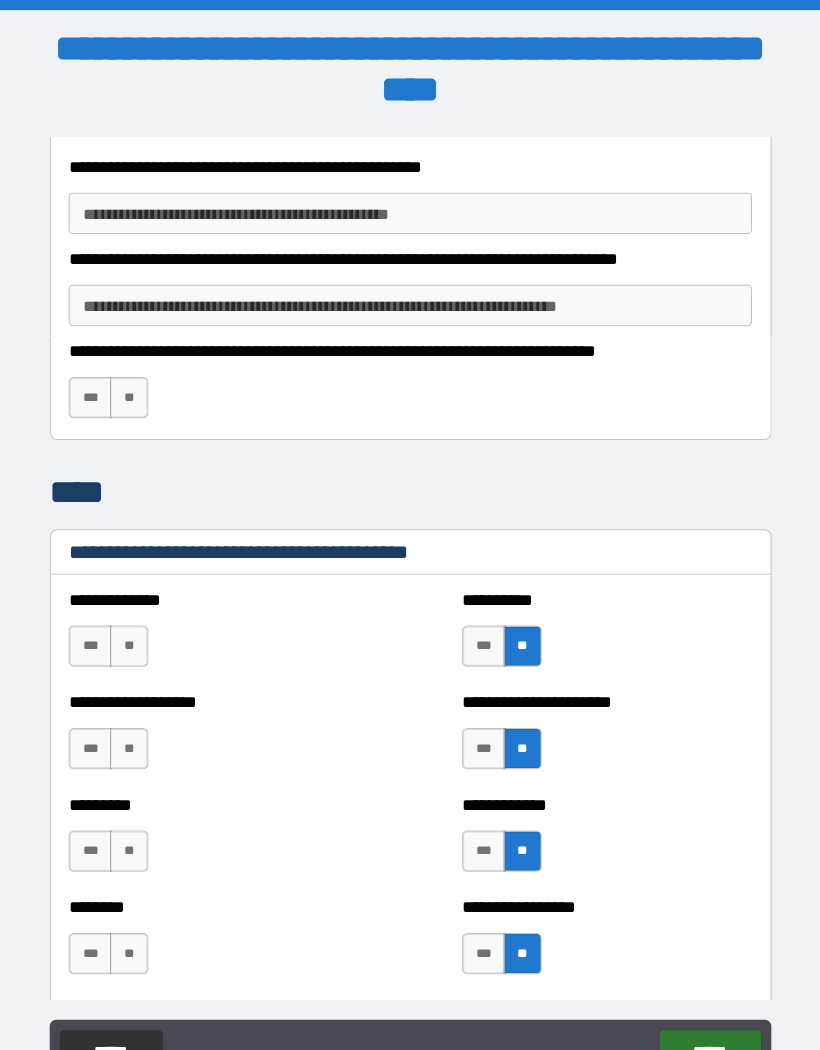 click on "**" at bounding box center [138, 921] 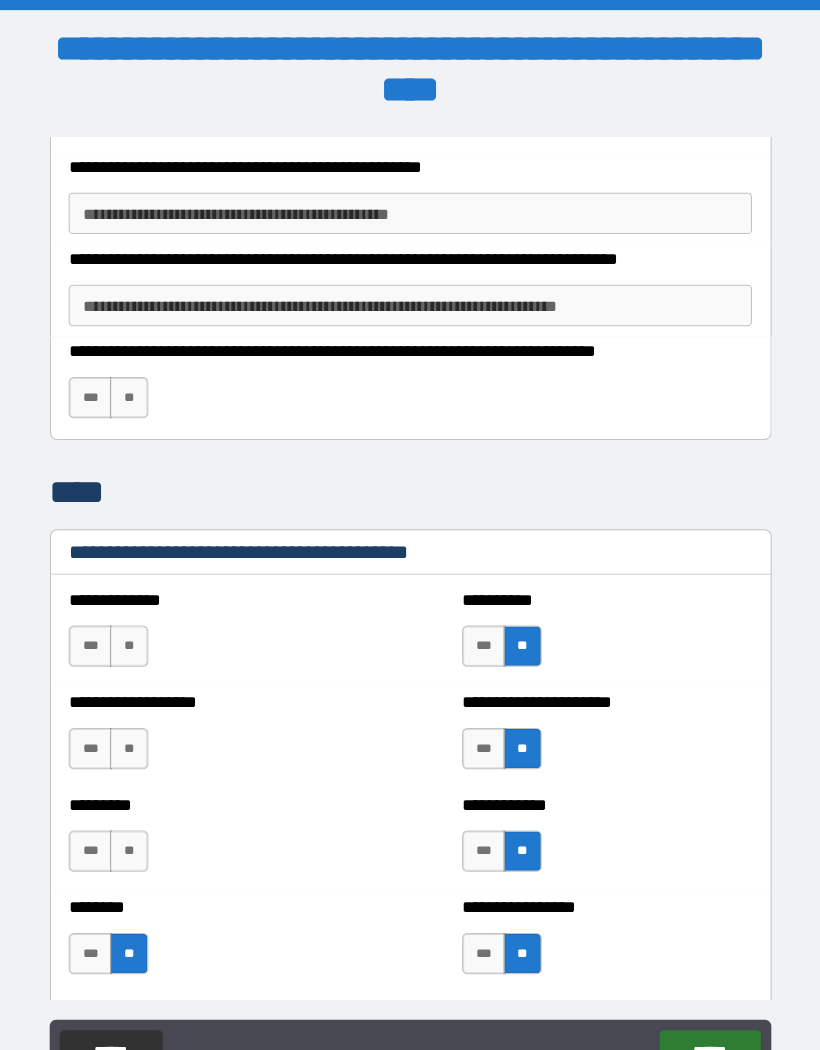 click on "**" at bounding box center (138, 822) 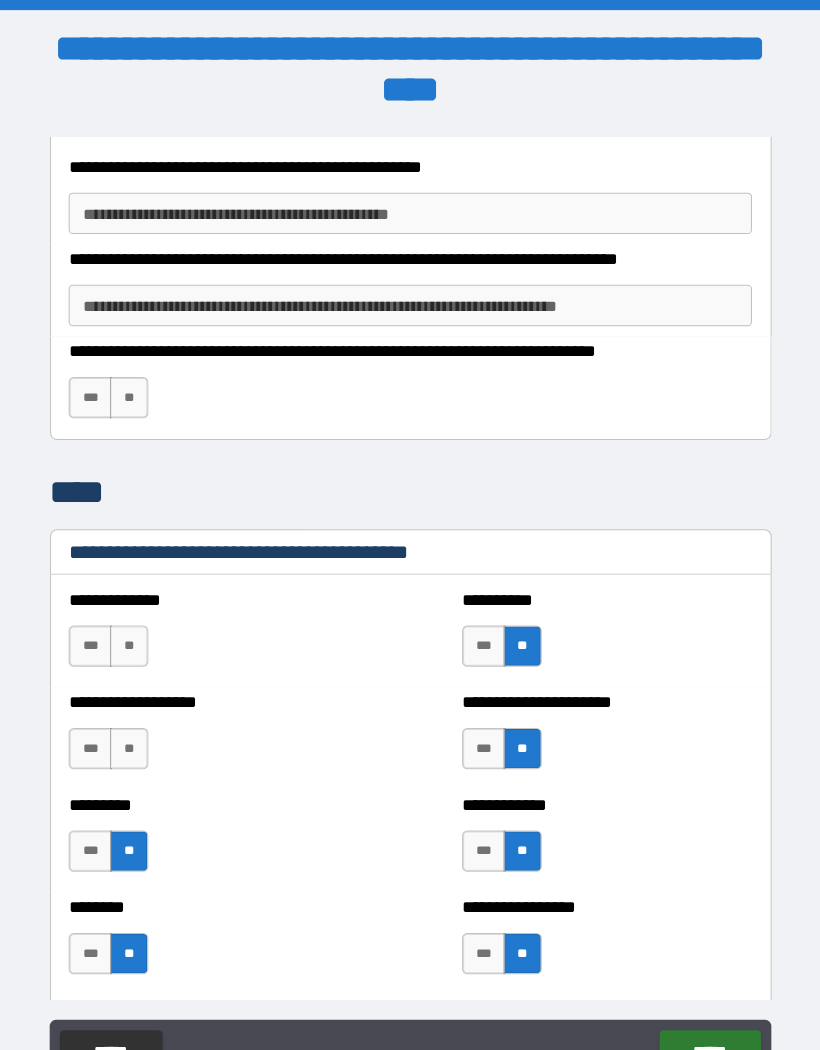 click on "**" at bounding box center (138, 723) 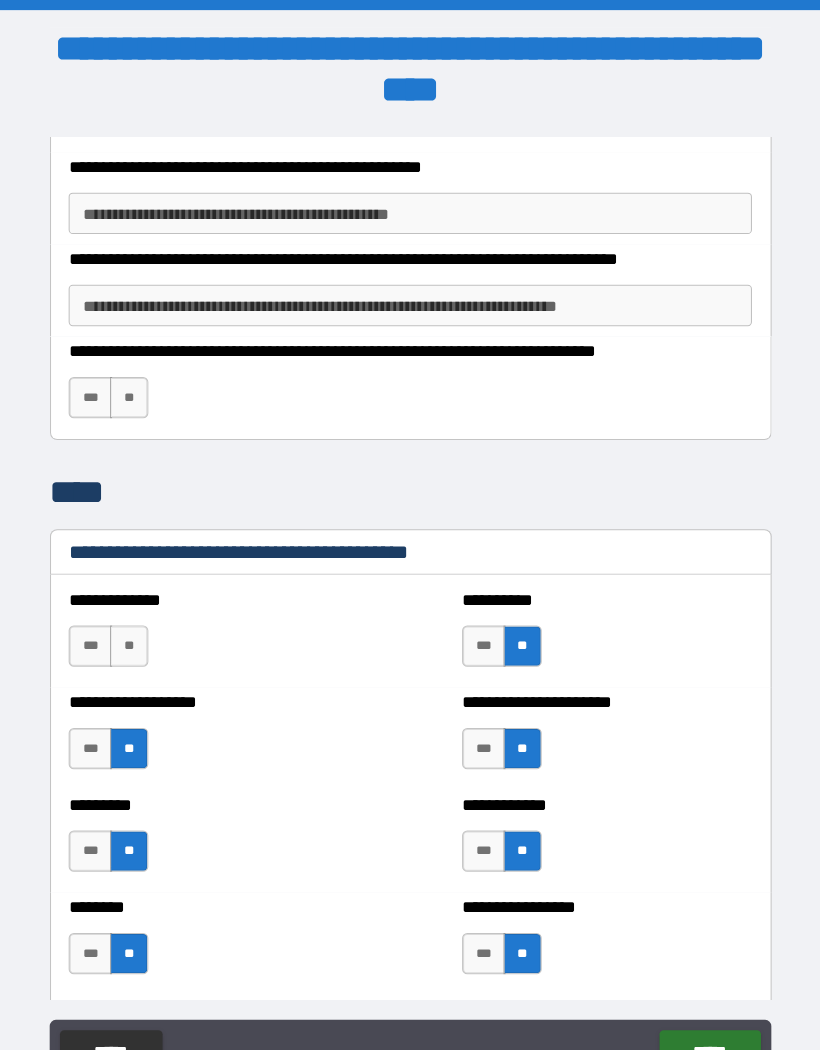 click on "**" at bounding box center (138, 624) 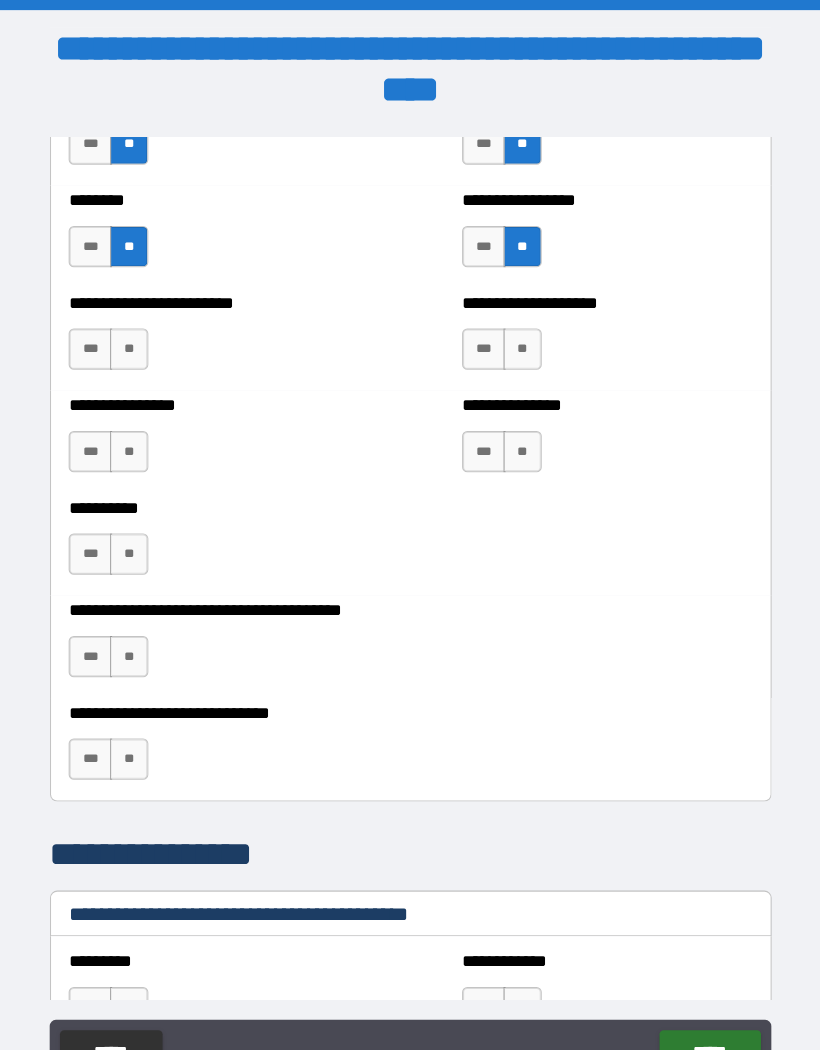 scroll, scrollTop: 7184, scrollLeft: 0, axis: vertical 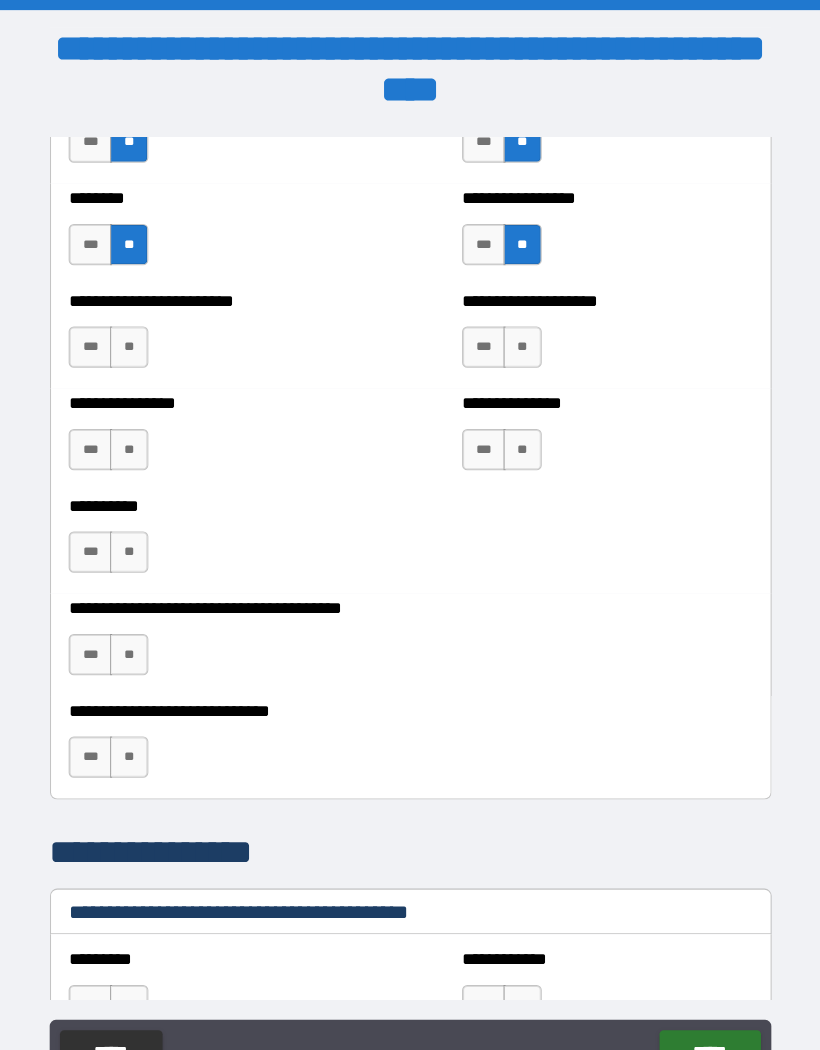 click on "**" at bounding box center (138, 335) 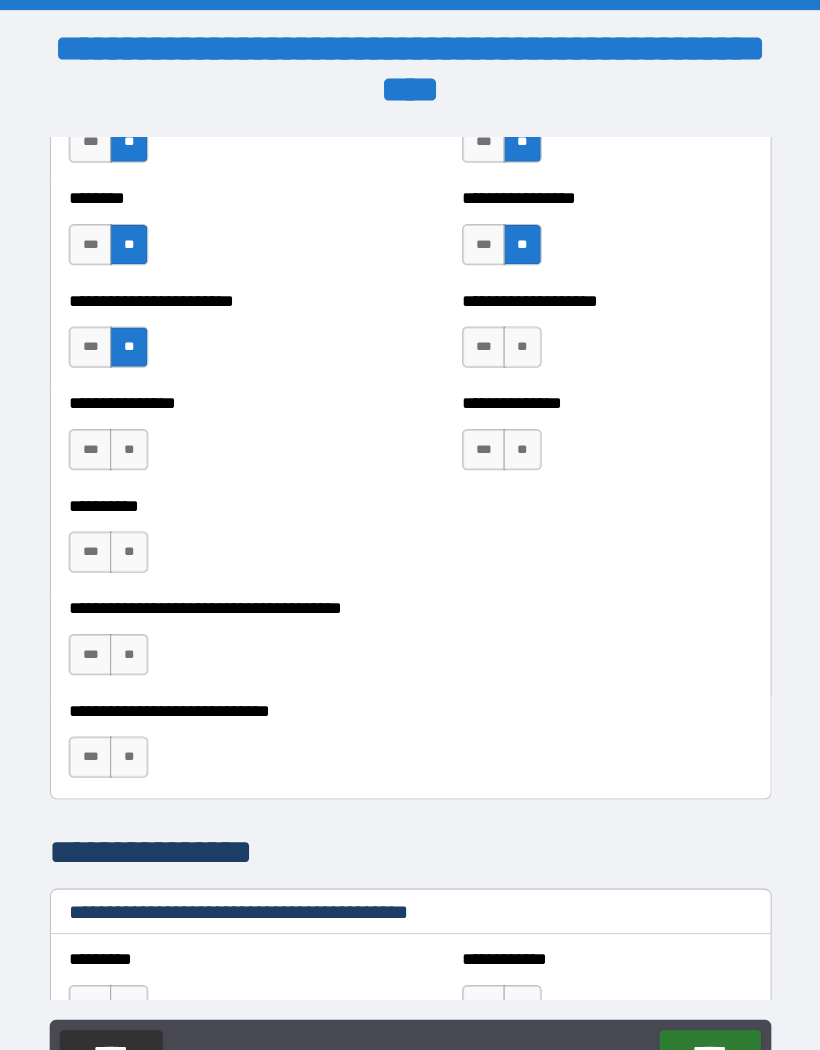 click on "**" at bounding box center [138, 434] 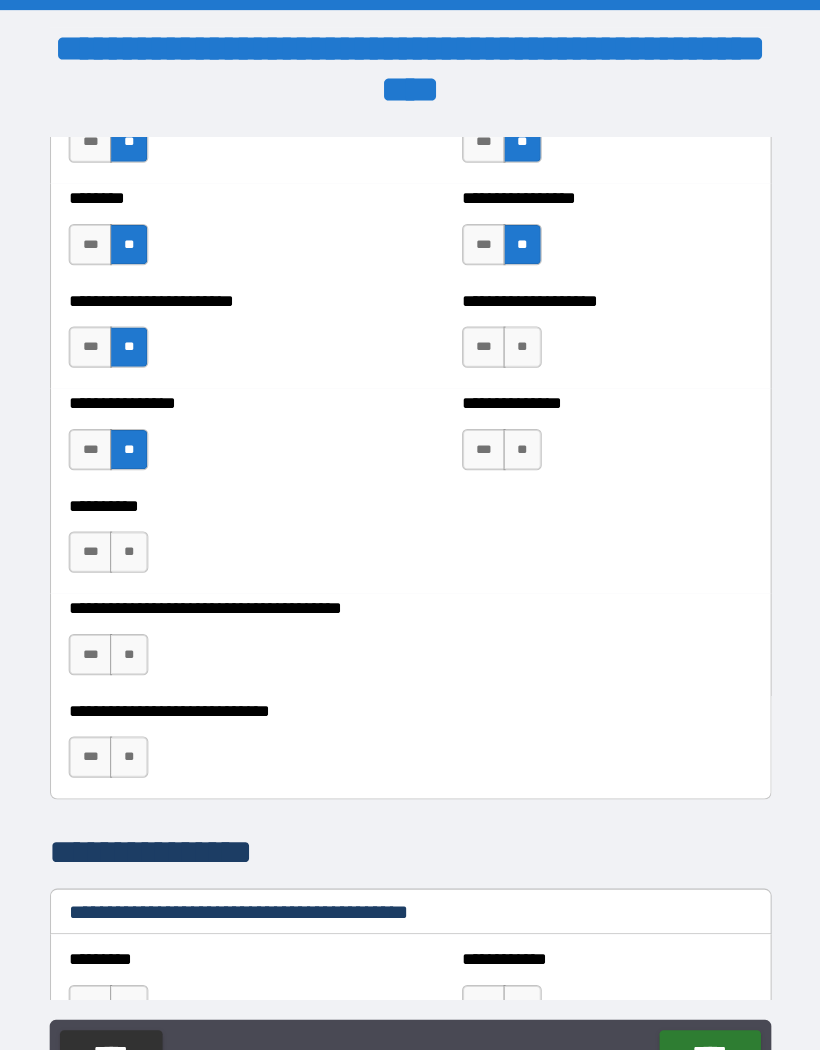 click on "**********" at bounding box center [220, 523] 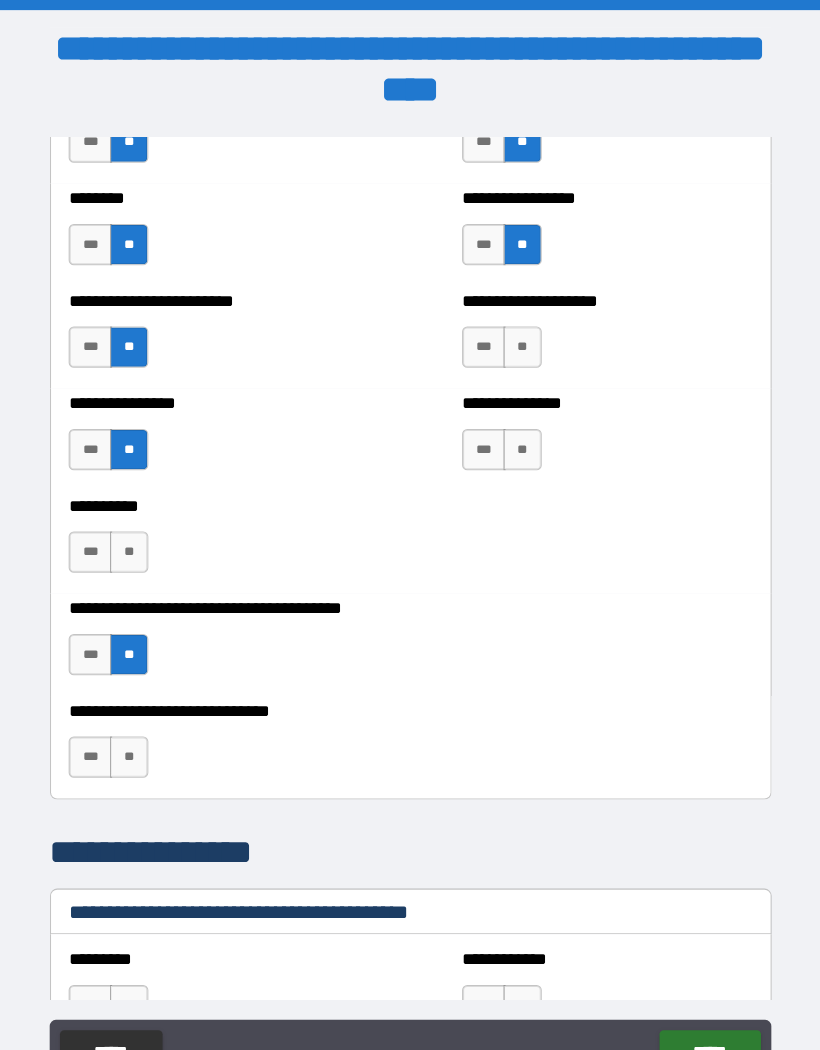 click on "**" at bounding box center [518, 434] 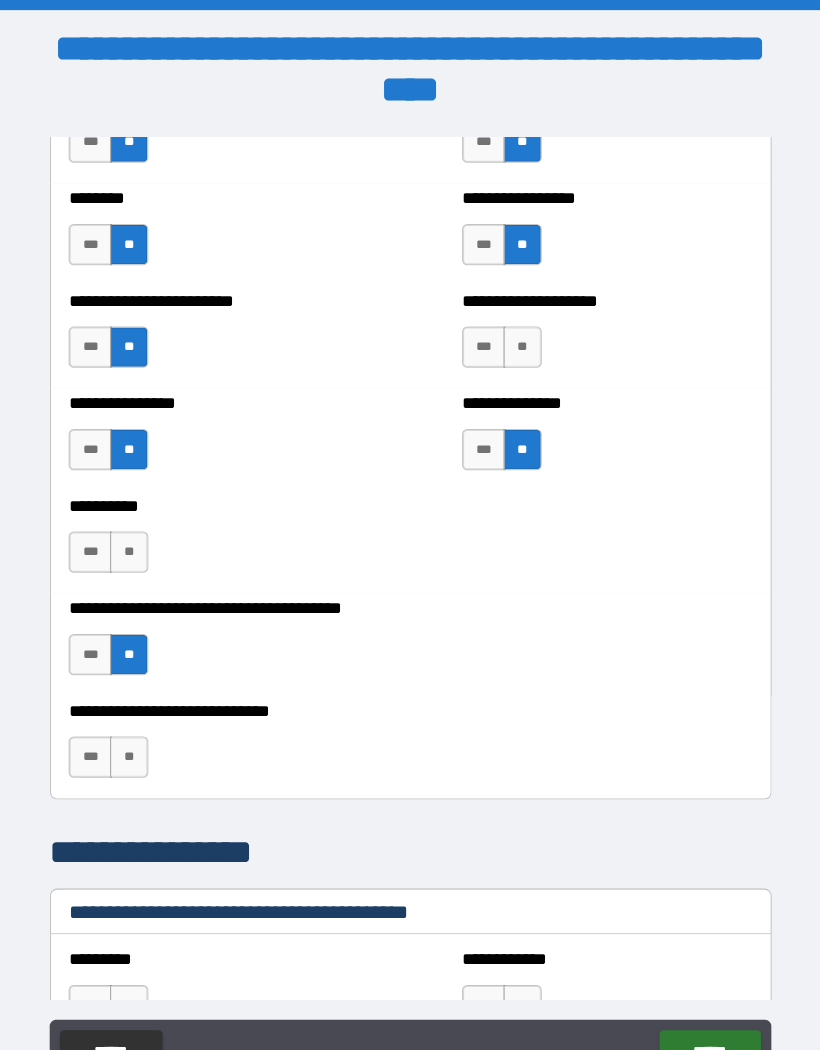 click on "**" at bounding box center [518, 335] 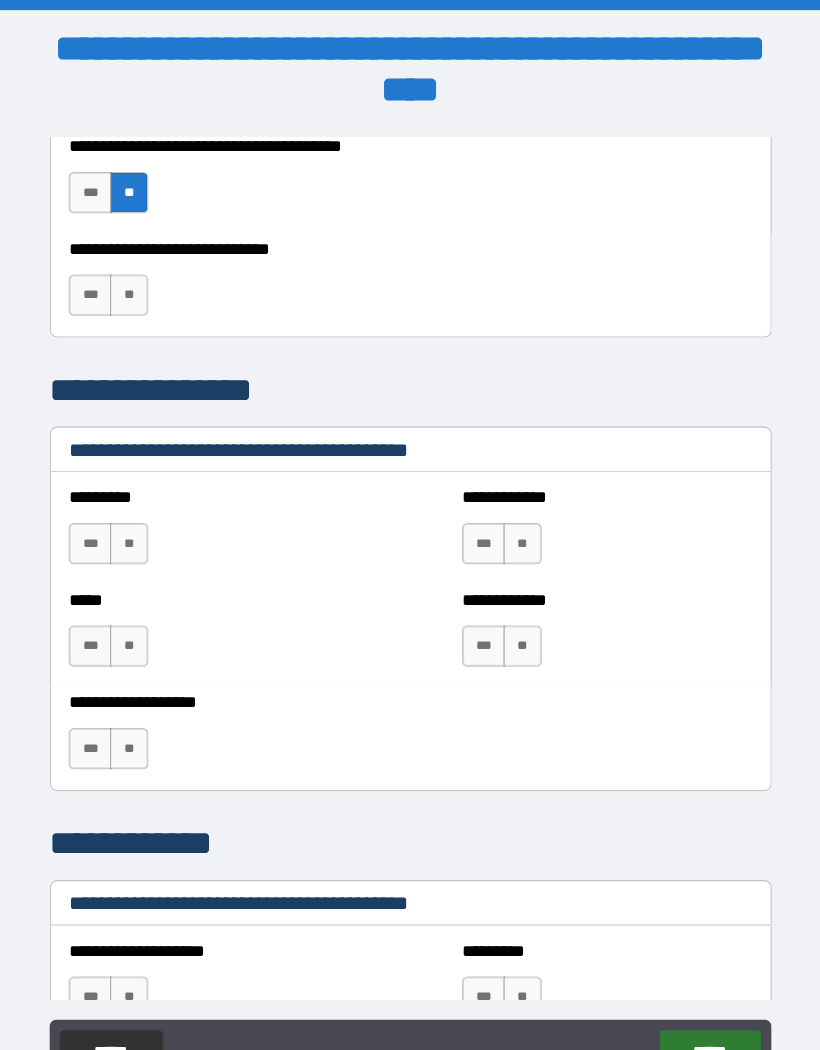 scroll, scrollTop: 7631, scrollLeft: 0, axis: vertical 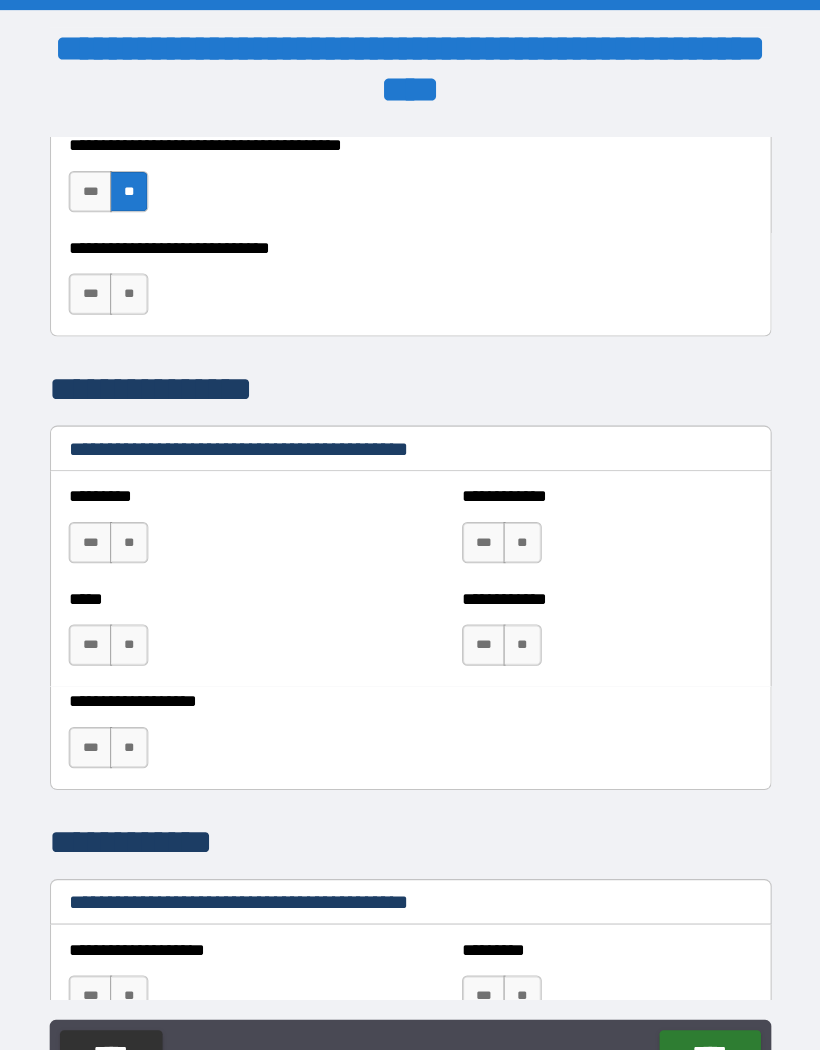 click on "**" at bounding box center [138, 524] 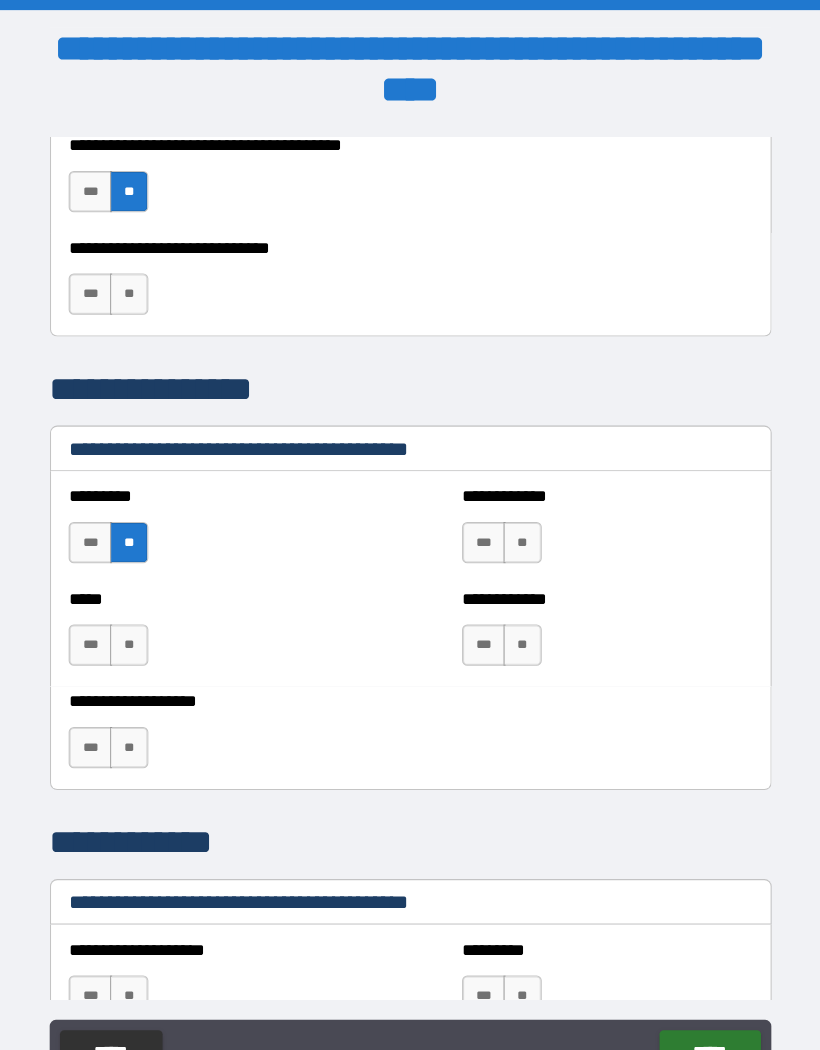 click on "**" at bounding box center (138, 623) 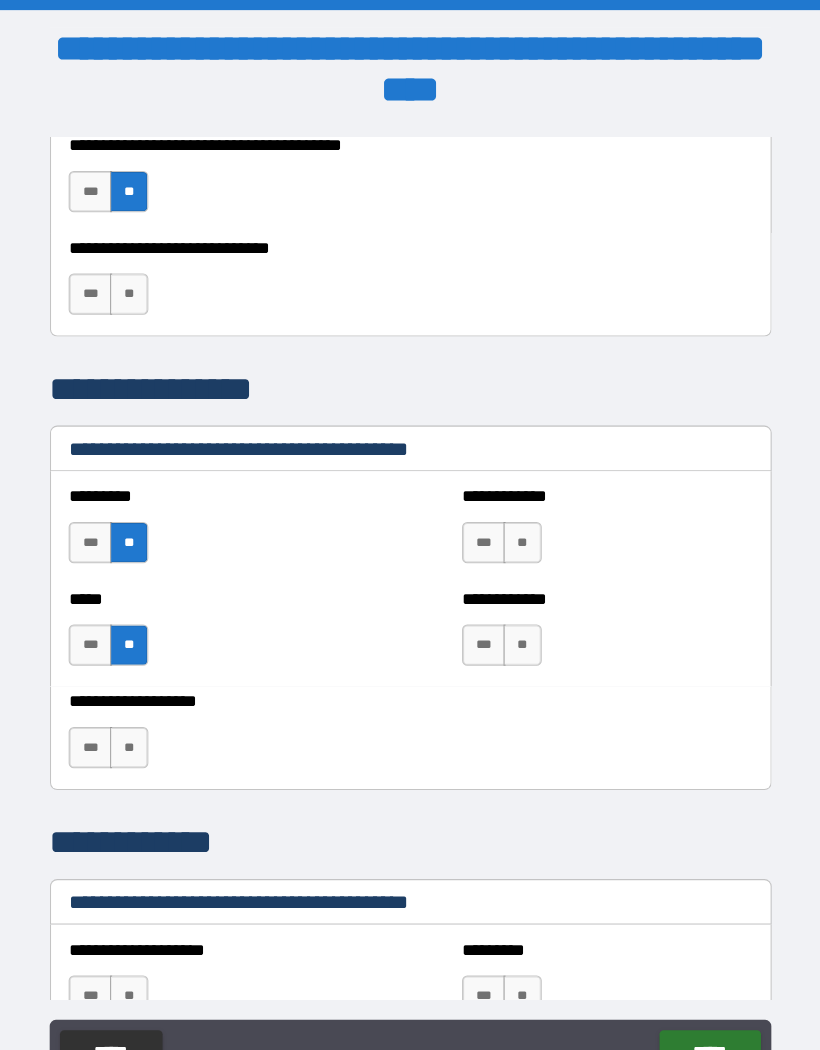 click on "**" at bounding box center (138, 722) 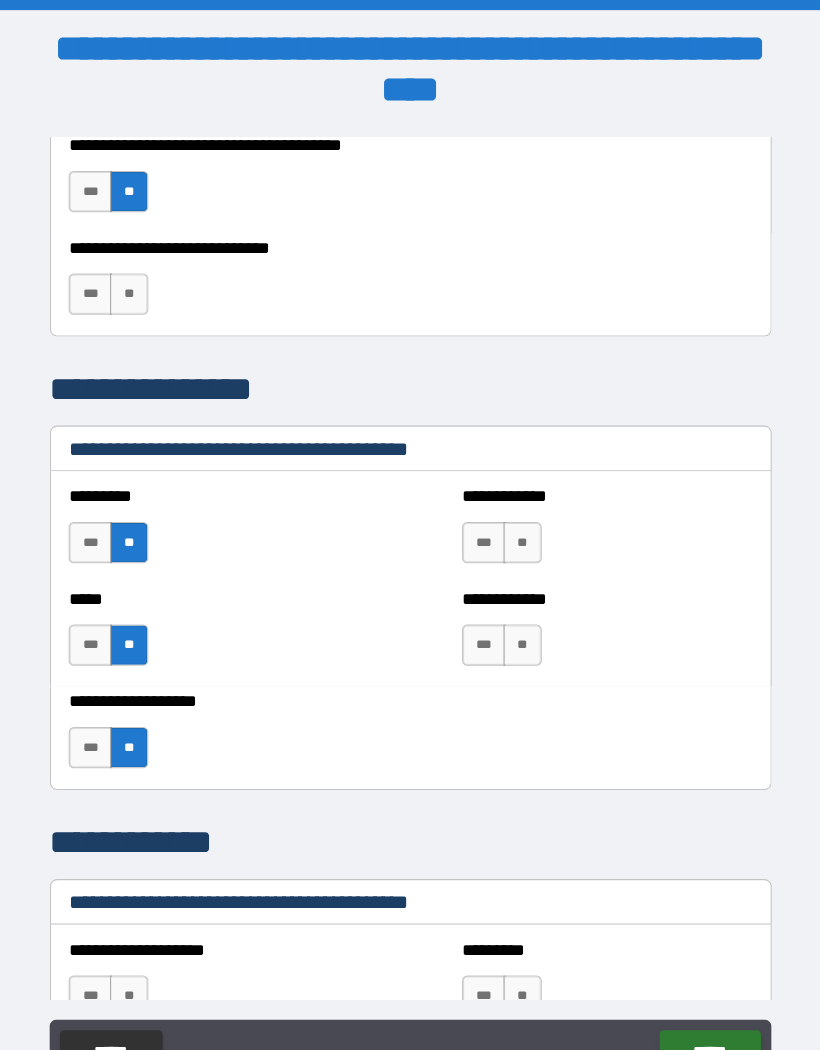 click on "**" at bounding box center [518, 524] 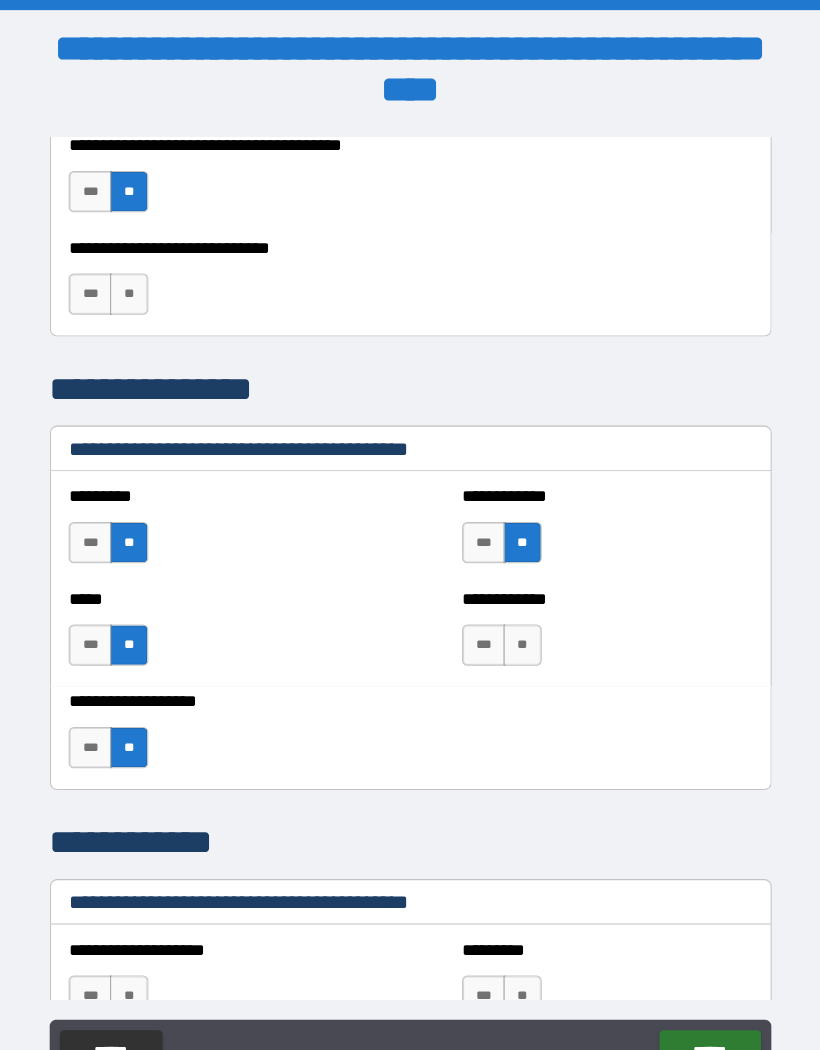 click on "**" at bounding box center [518, 623] 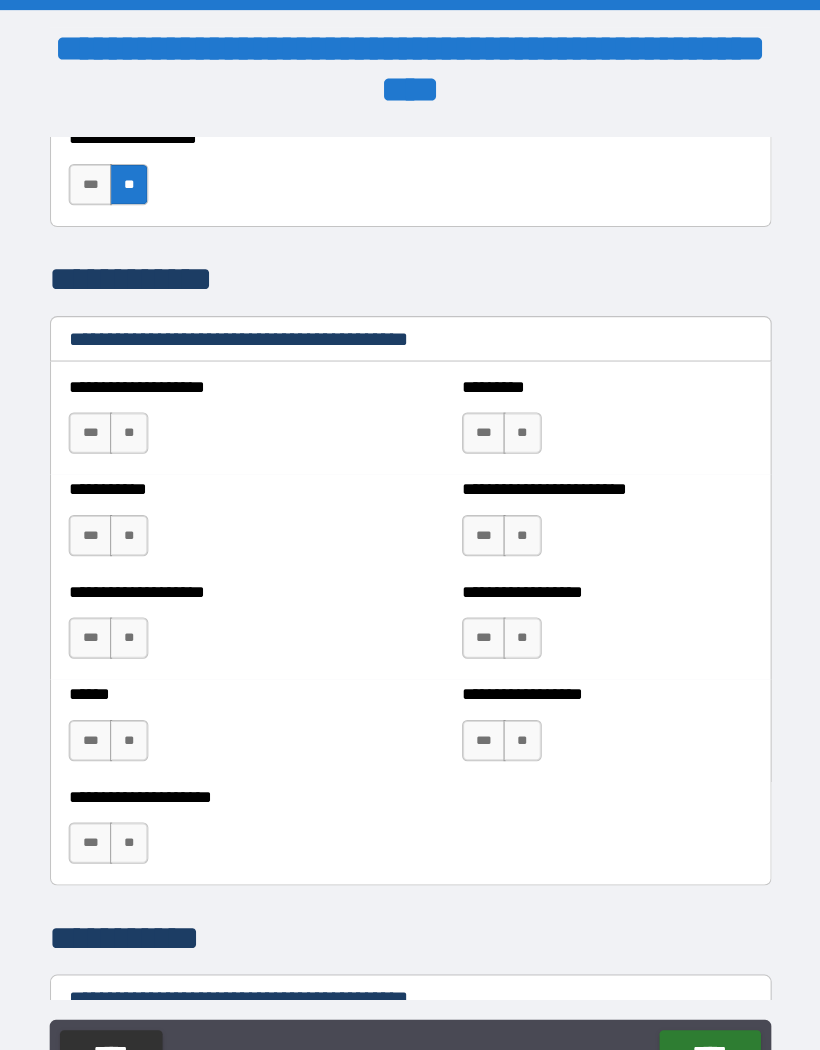 scroll, scrollTop: 8176, scrollLeft: 0, axis: vertical 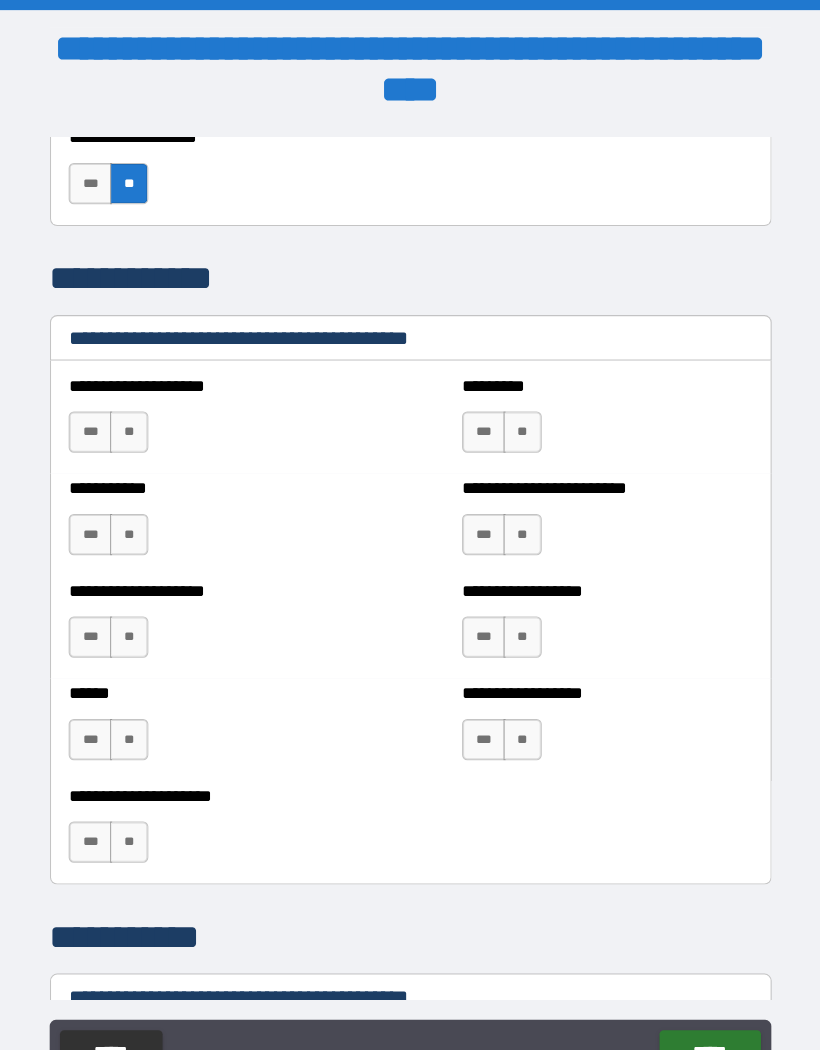 click on "**" at bounding box center (138, 417) 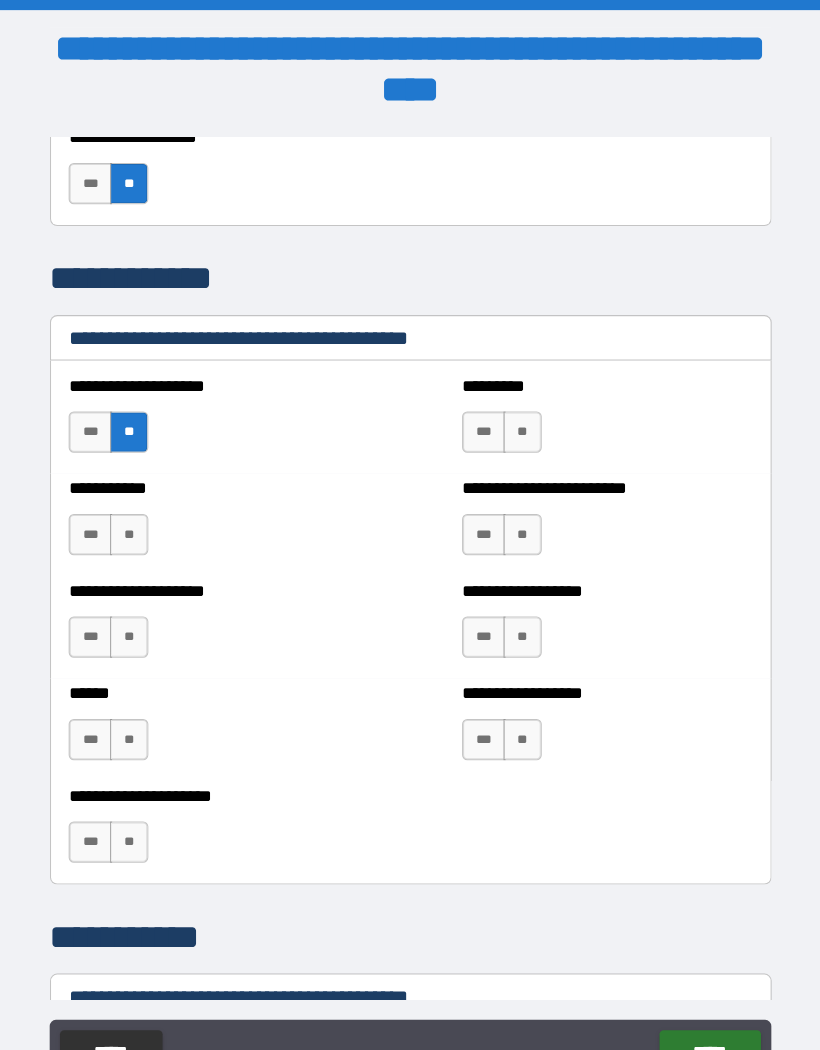 click on "**" at bounding box center (138, 516) 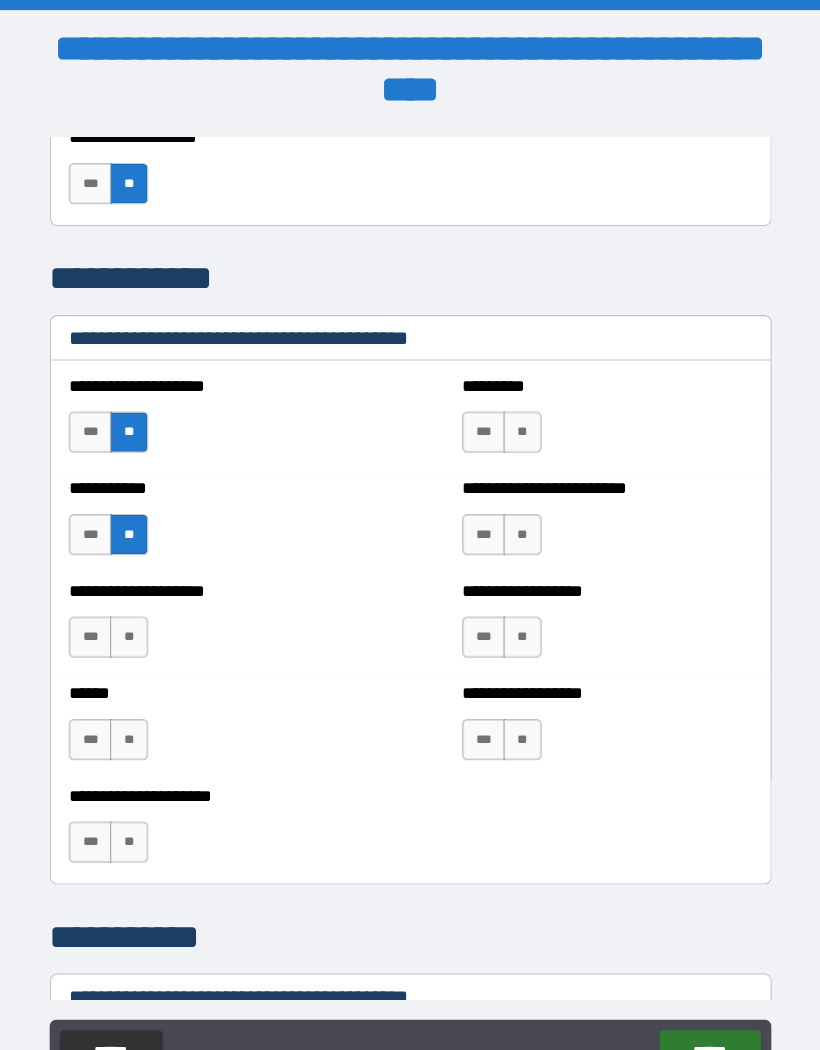 click on "**" at bounding box center [138, 615] 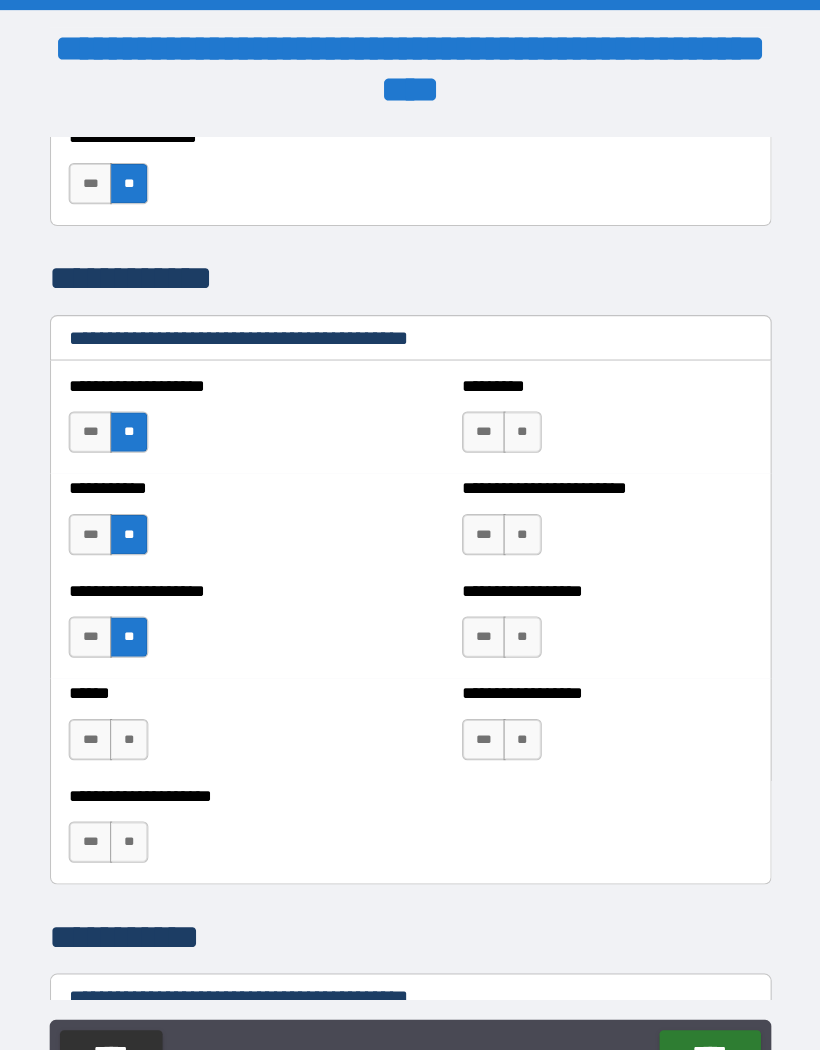 click on "**" at bounding box center (138, 714) 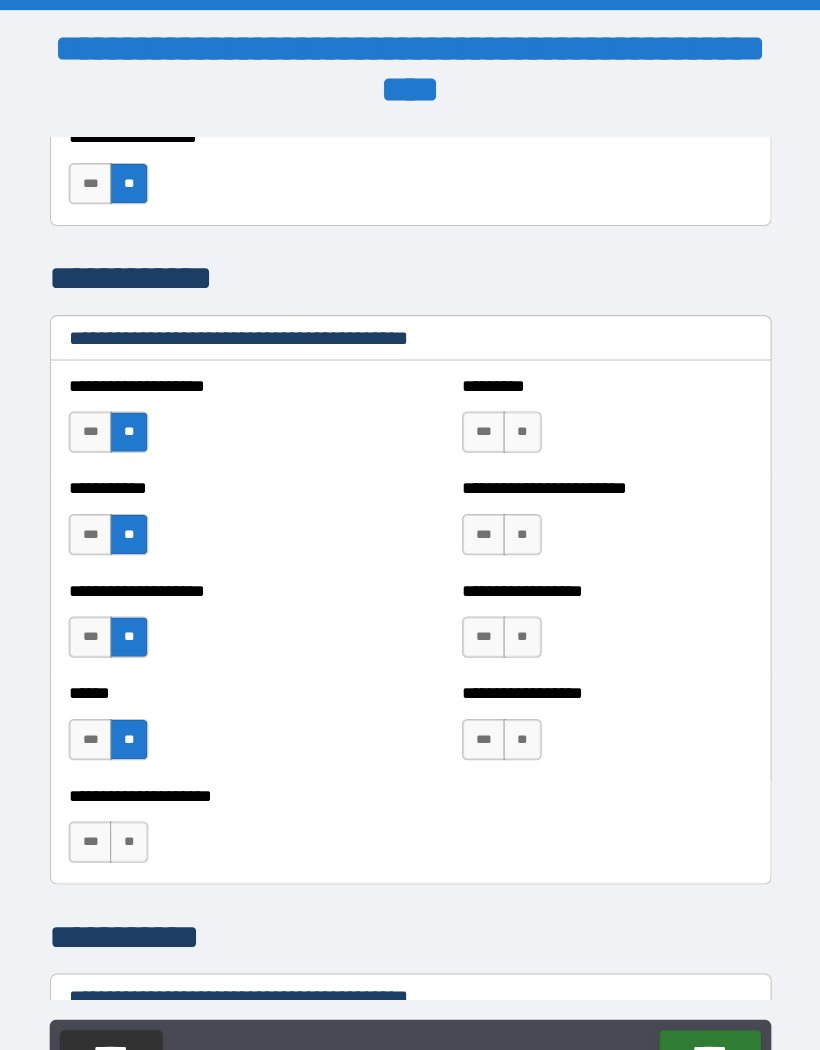 click on "**" at bounding box center [138, 813] 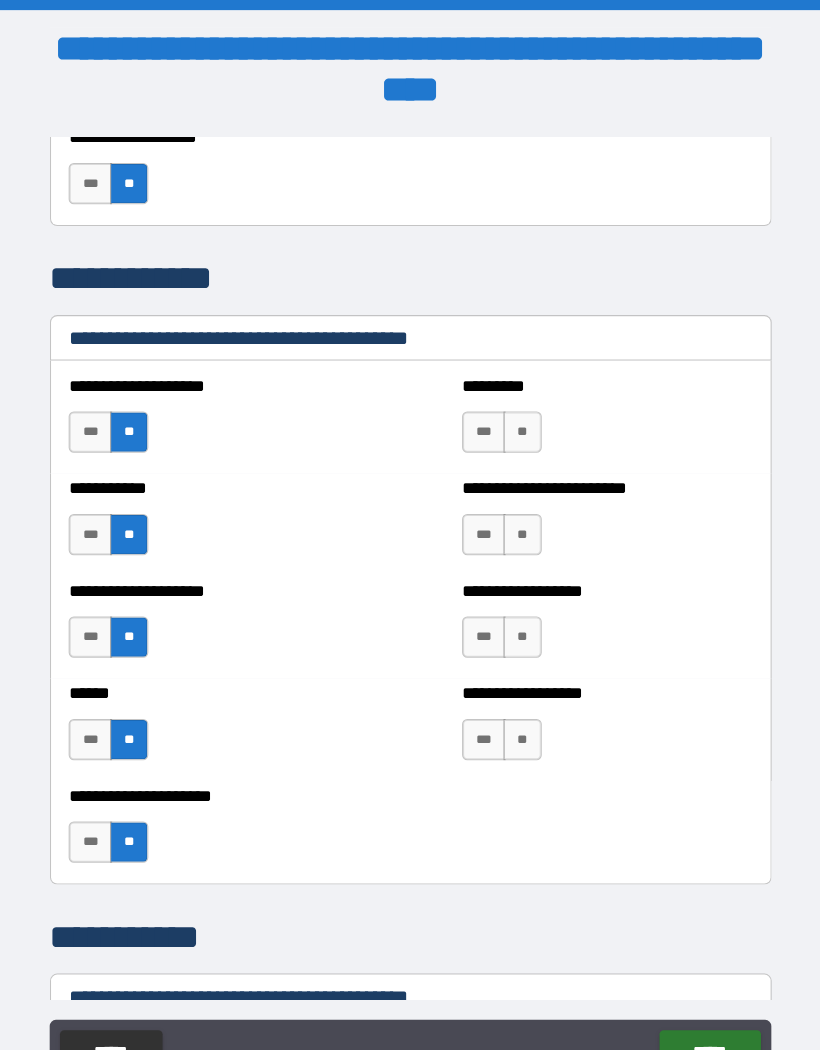 click on "***" at bounding box center (481, 417) 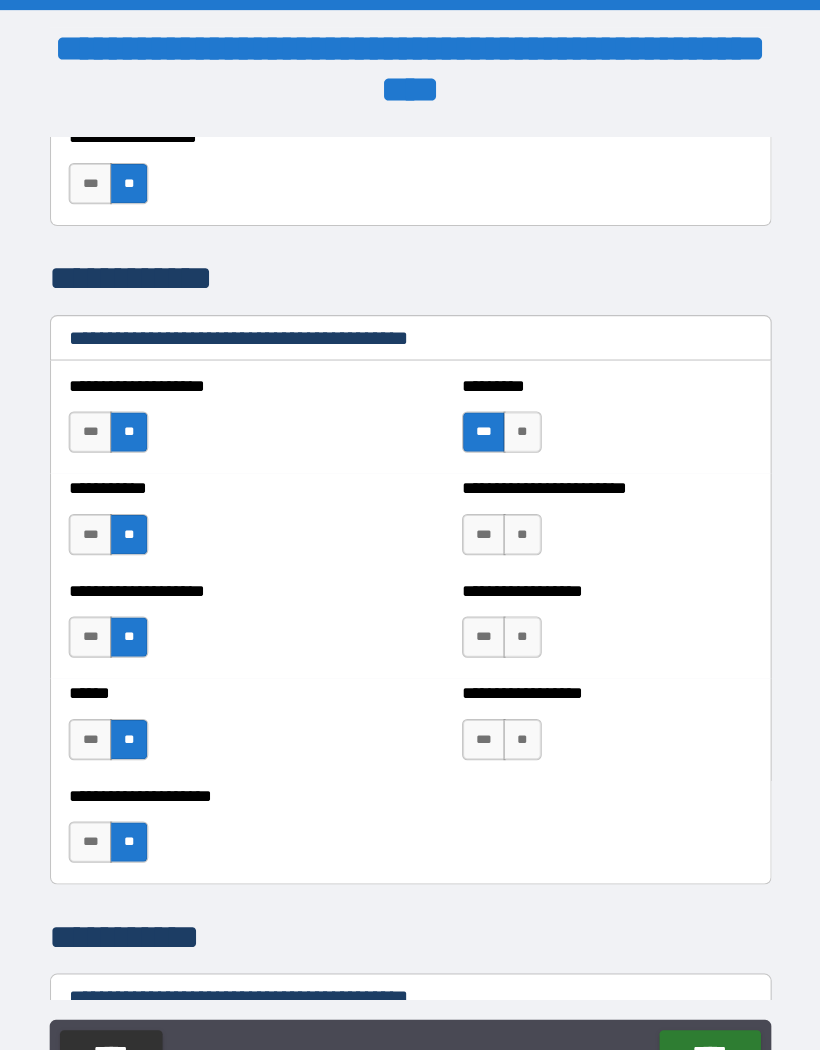 click on "**" at bounding box center (518, 516) 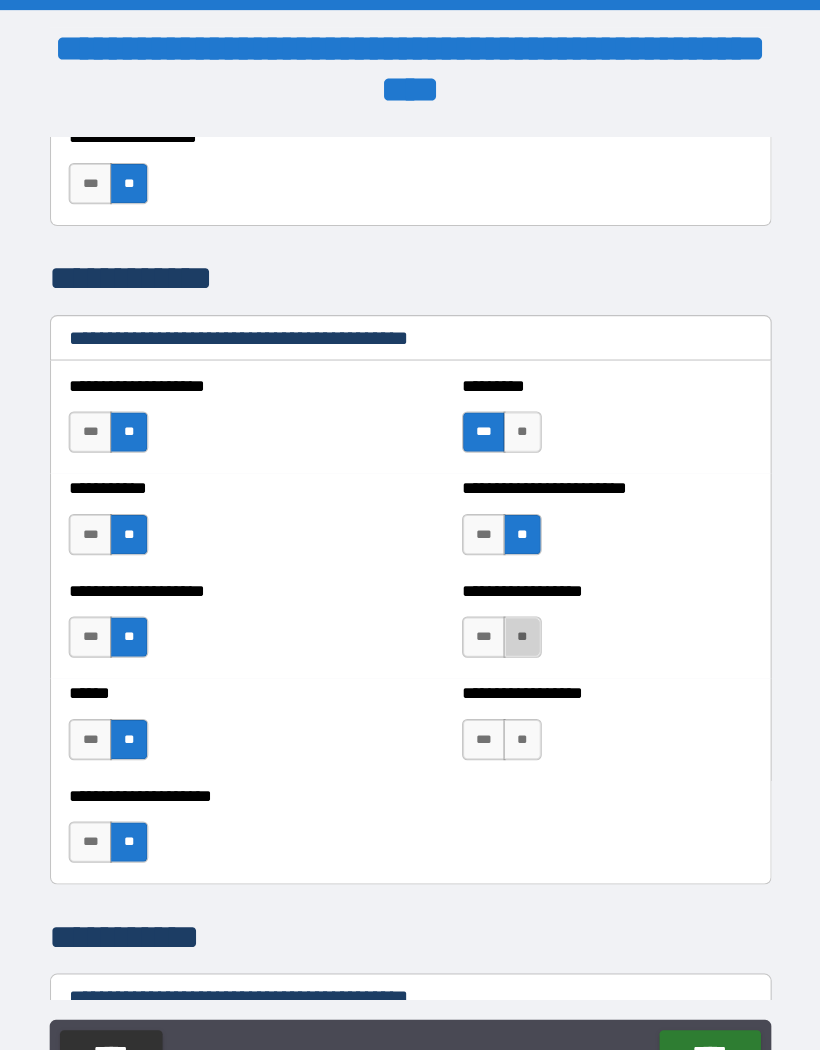 click on "**" at bounding box center (518, 615) 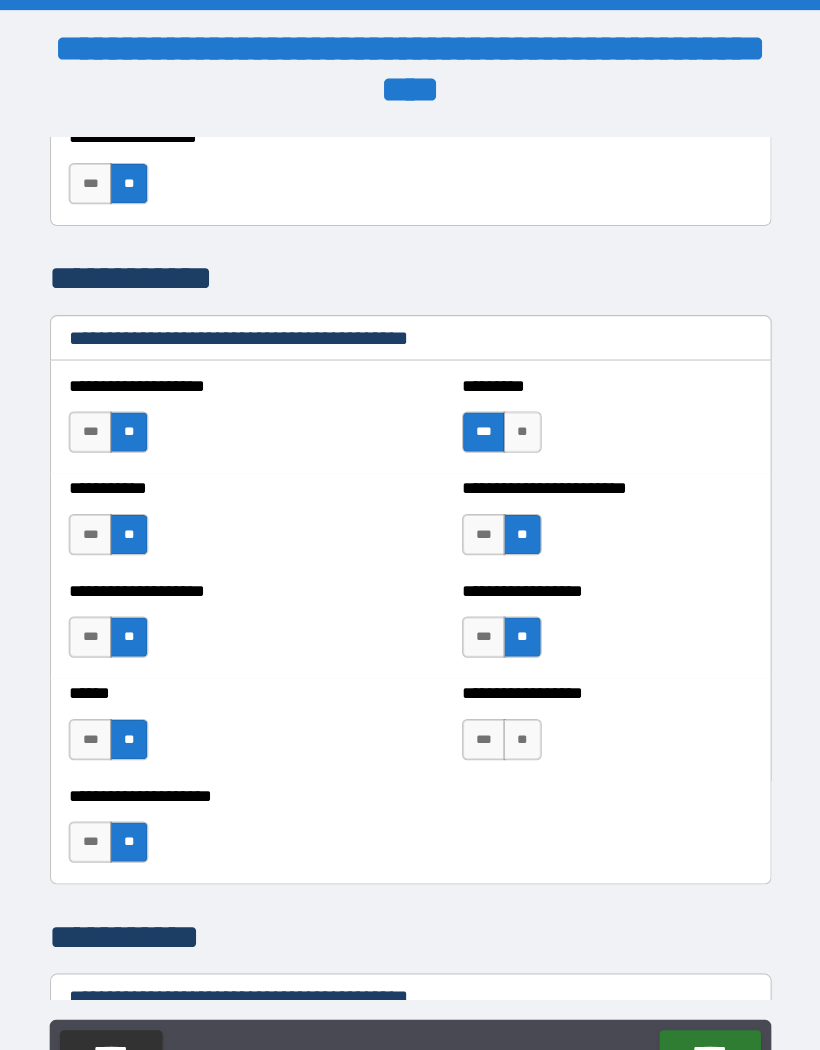click on "**" at bounding box center (518, 714) 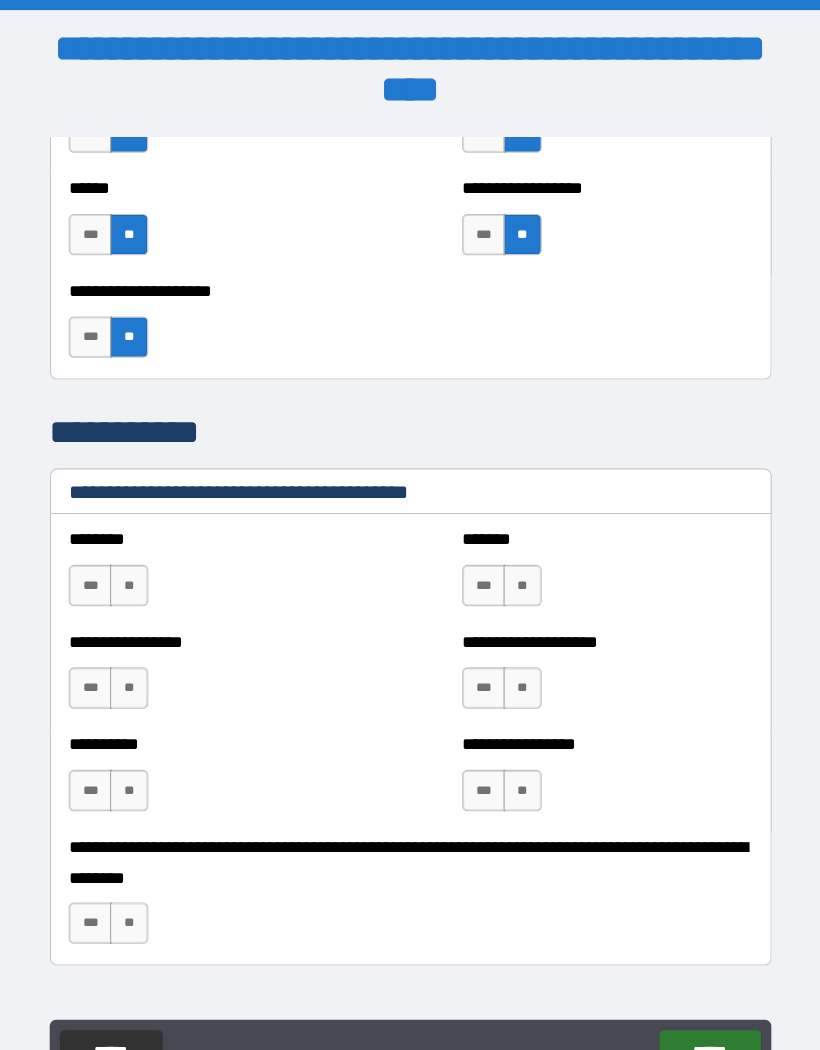 scroll, scrollTop: 8663, scrollLeft: 0, axis: vertical 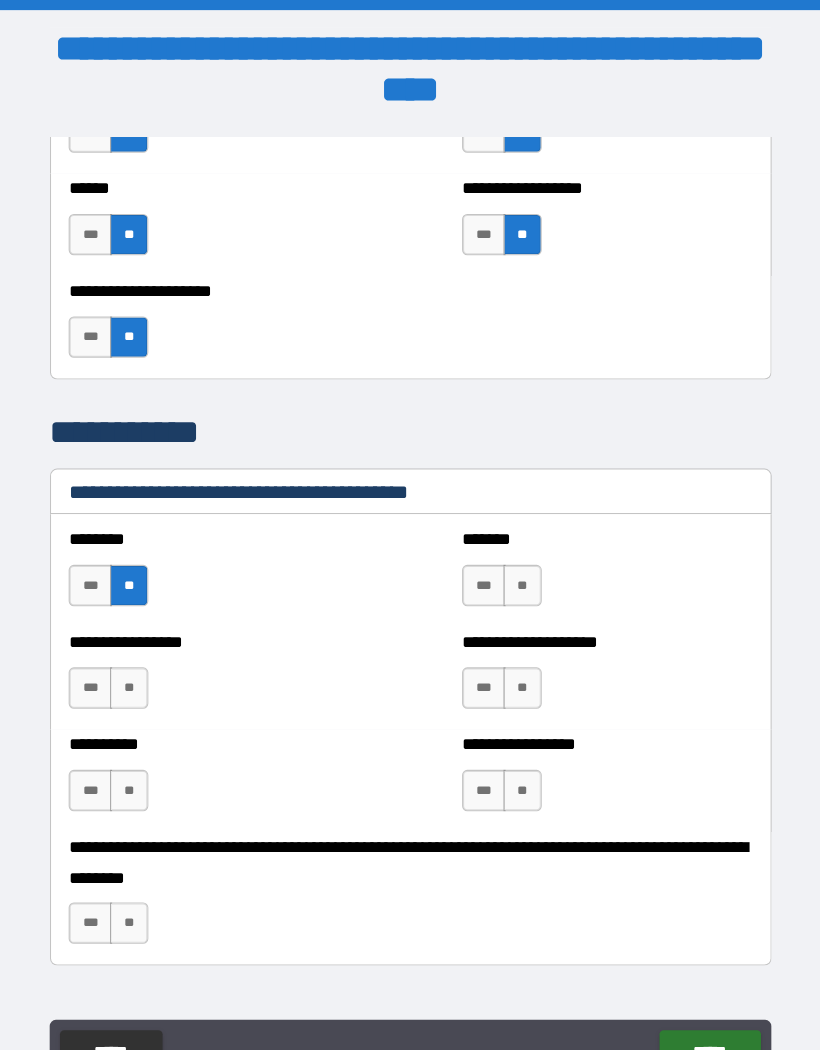 click on "**" at bounding box center [138, 665] 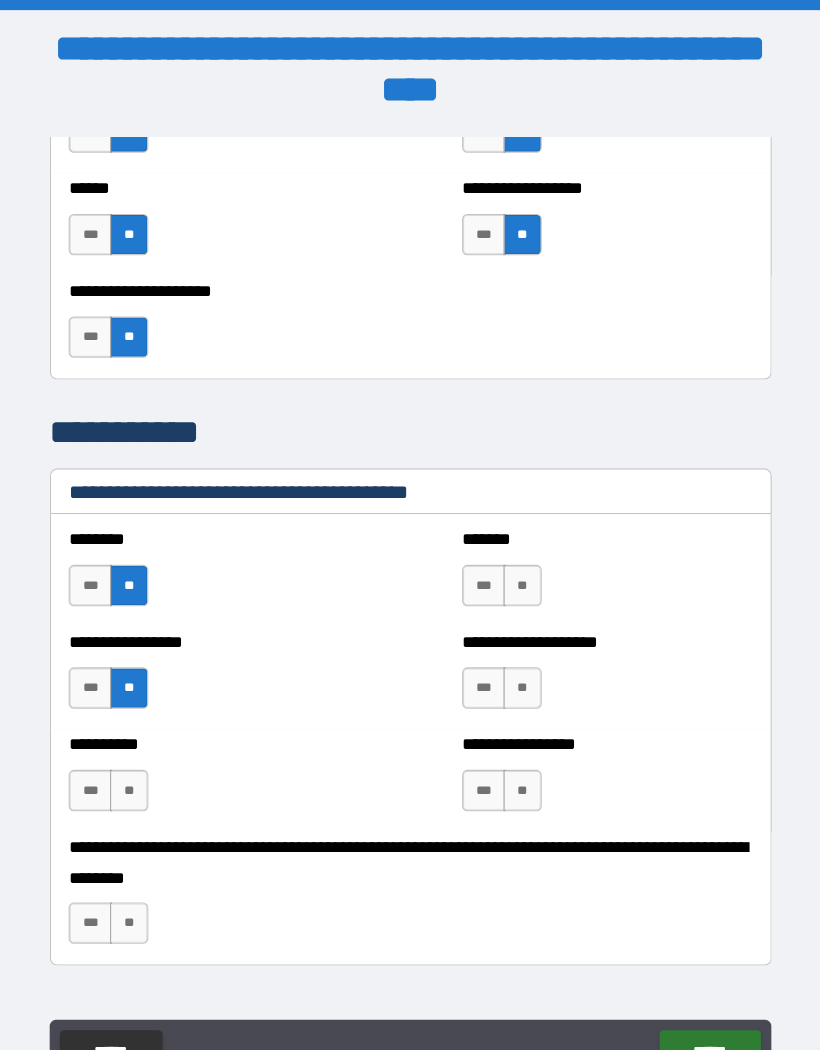 click on "***" at bounding box center [481, 566] 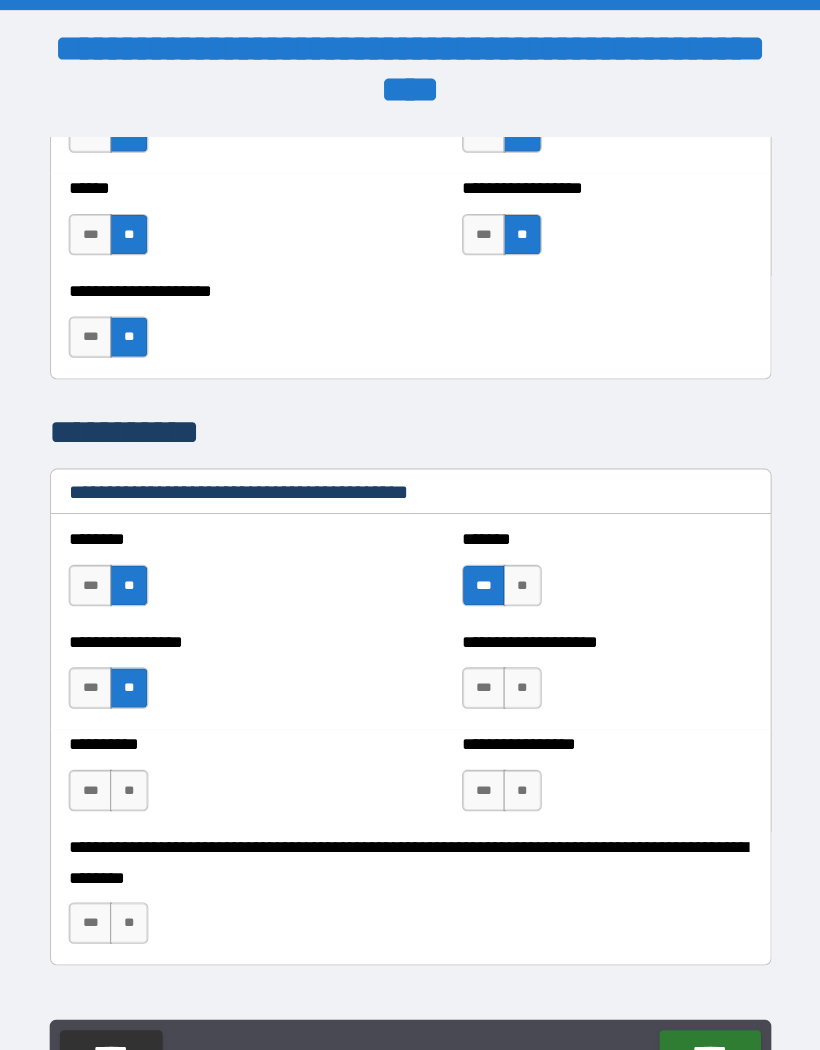 click on "**" at bounding box center (518, 665) 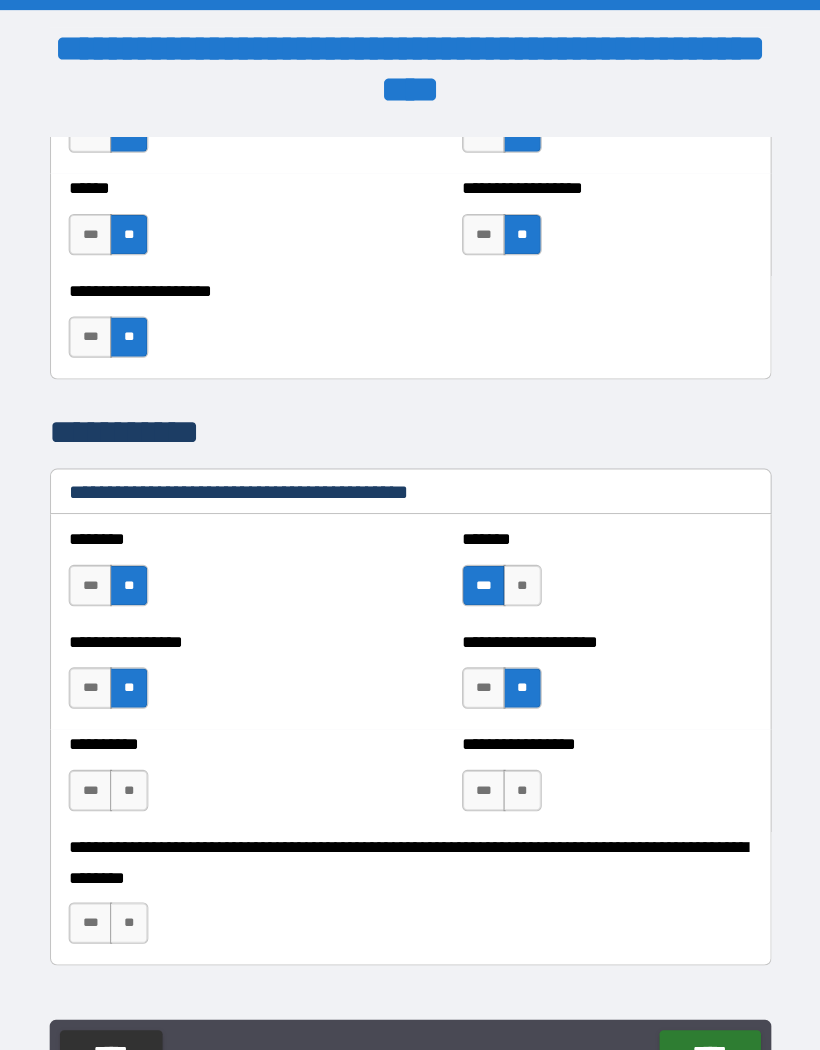 click on "**" at bounding box center [518, 764] 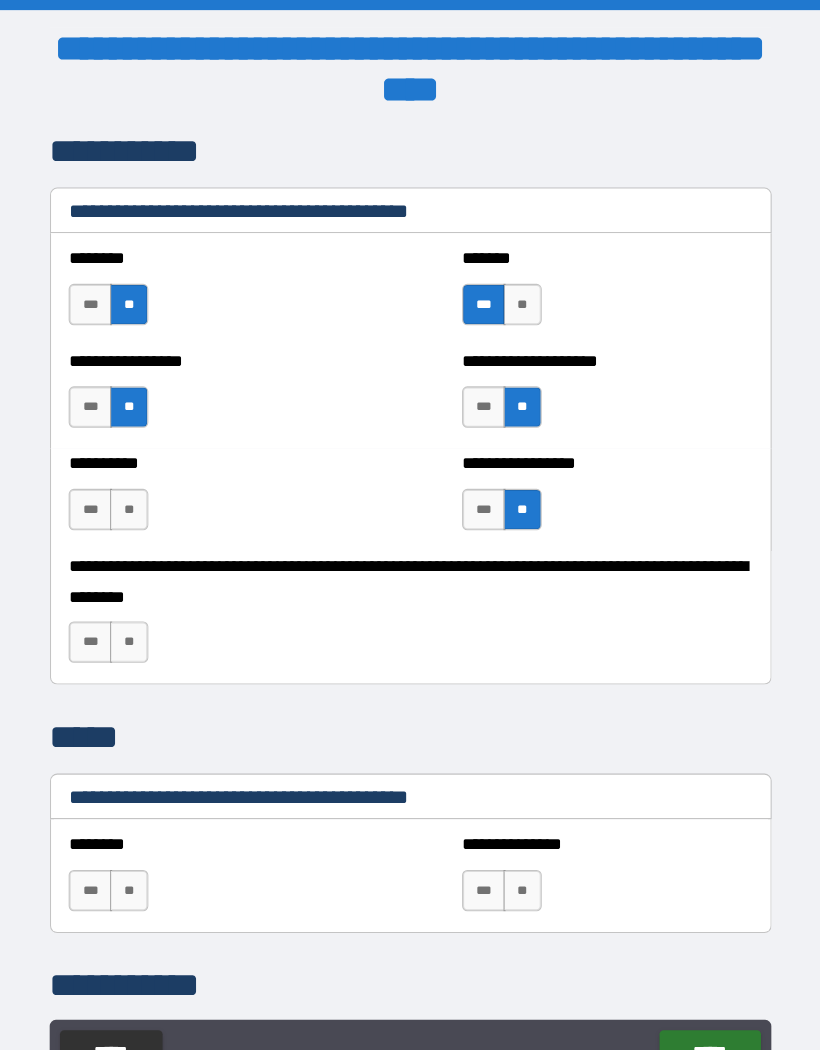 scroll, scrollTop: 8937, scrollLeft: 0, axis: vertical 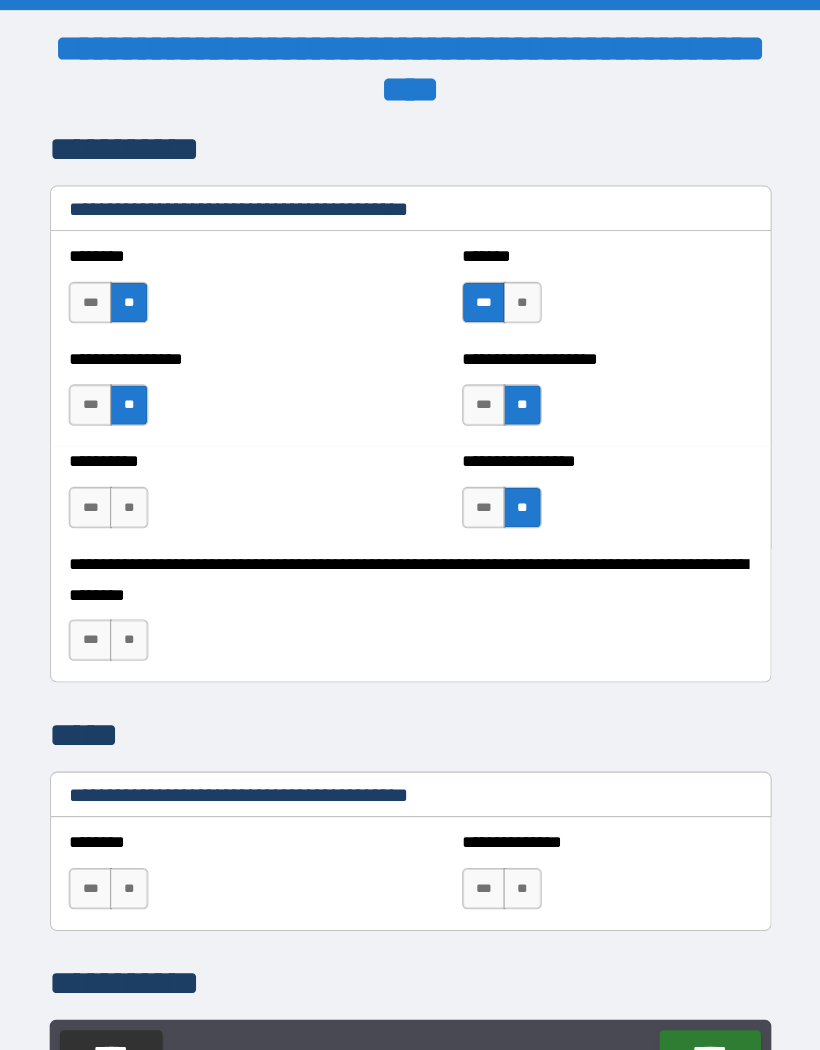 click on "**" at bounding box center (138, 490) 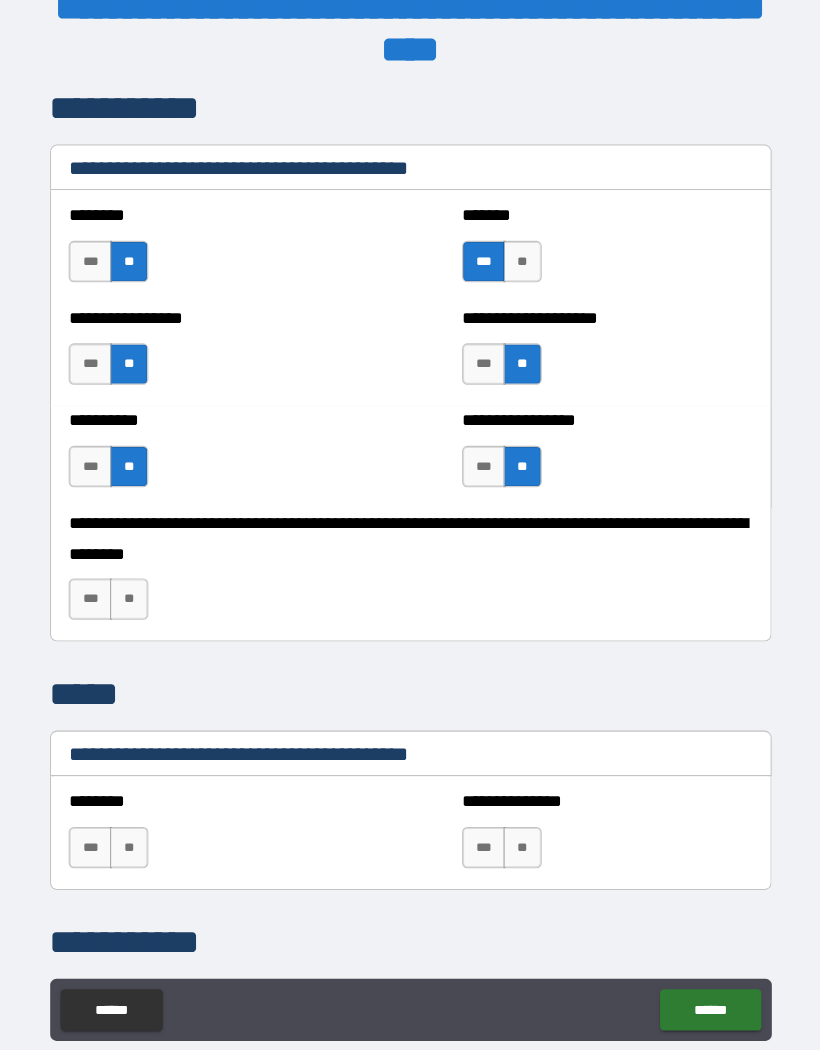 scroll, scrollTop: 39, scrollLeft: 0, axis: vertical 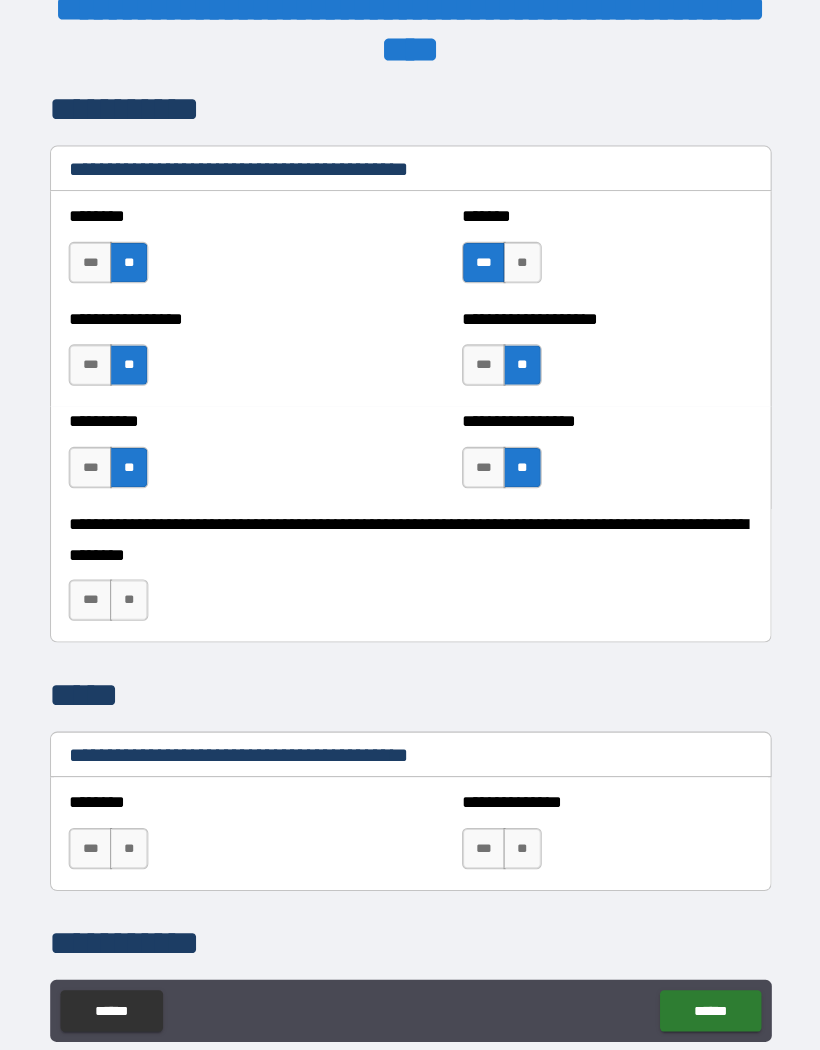 click on "**" at bounding box center [138, 819] 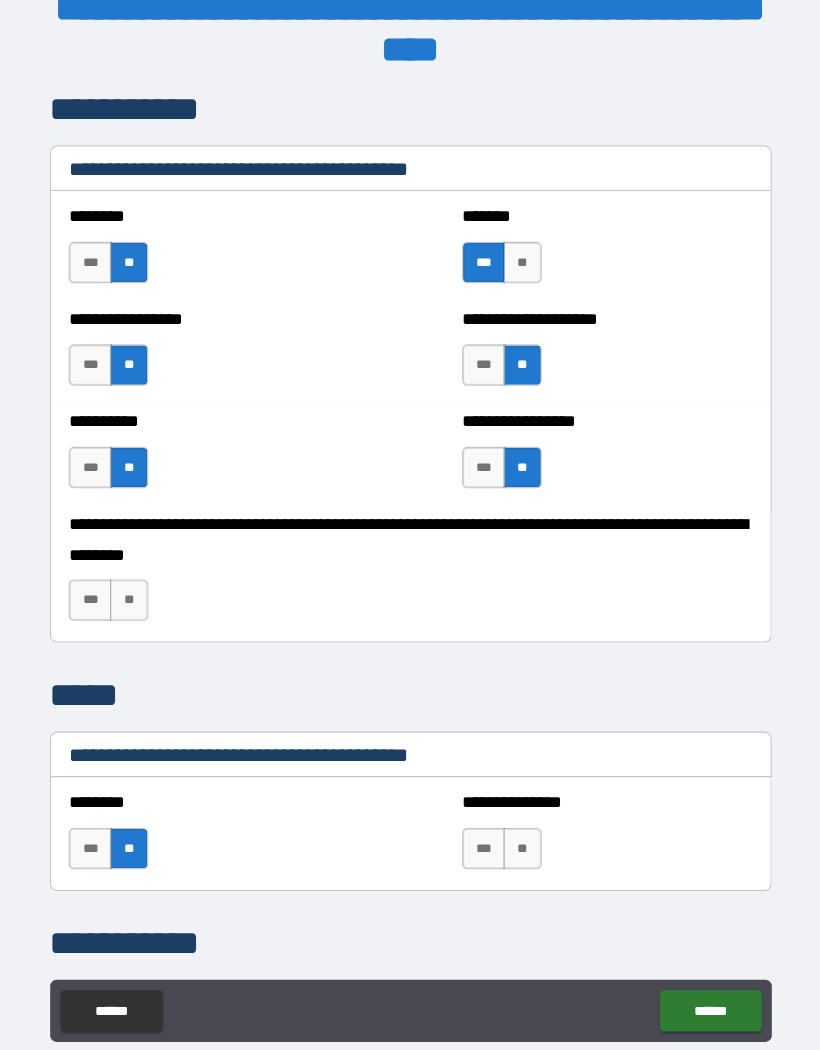 click on "**" at bounding box center (518, 819) 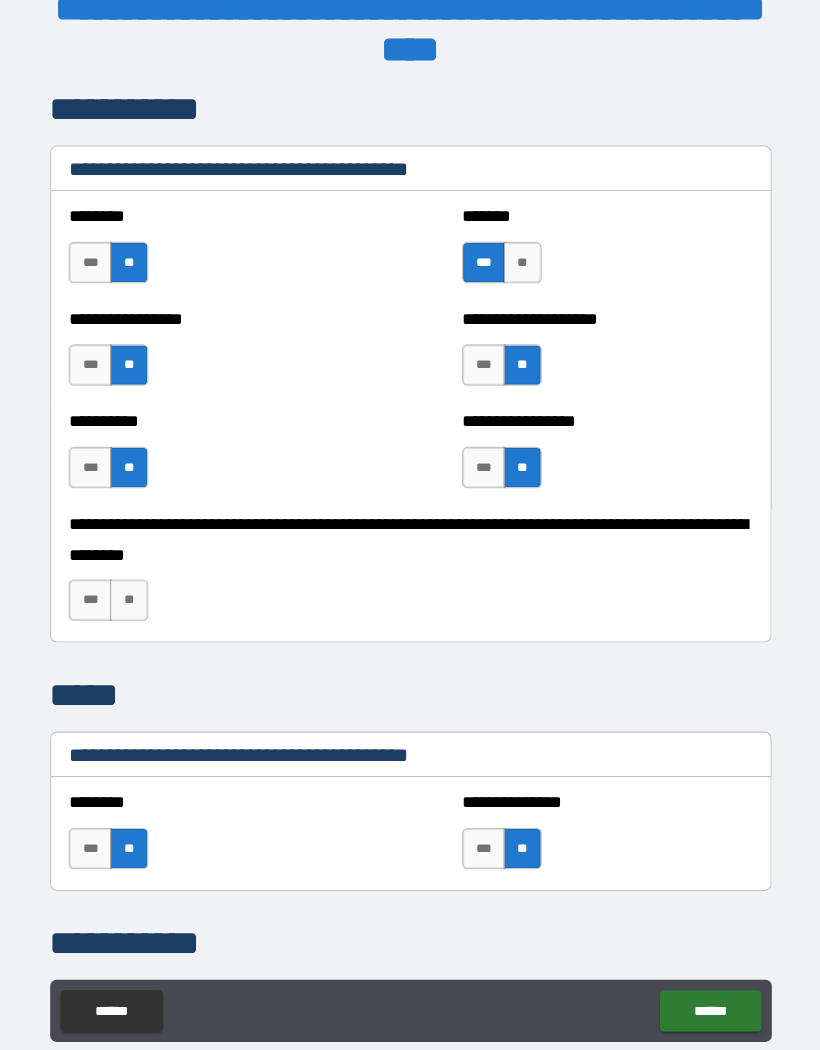 click on "**" at bounding box center [138, 579] 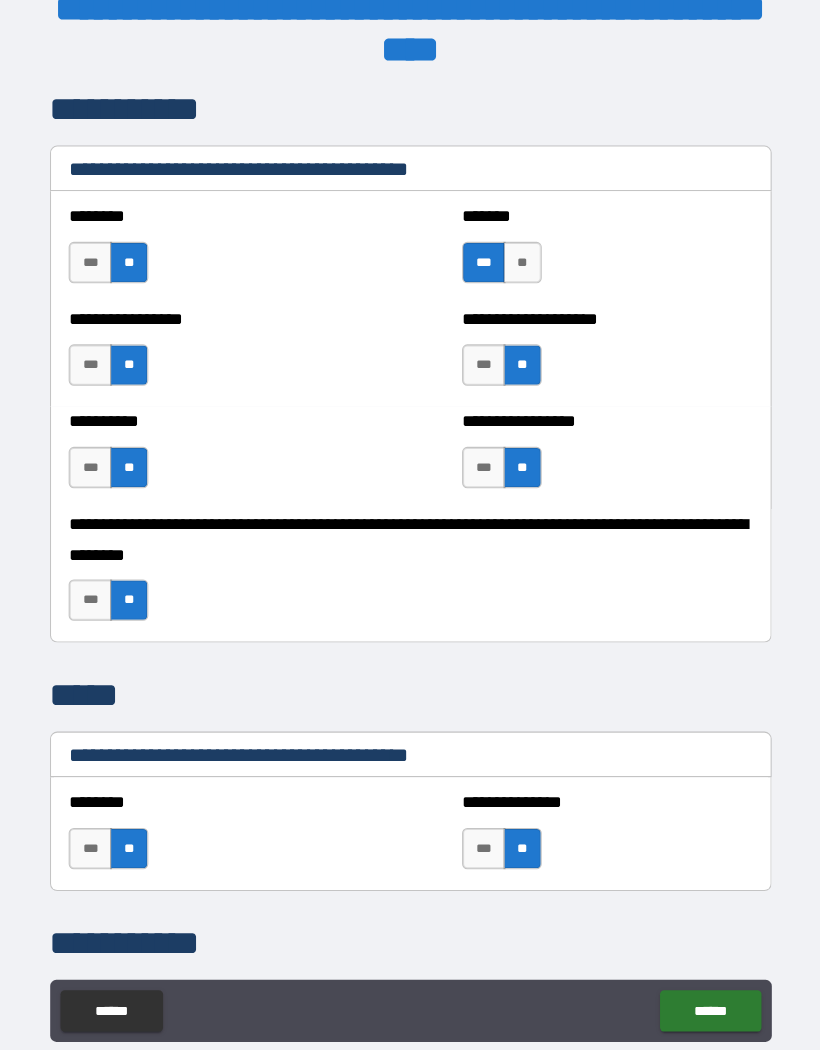 click on "******" at bounding box center (699, 976) 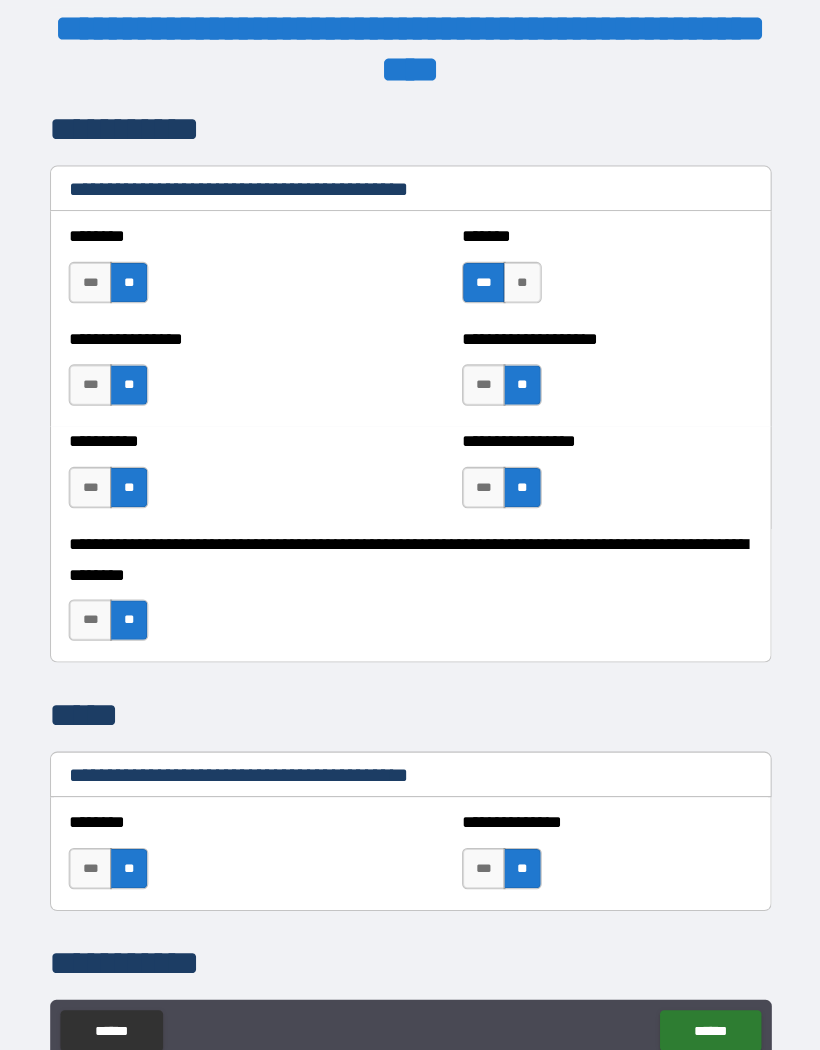 scroll, scrollTop: 0, scrollLeft: 0, axis: both 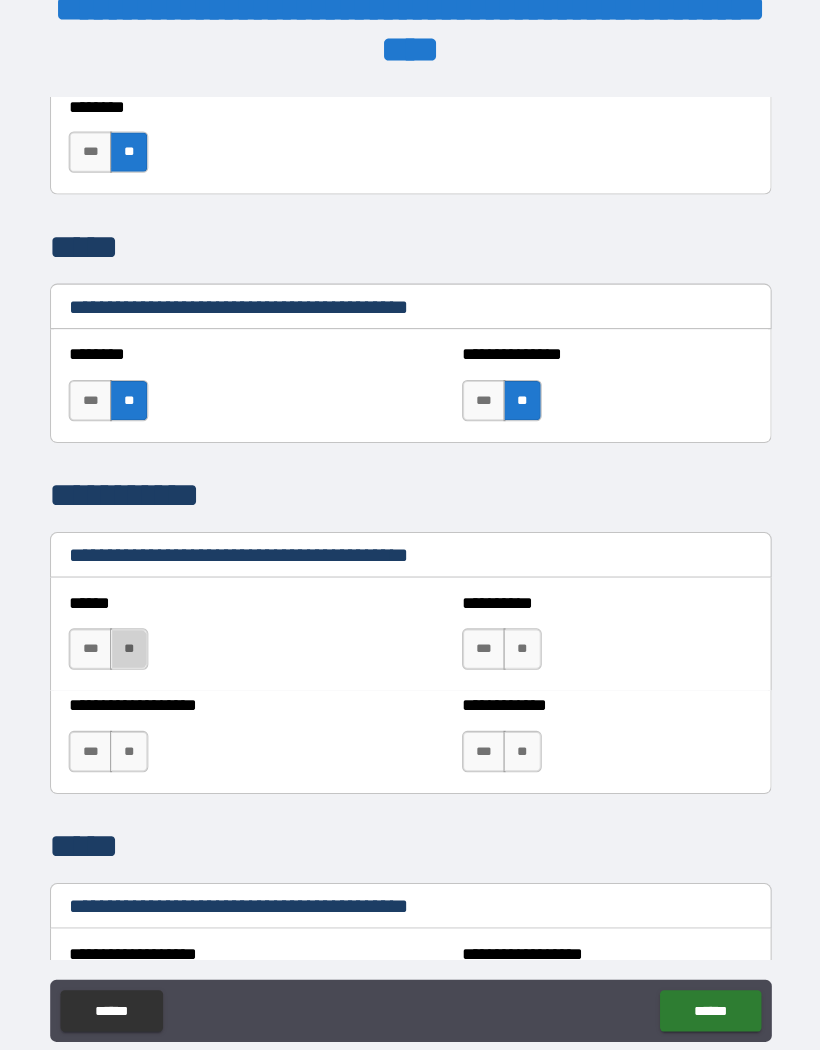click on "**" at bounding box center [138, 627] 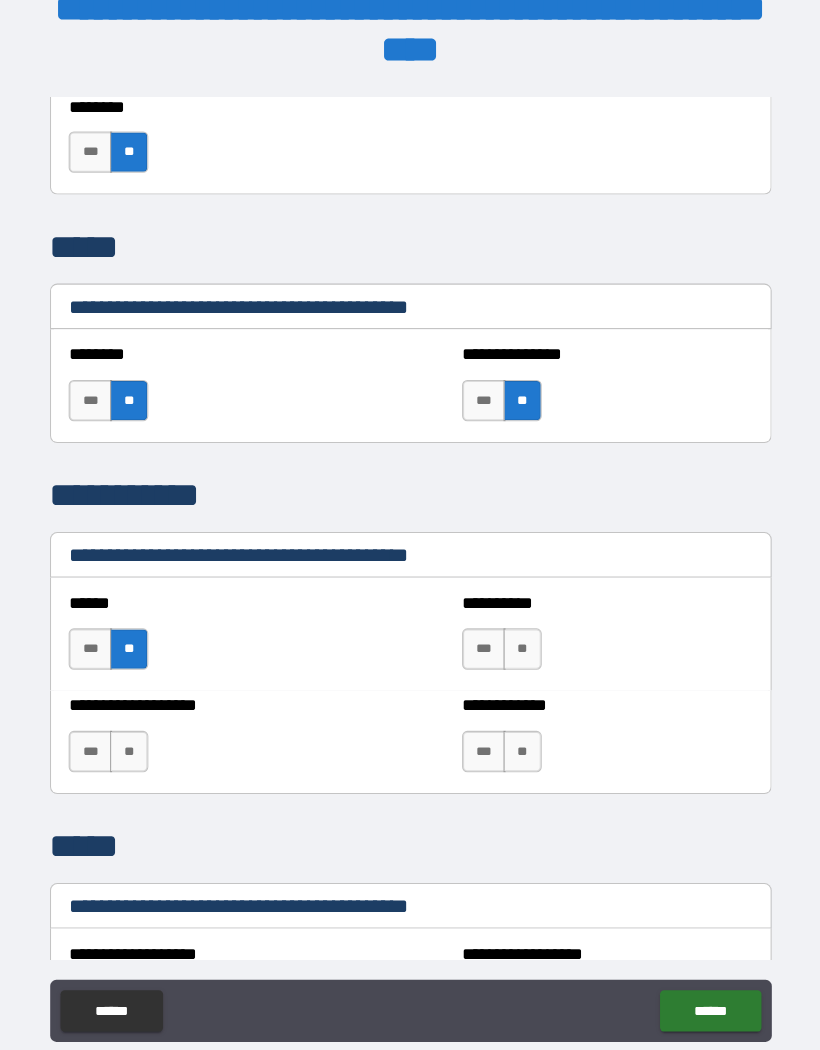 click on "**" at bounding box center (138, 726) 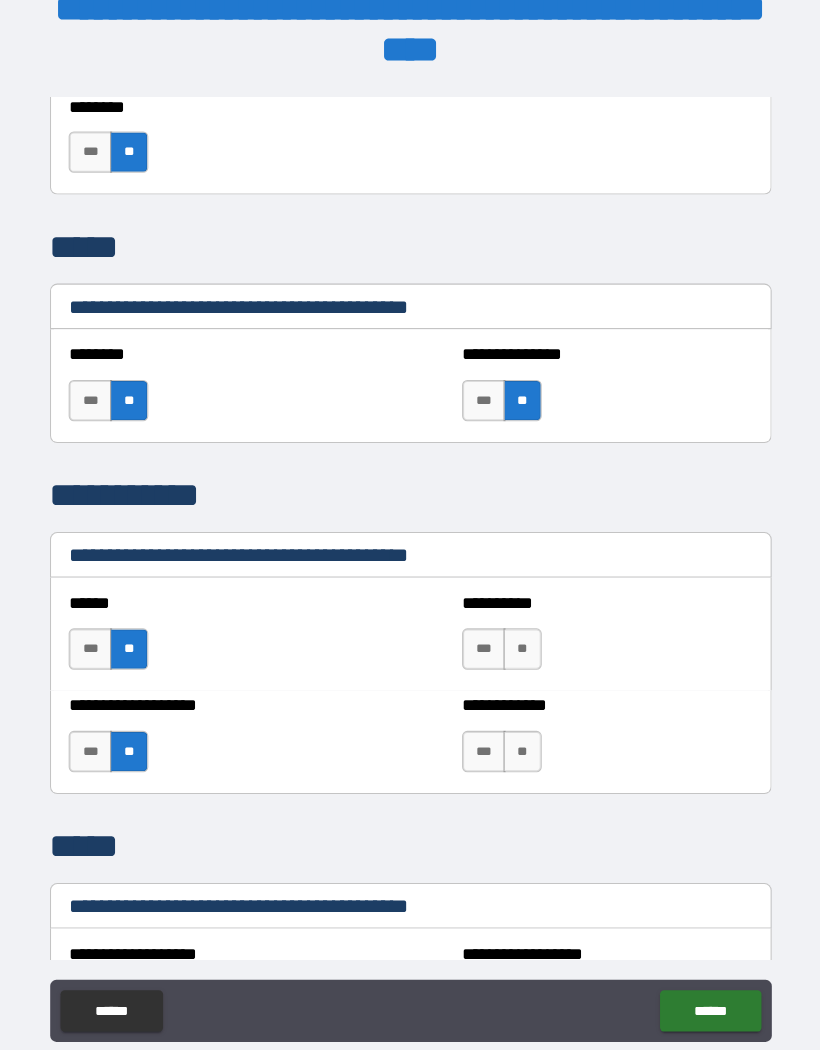 click on "**" at bounding box center [518, 627] 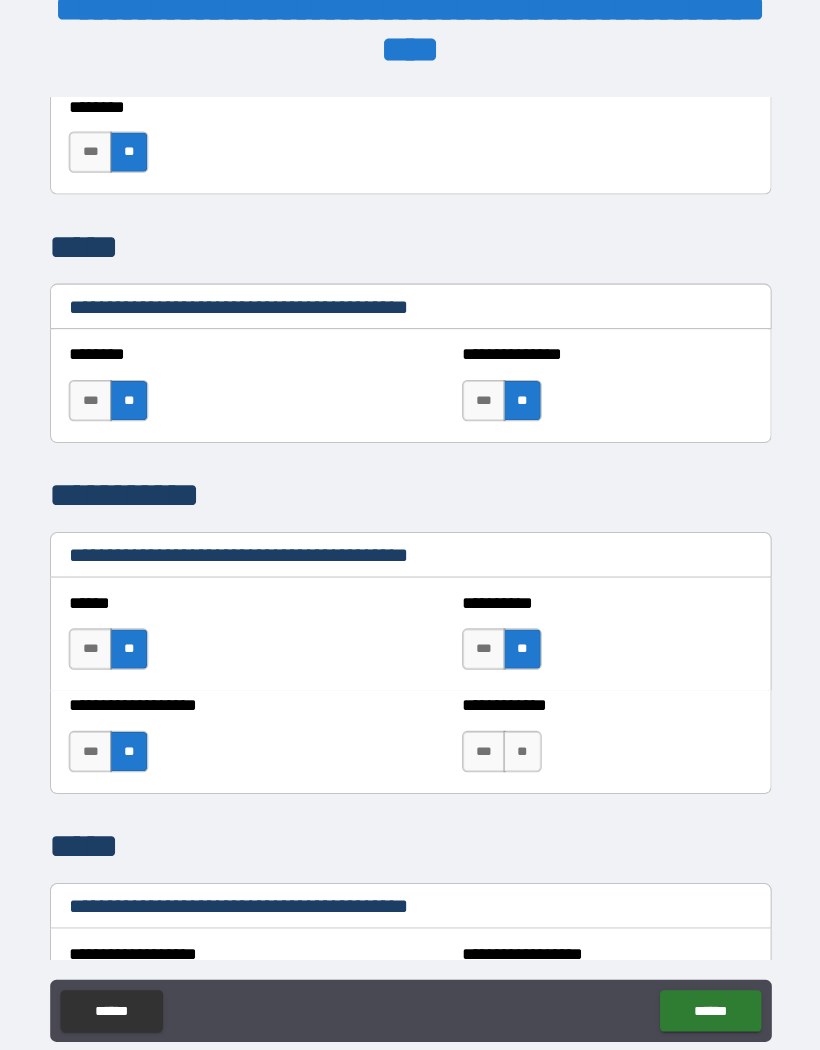click on "**" at bounding box center (518, 726) 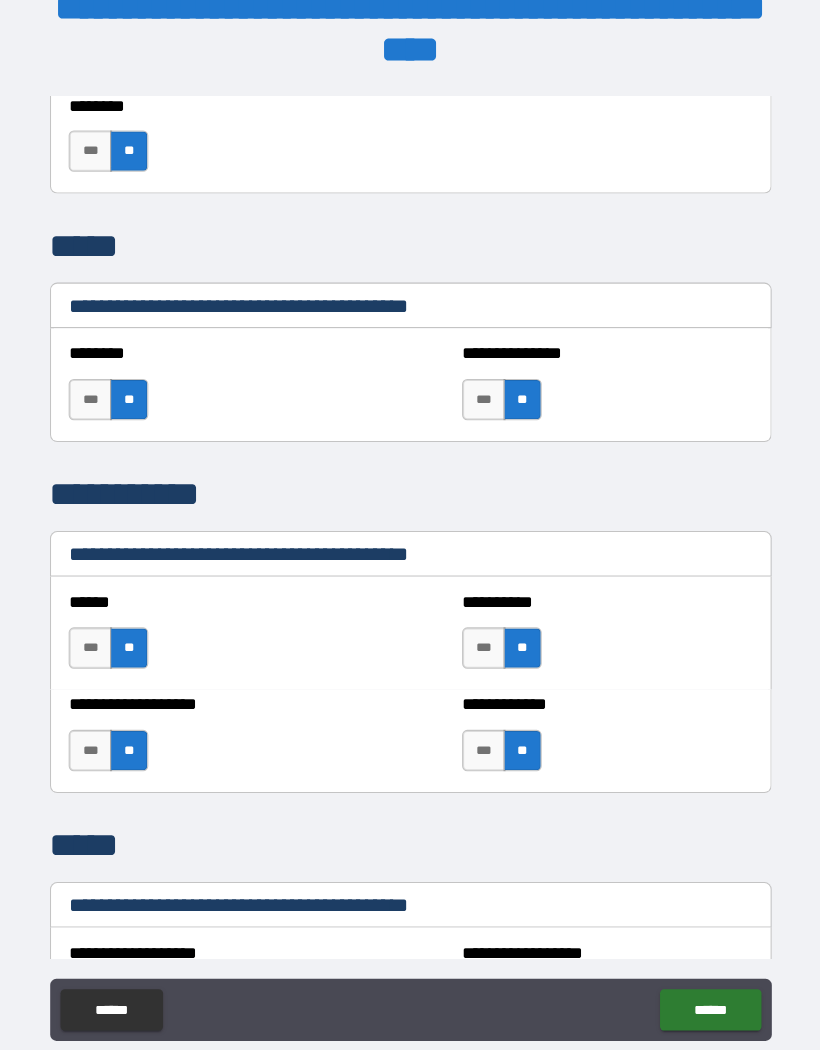 scroll, scrollTop: 39, scrollLeft: 0, axis: vertical 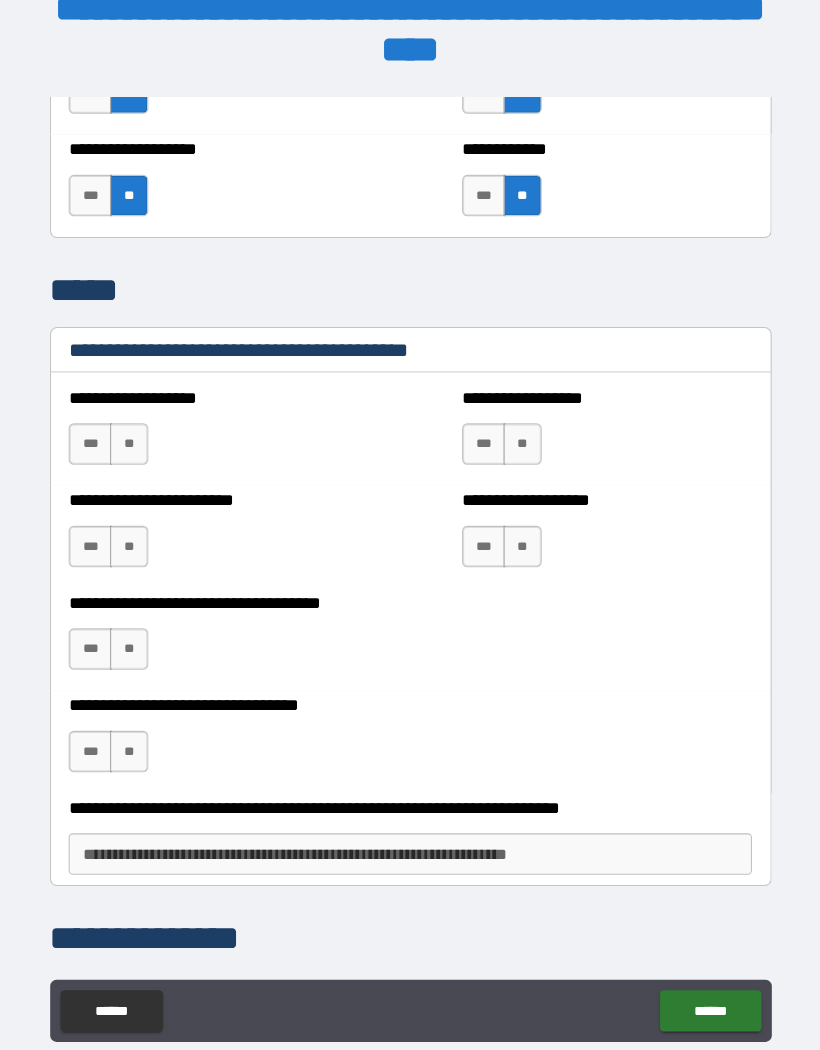 click on "***" at bounding box center [101, 429] 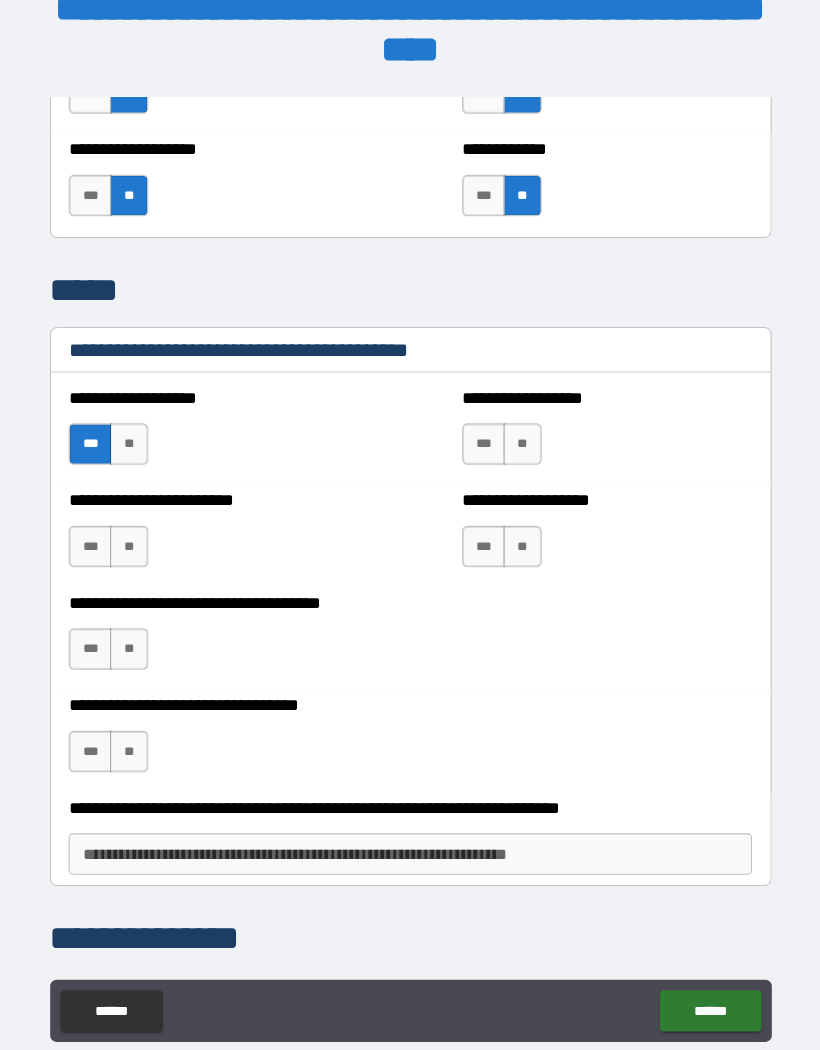 click on "**" at bounding box center [138, 528] 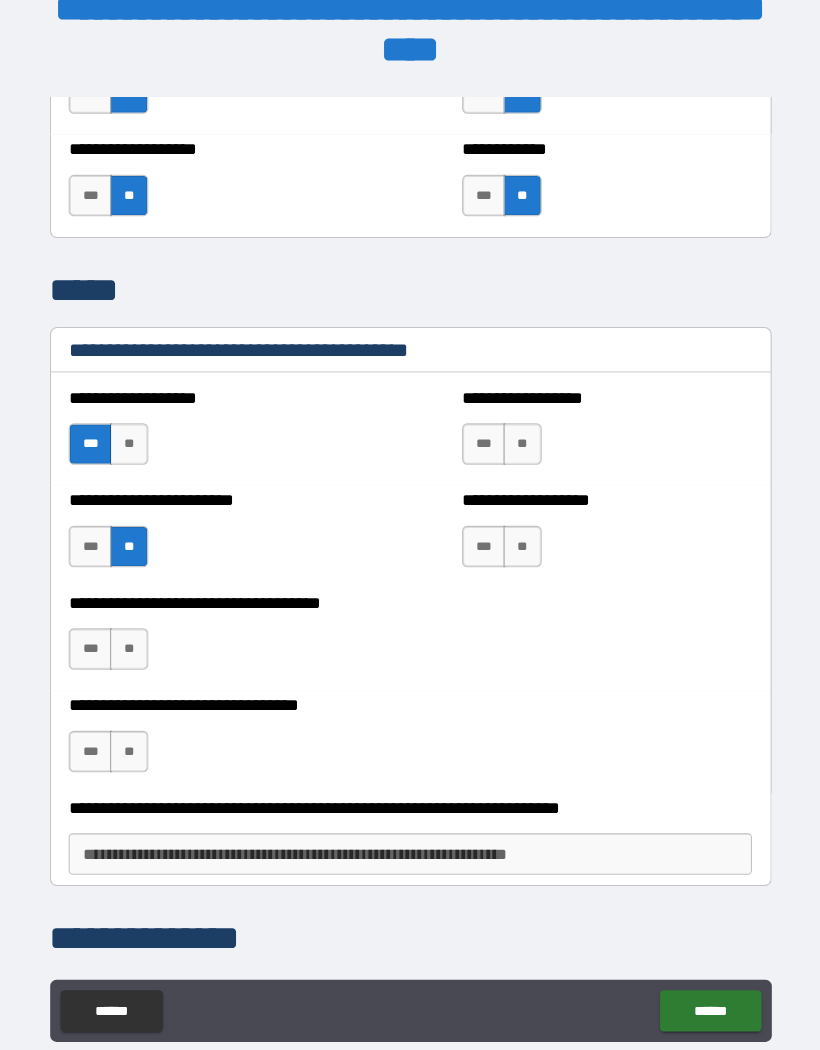 click on "***" at bounding box center [101, 627] 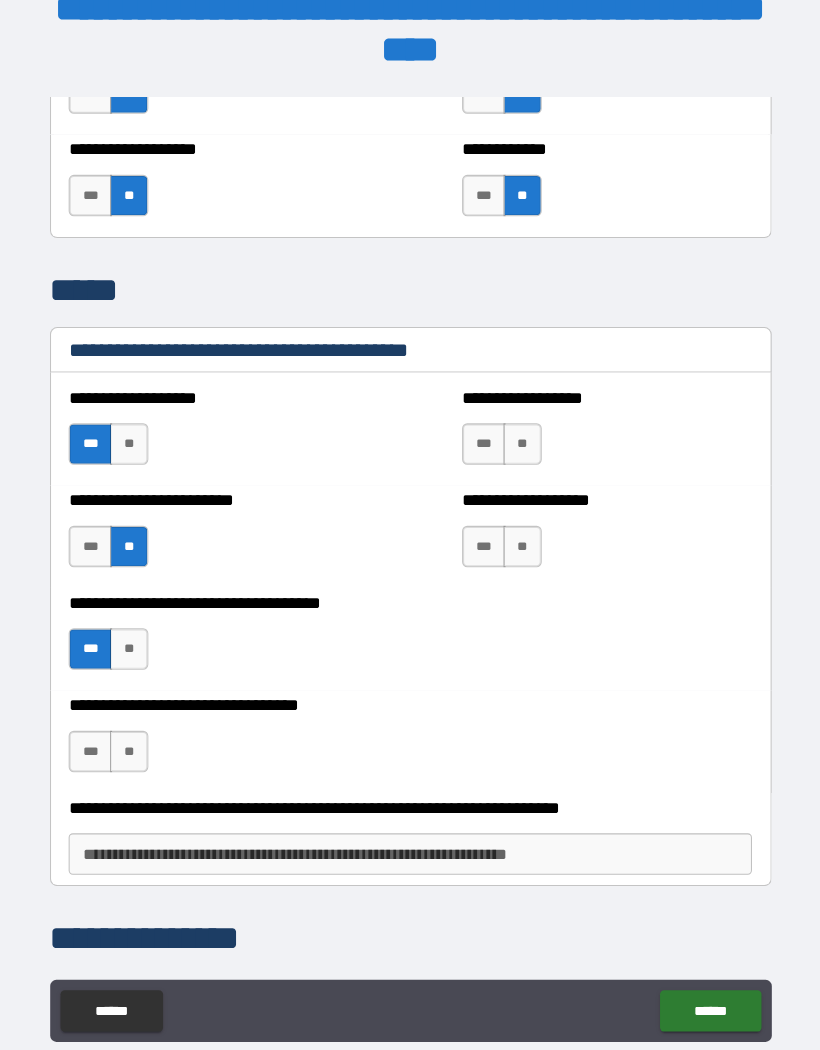 click on "**" at bounding box center [138, 726] 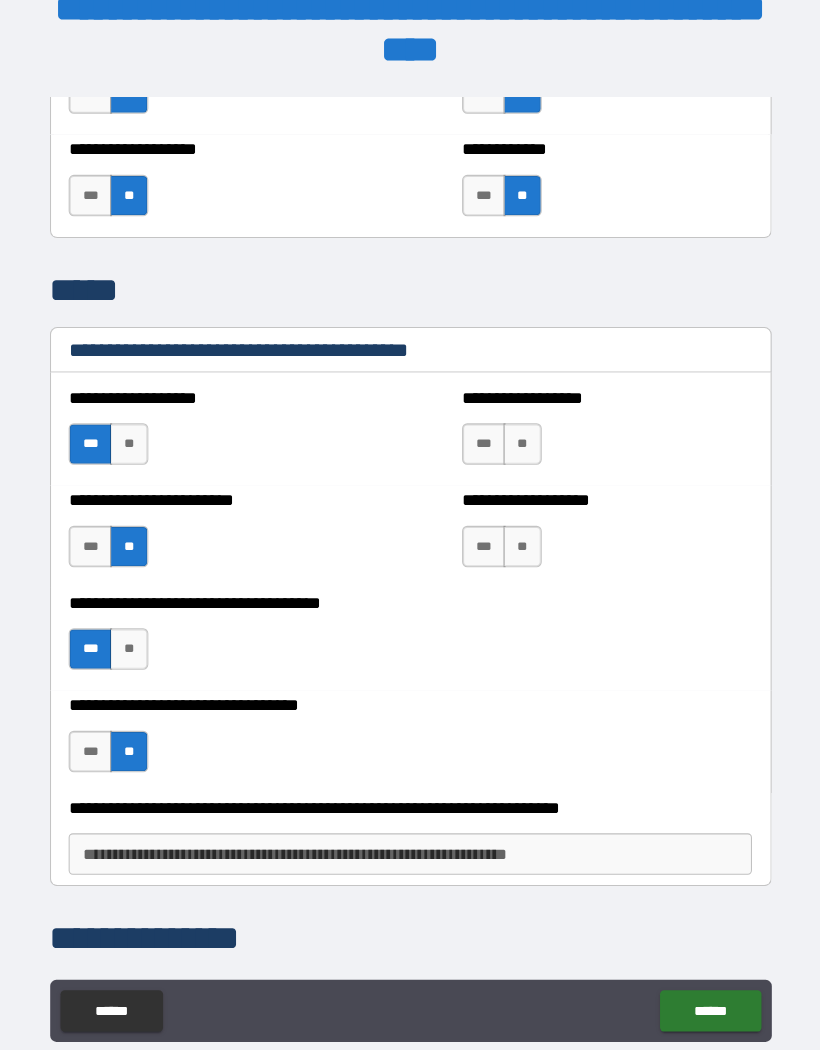 click on "**" at bounding box center (518, 528) 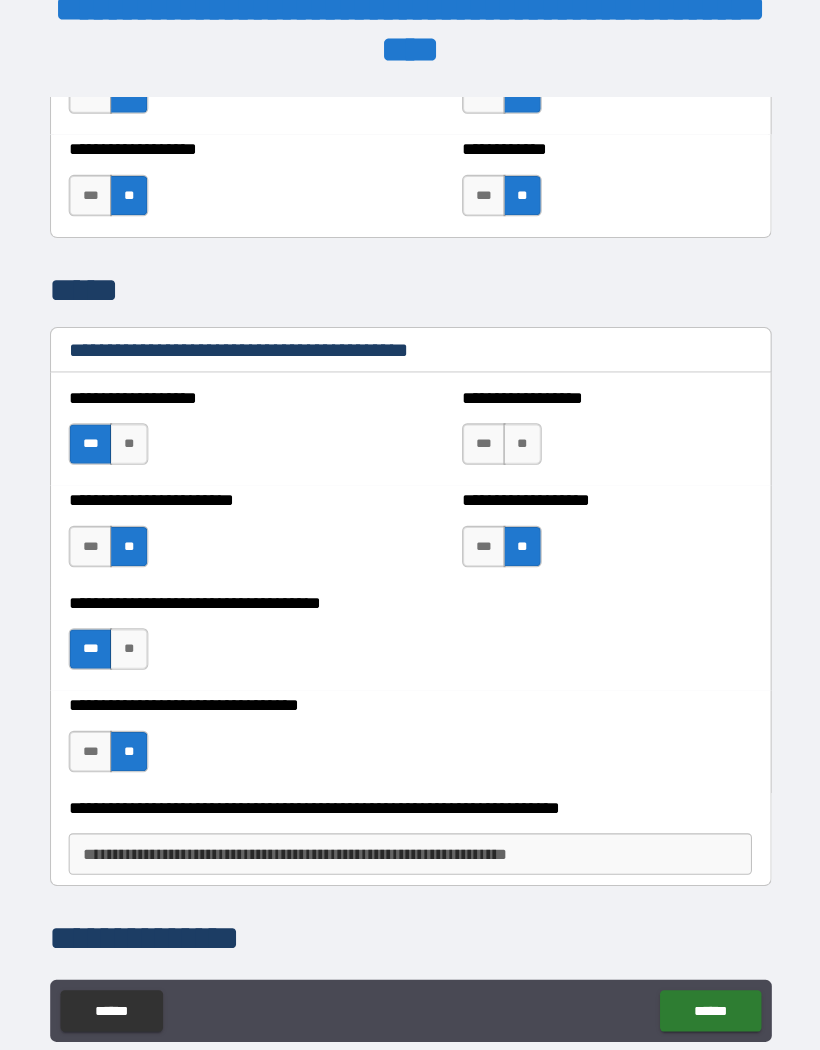 click on "***" at bounding box center (481, 429) 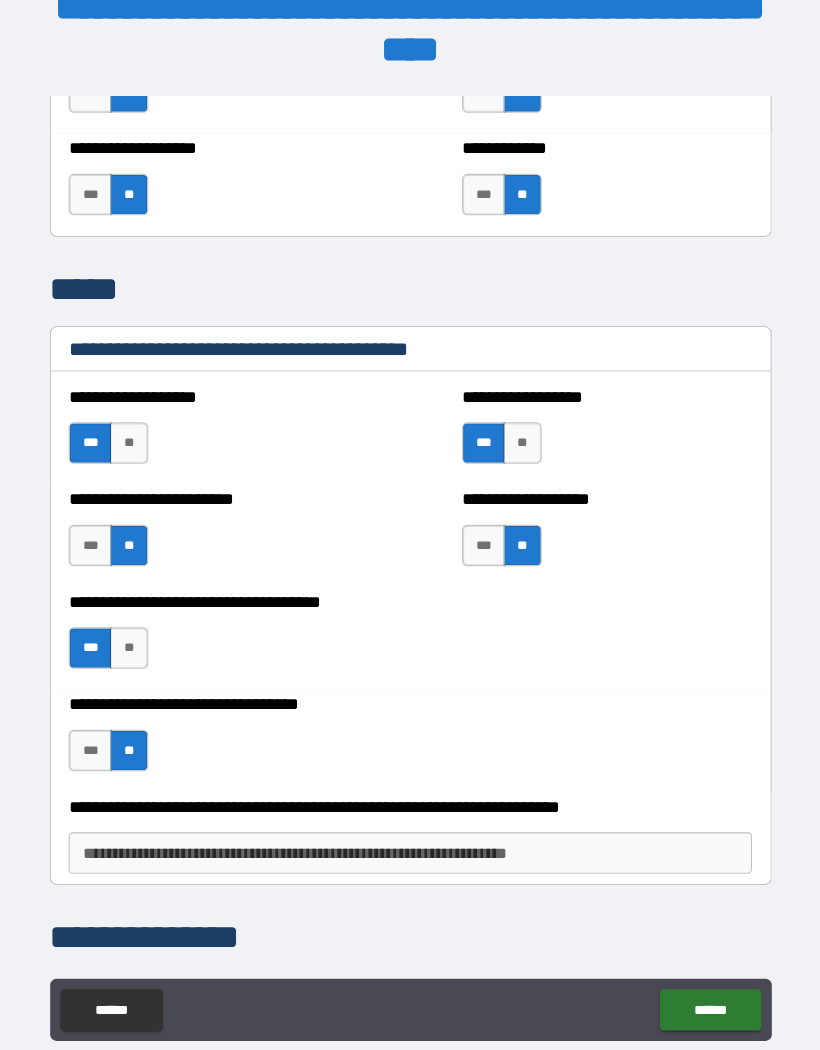 scroll, scrollTop: 39, scrollLeft: 0, axis: vertical 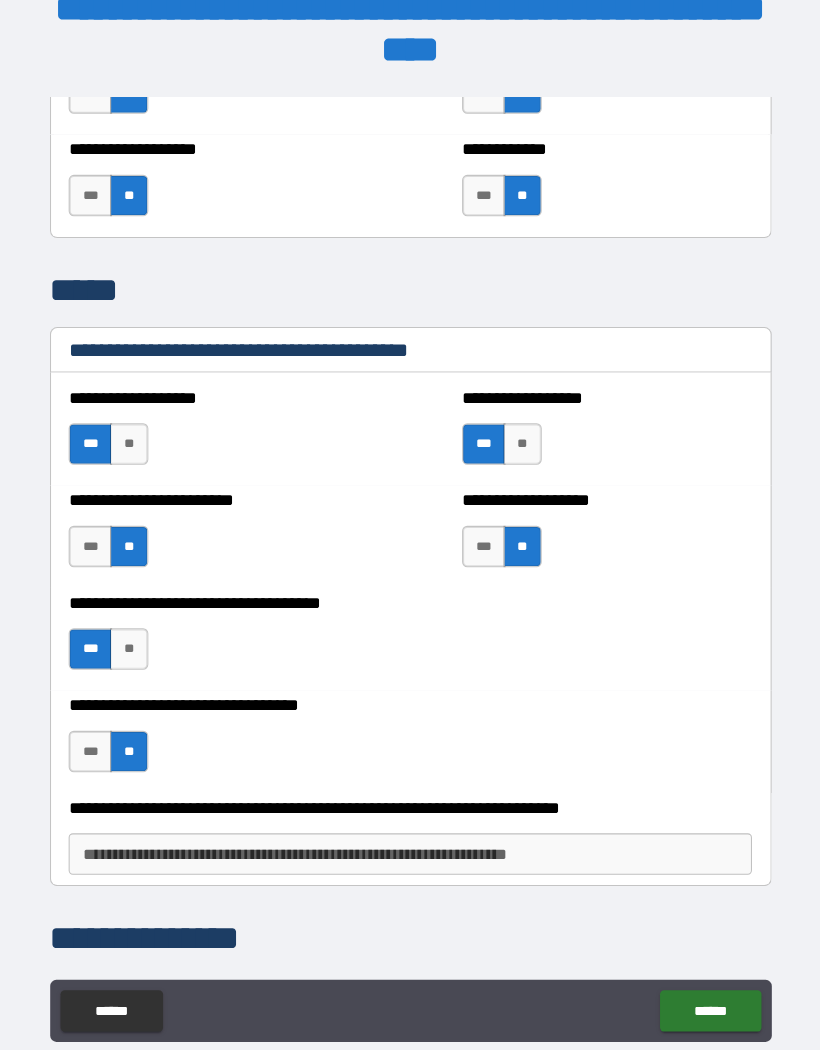 click on "******" at bounding box center (699, 976) 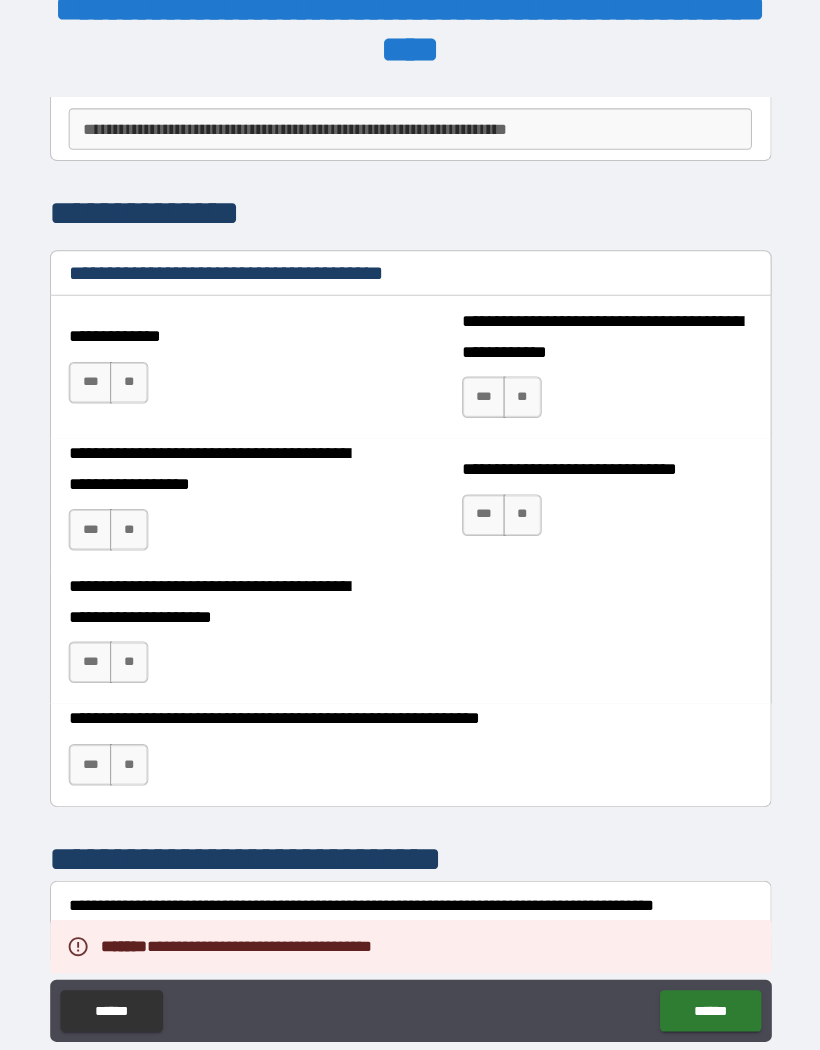 scroll, scrollTop: 10609, scrollLeft: 0, axis: vertical 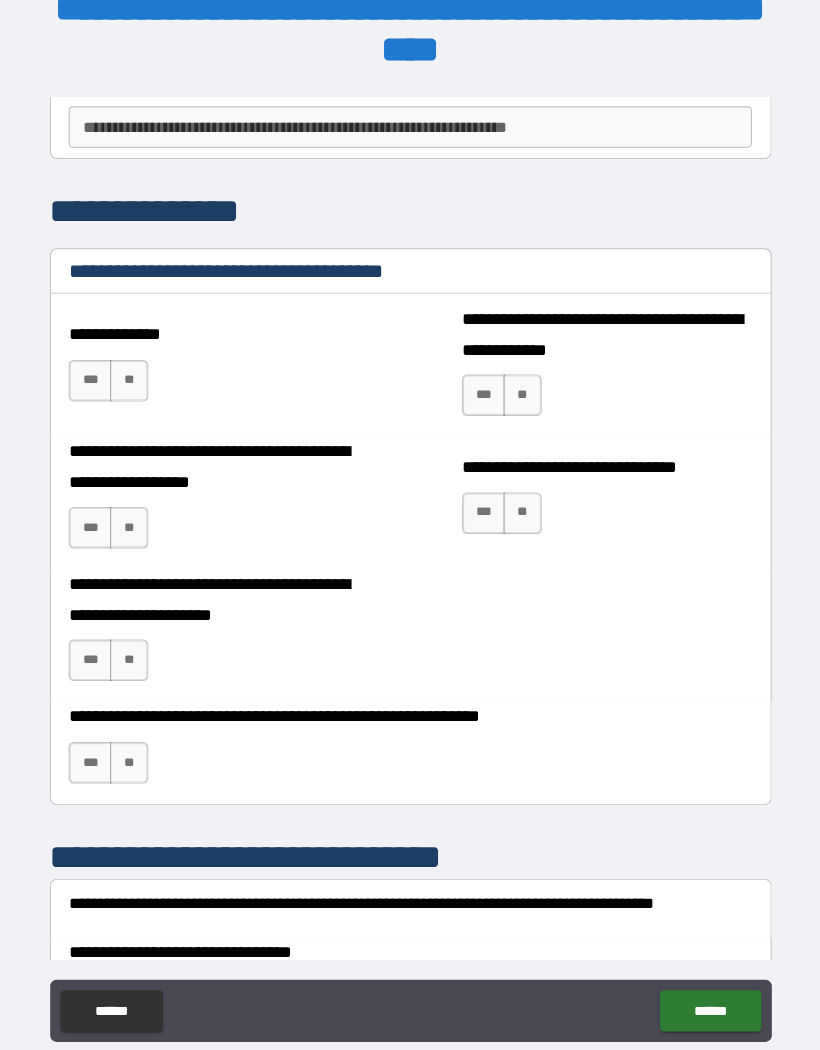click on "**" at bounding box center [138, 367] 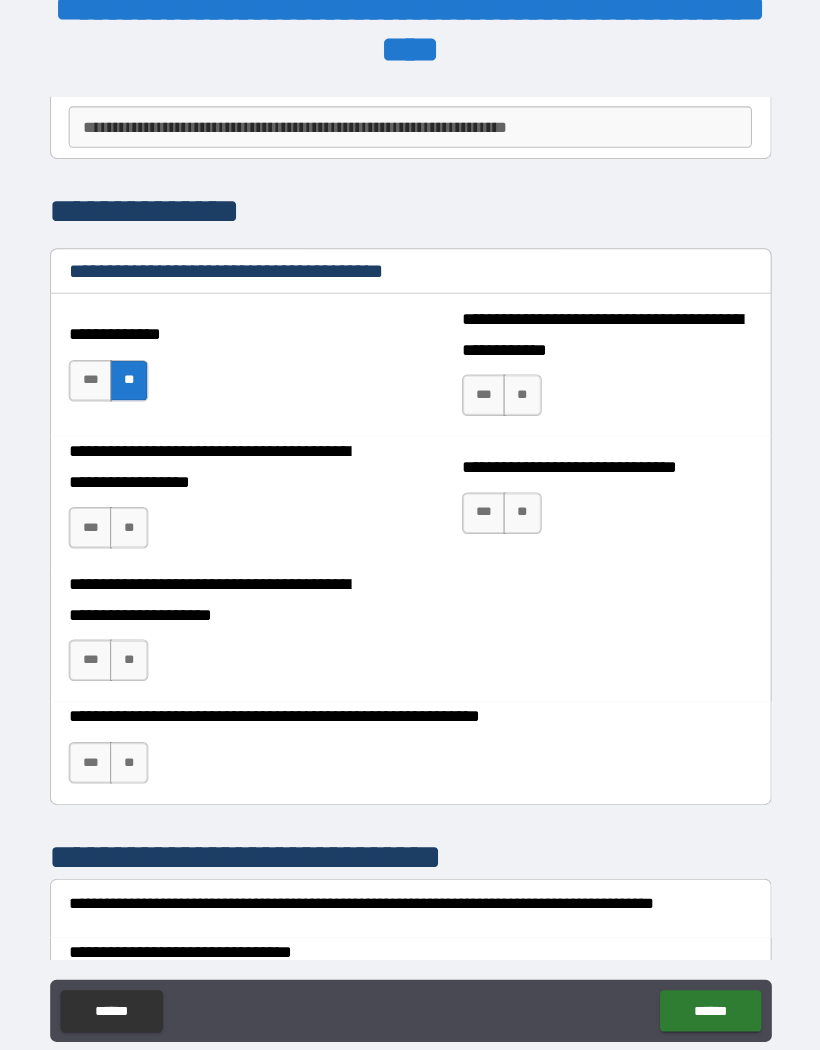 click on "**" at bounding box center (138, 509) 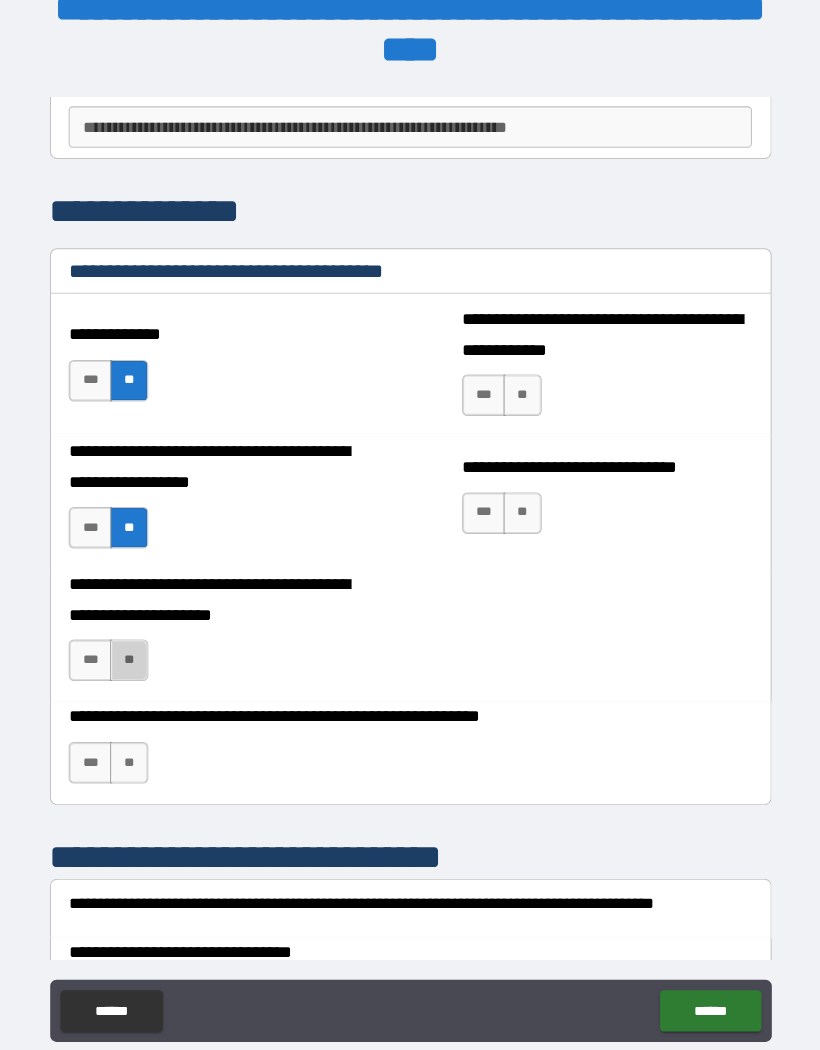 click on "**" at bounding box center [138, 637] 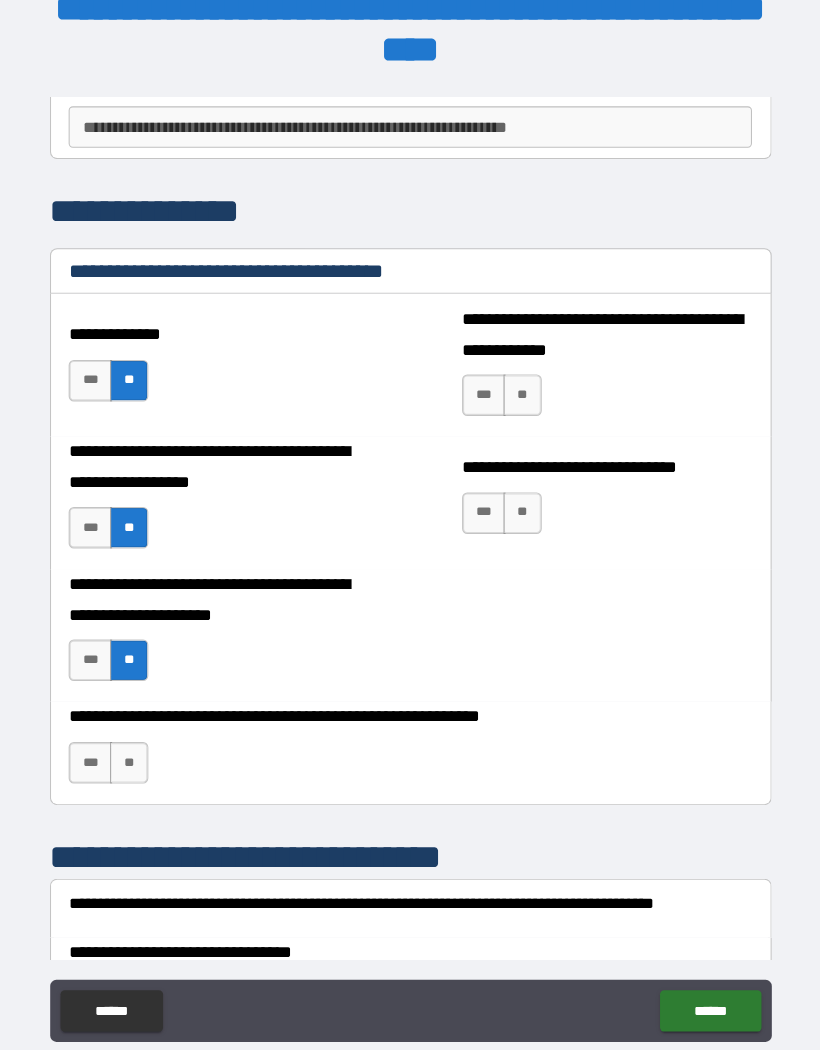 click on "**" at bounding box center [518, 381] 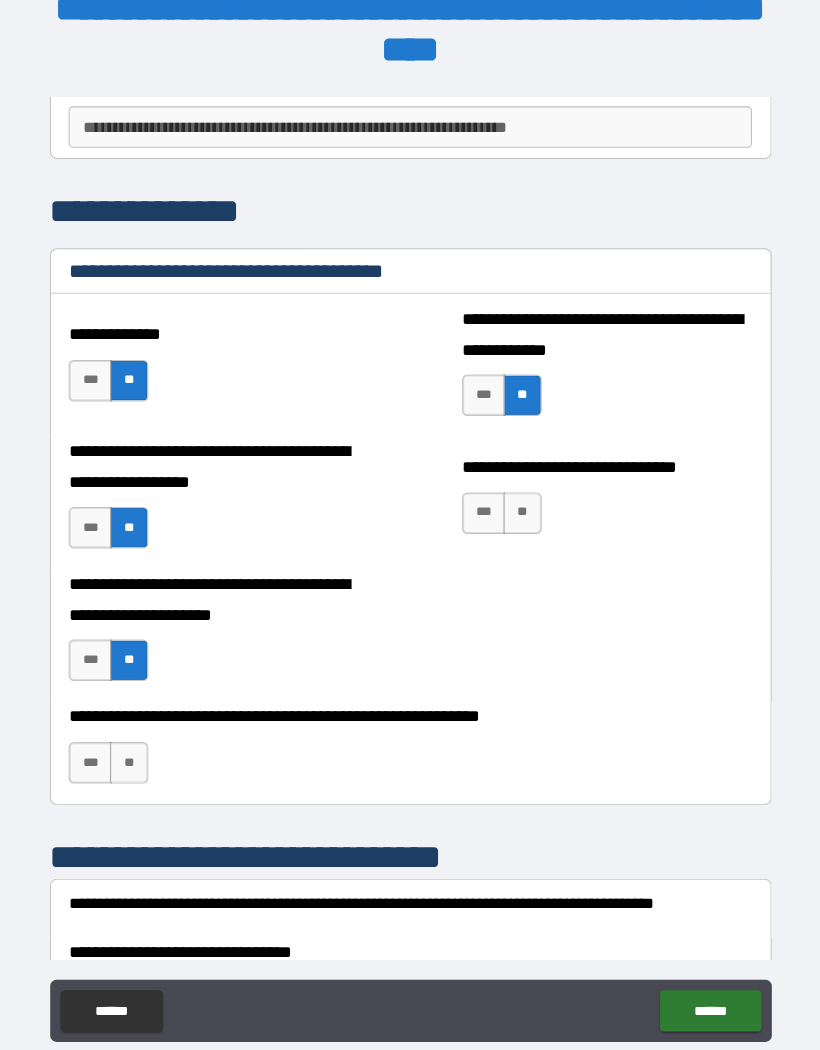 click on "**" at bounding box center (518, 495) 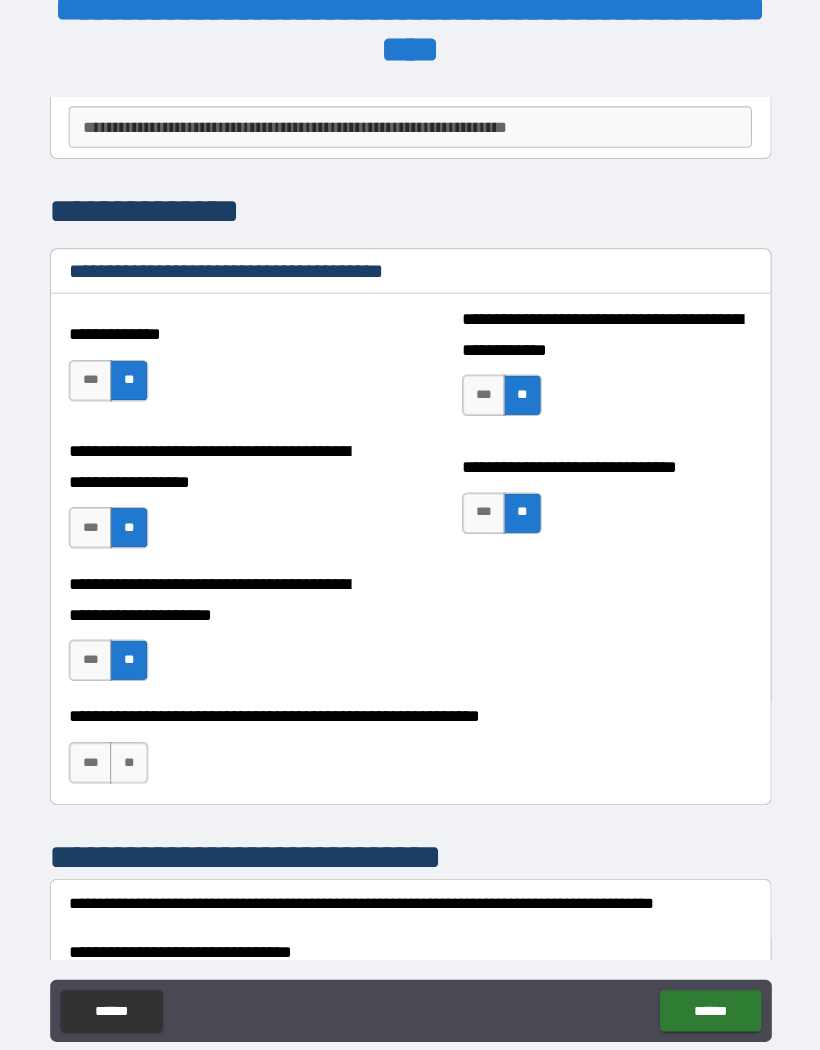 click on "**" at bounding box center (138, 736) 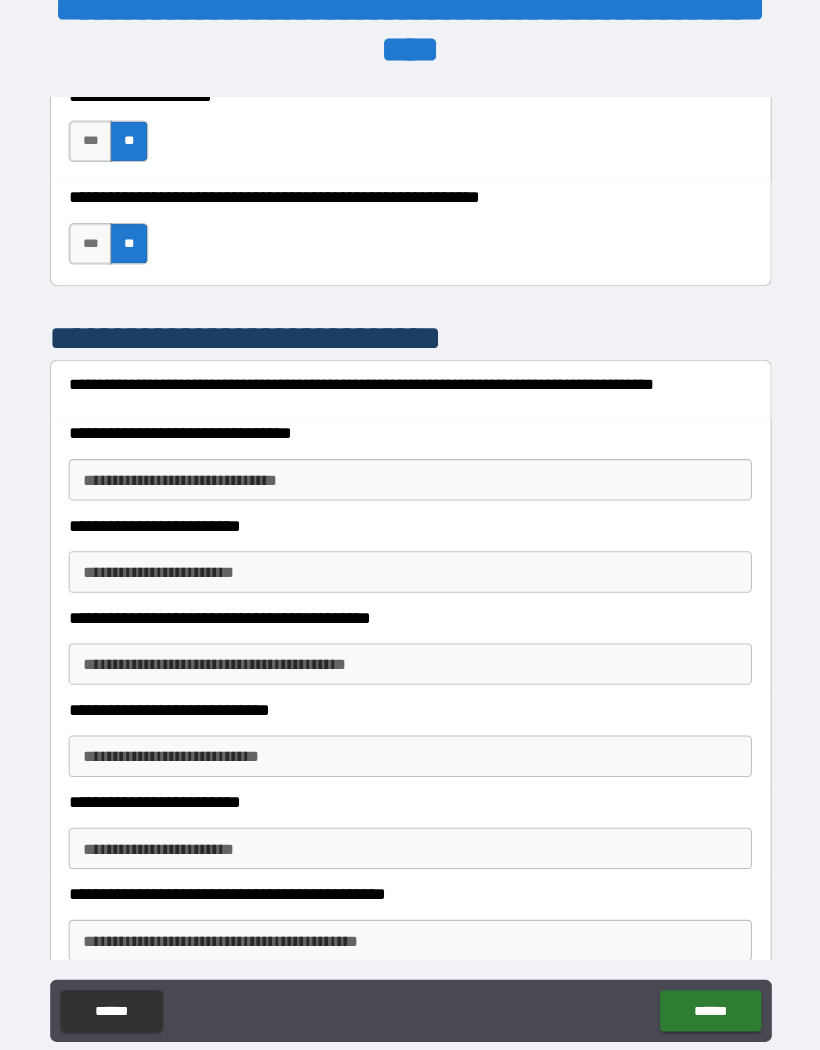 scroll, scrollTop: 11111, scrollLeft: 0, axis: vertical 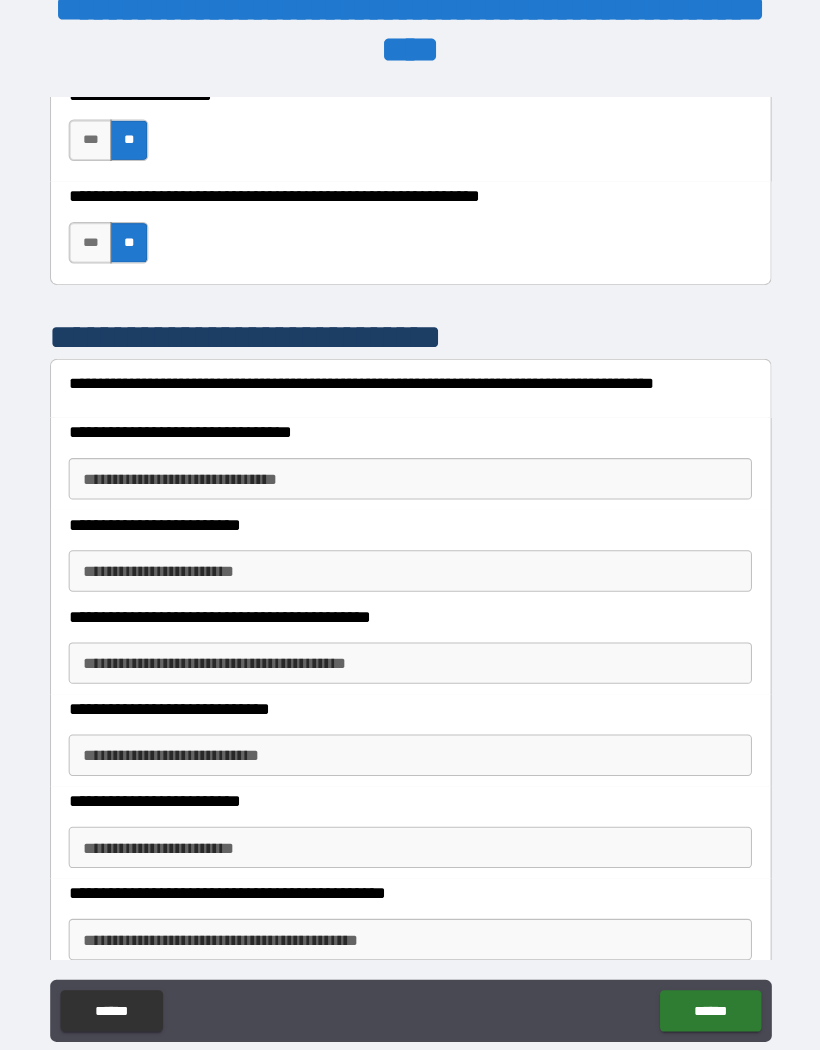 click on "**********" at bounding box center (410, 462) 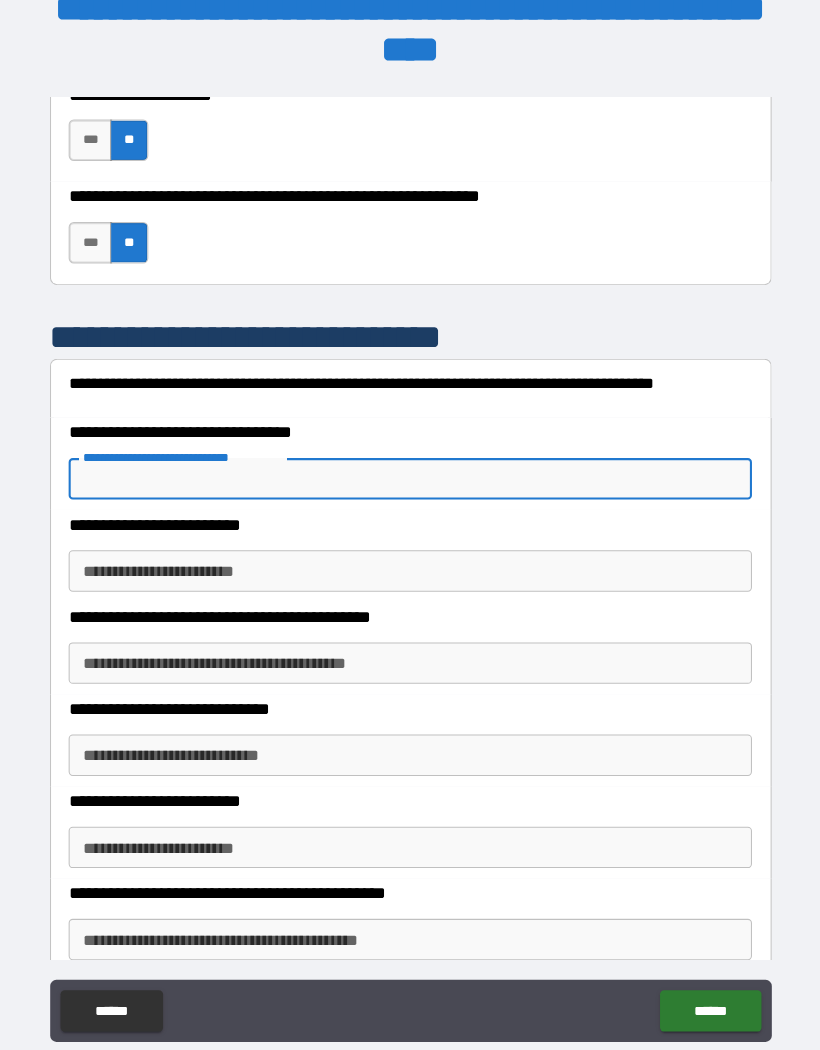 scroll, scrollTop: 39, scrollLeft: 0, axis: vertical 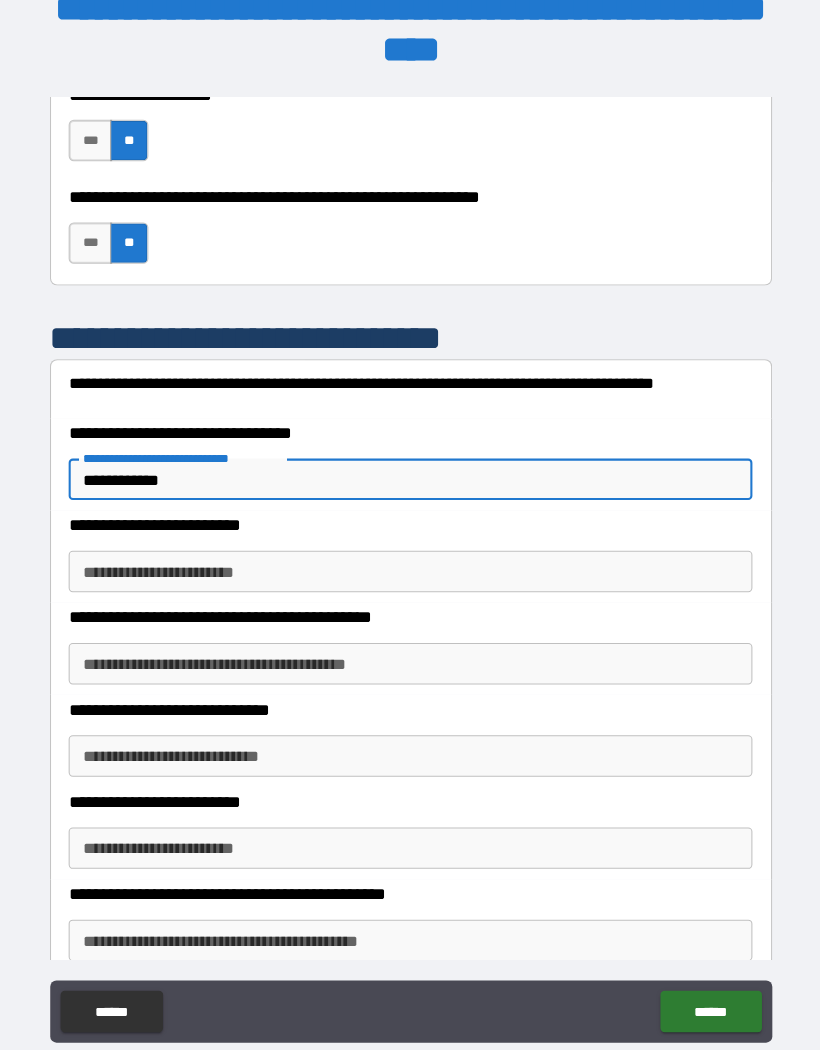 type on "**********" 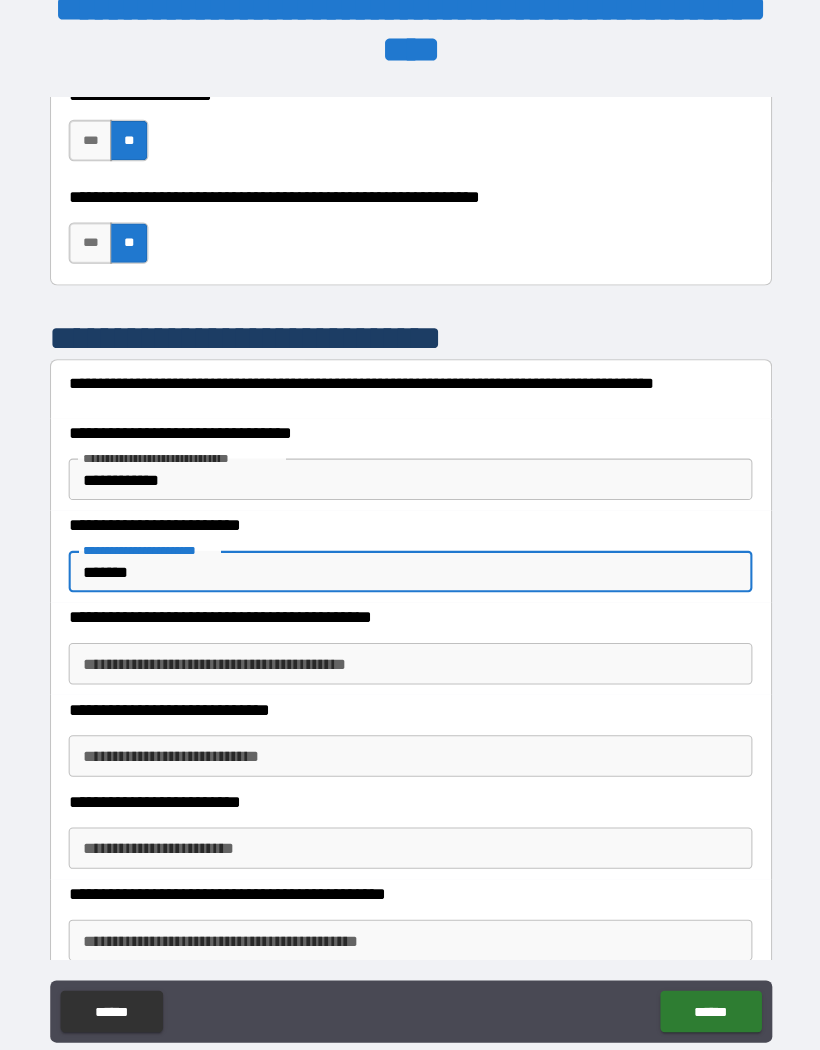 type on "******" 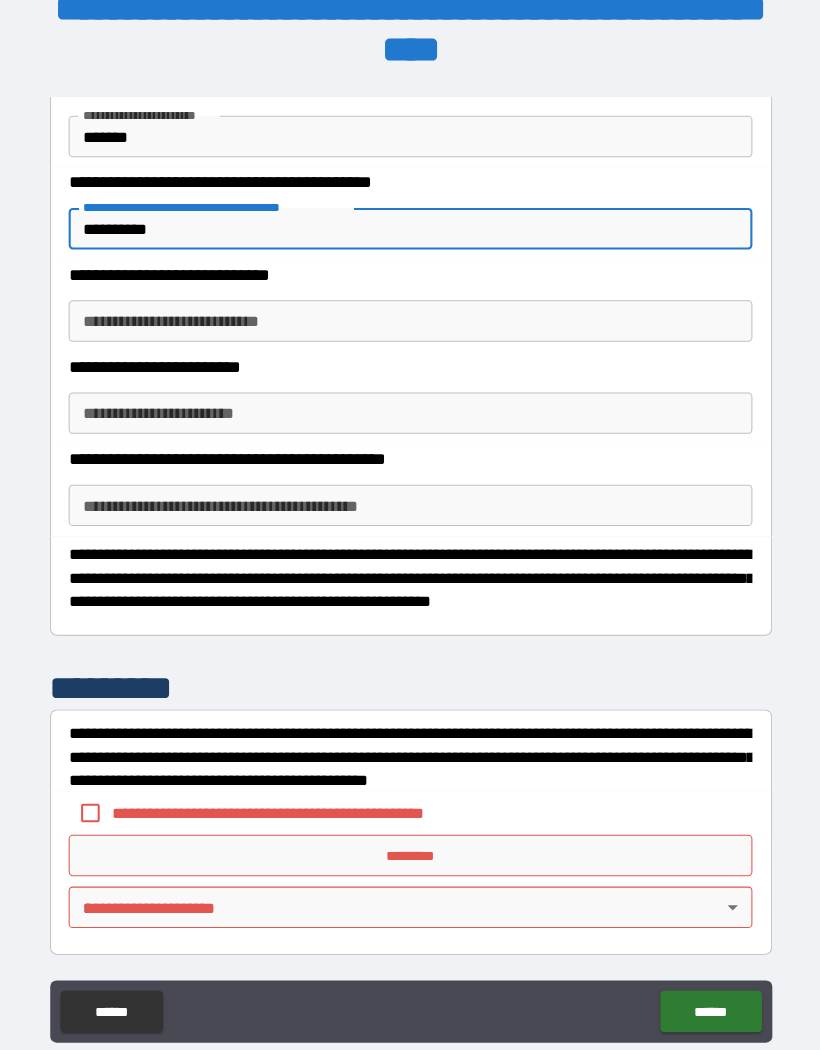 scroll, scrollTop: 11531, scrollLeft: 0, axis: vertical 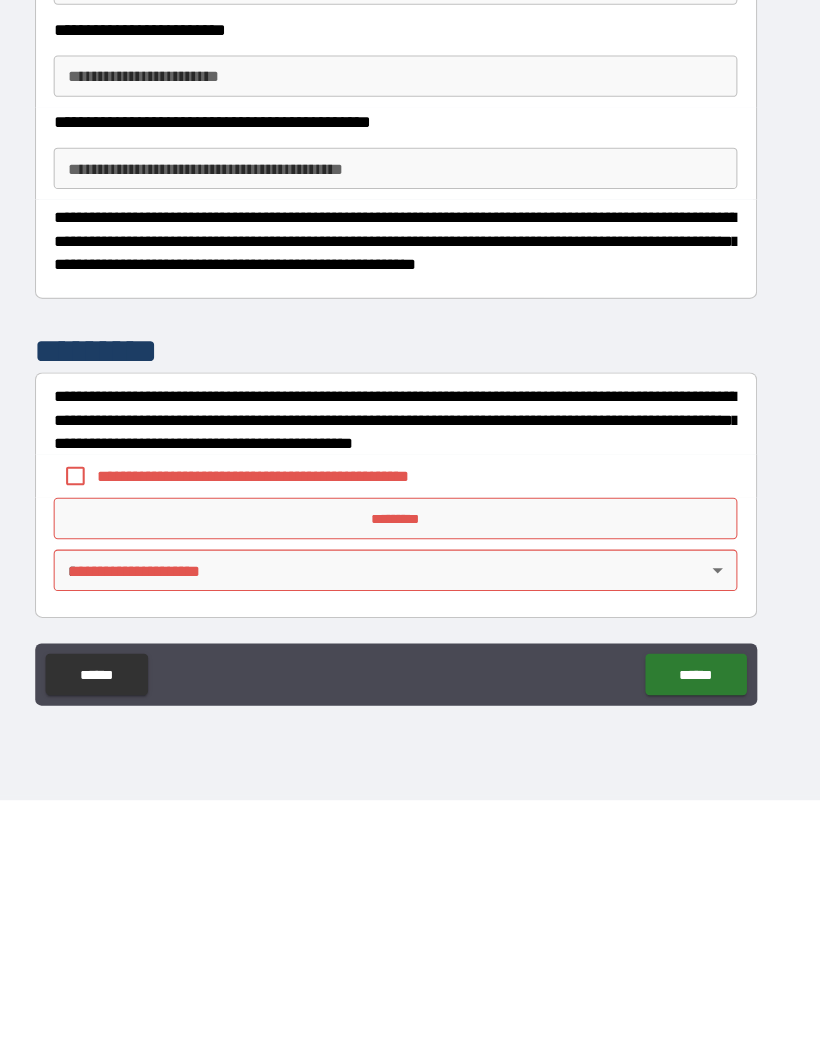 type on "**********" 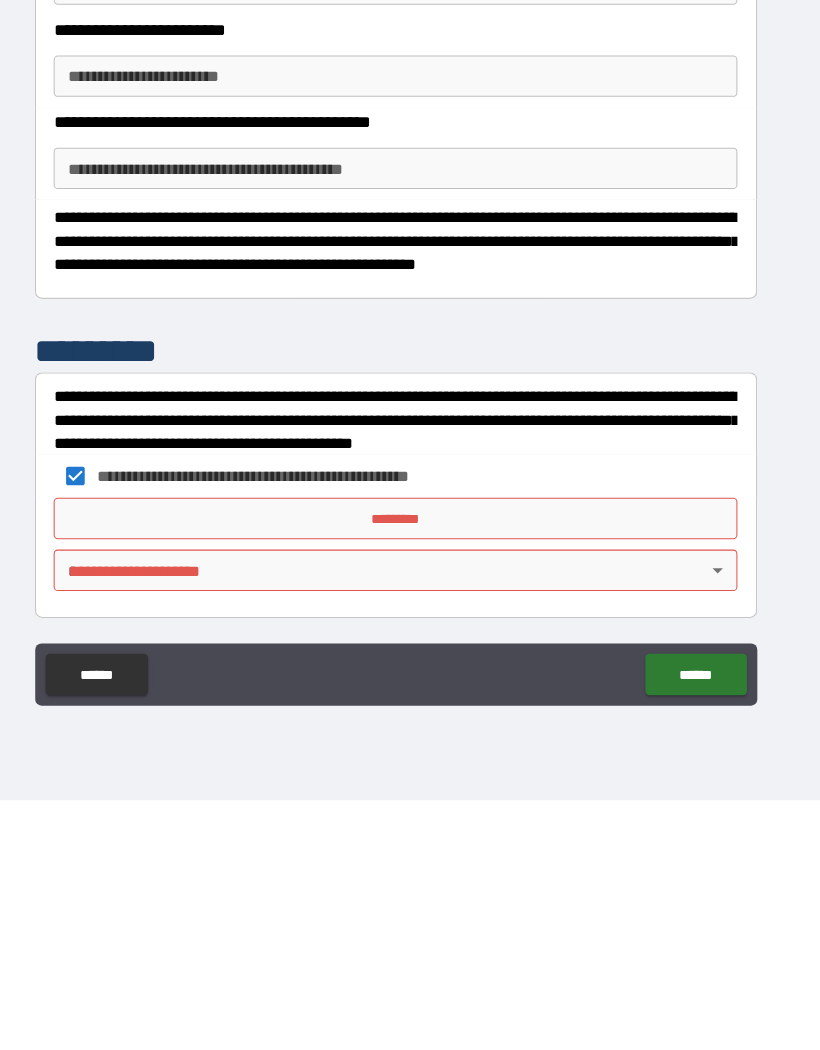 scroll, scrollTop: 39, scrollLeft: 0, axis: vertical 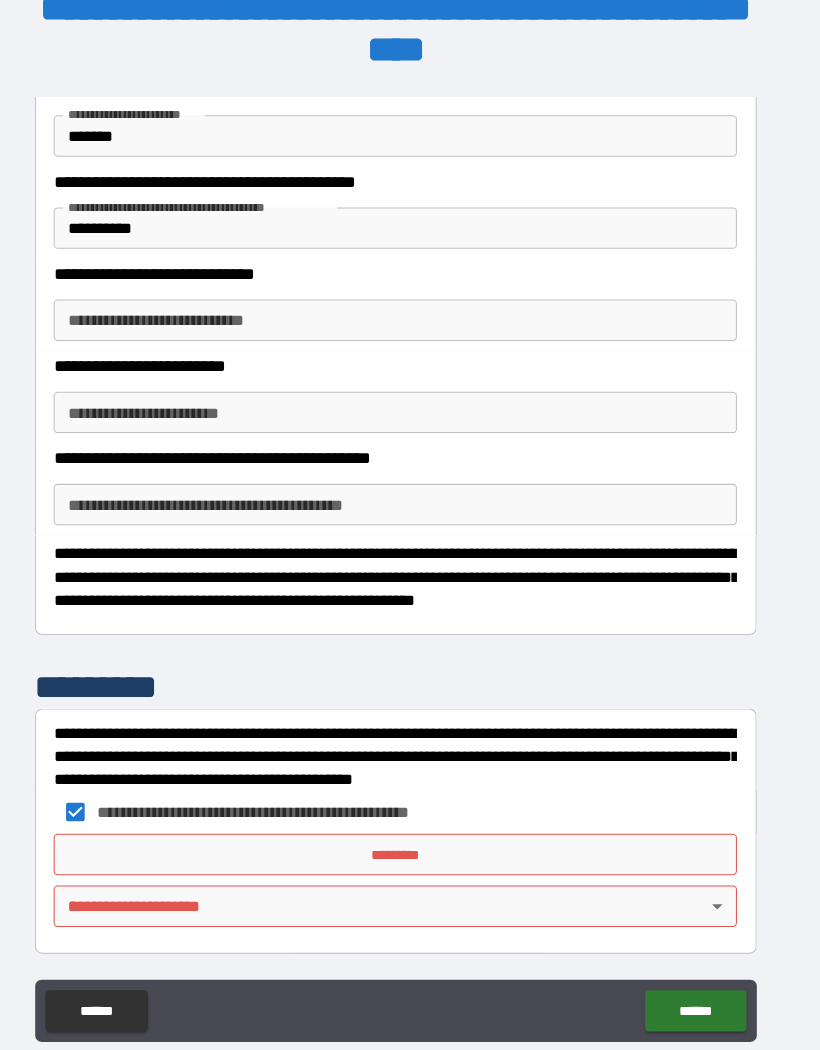 click on "*********" at bounding box center (410, 825) 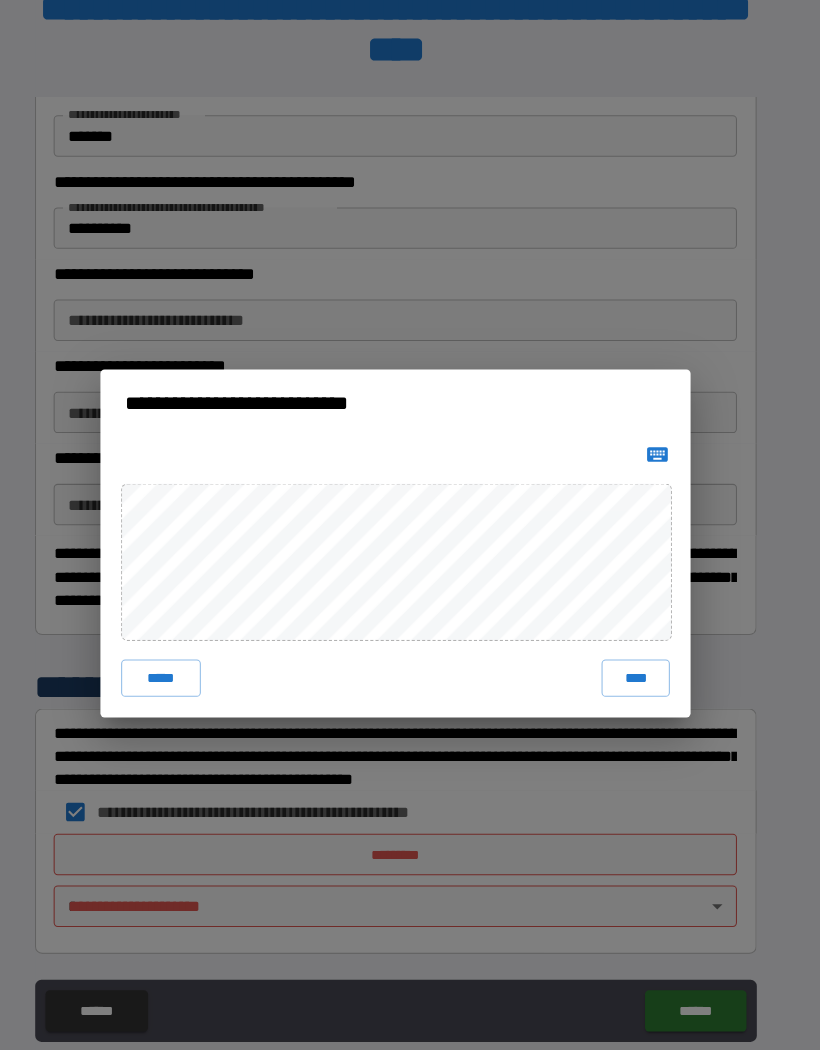 click on "****" at bounding box center [642, 655] 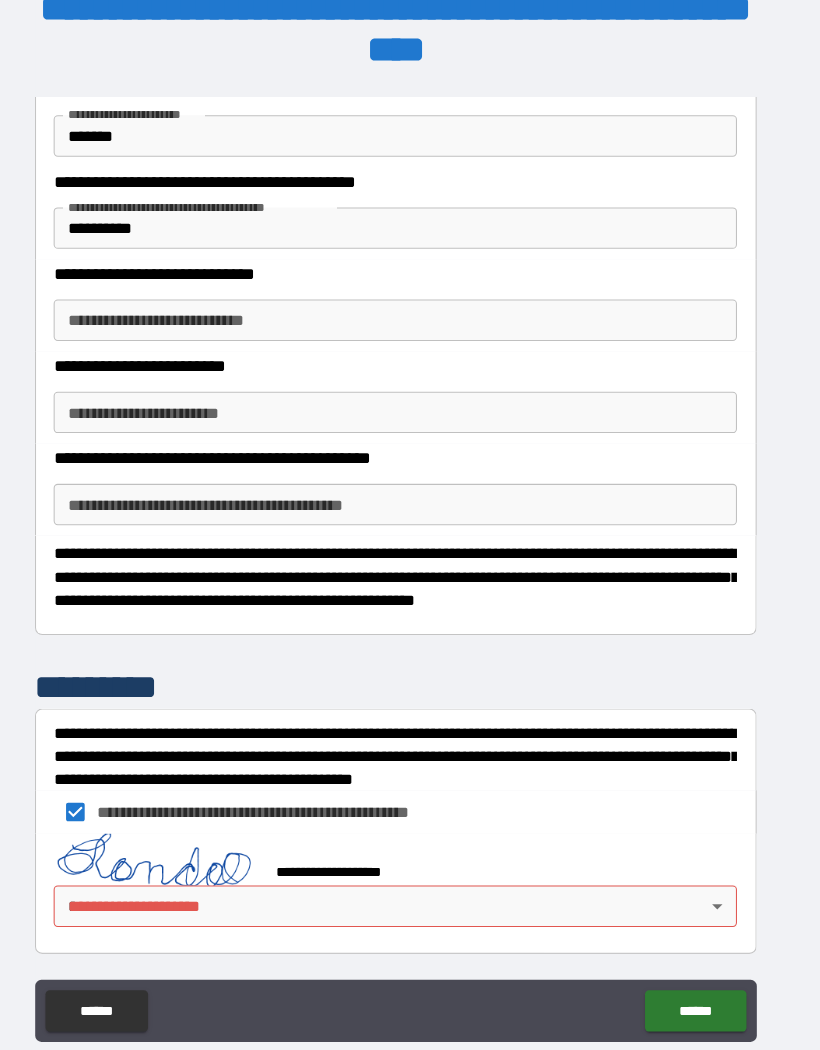 scroll, scrollTop: 11521, scrollLeft: 0, axis: vertical 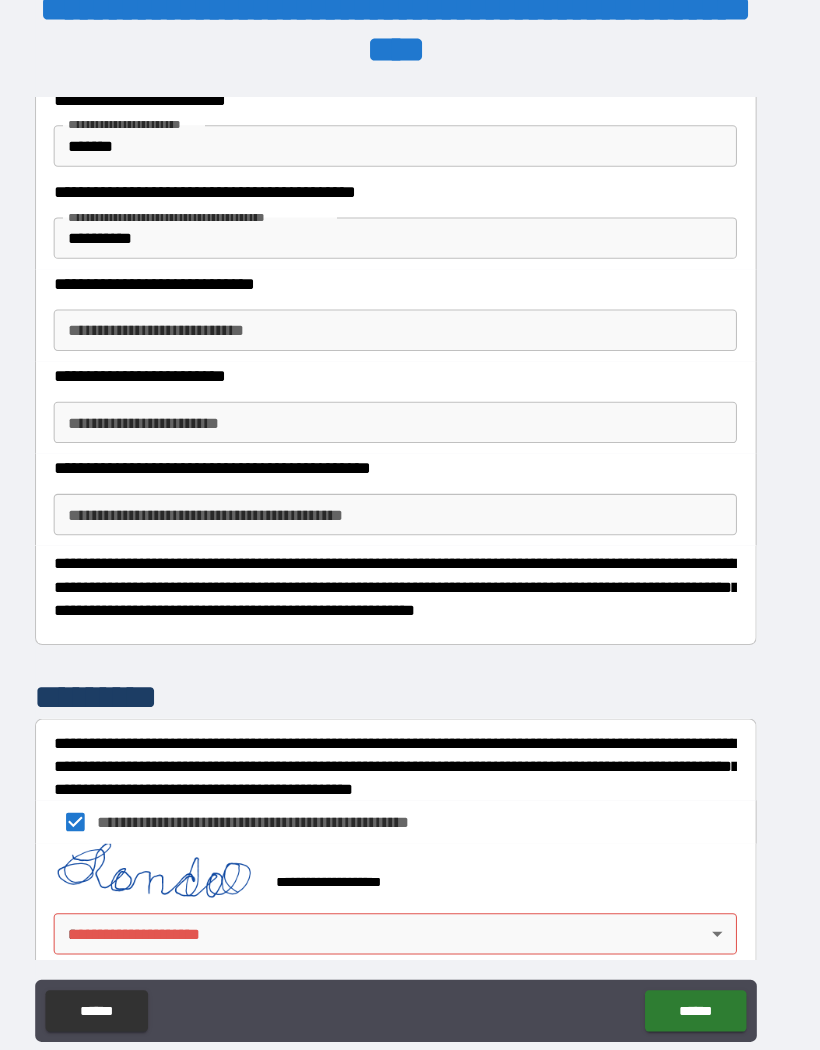 click on "******" at bounding box center [699, 976] 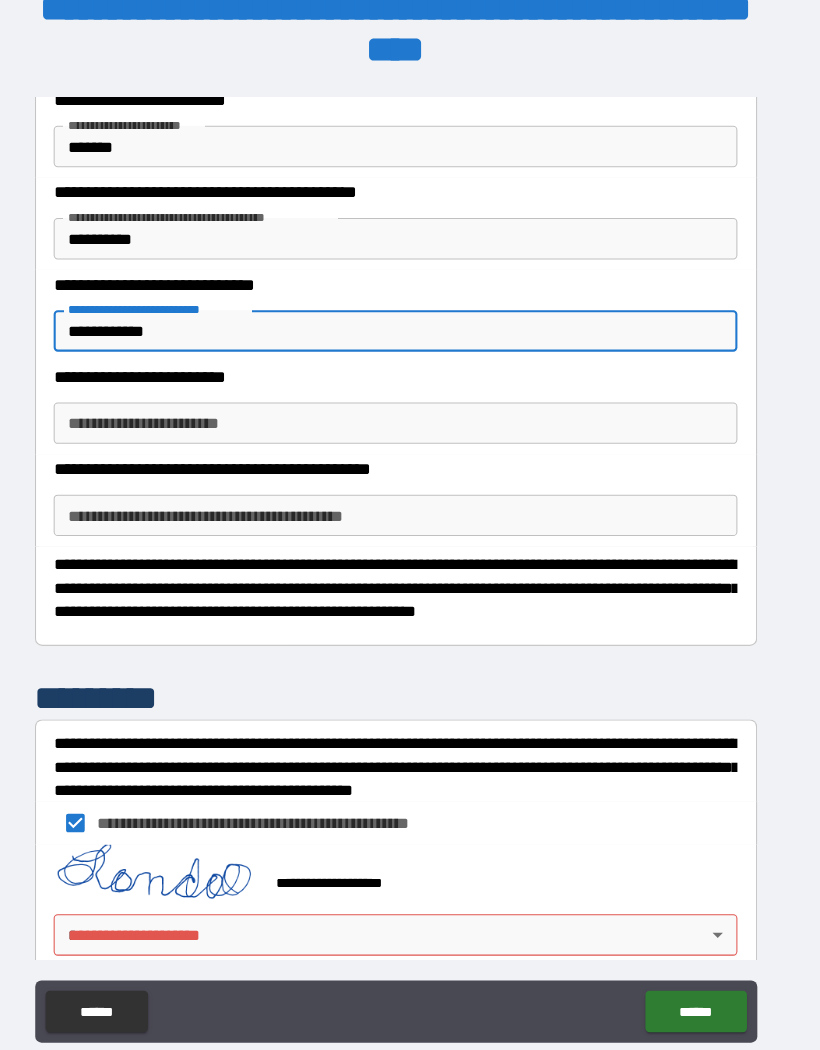 type on "**********" 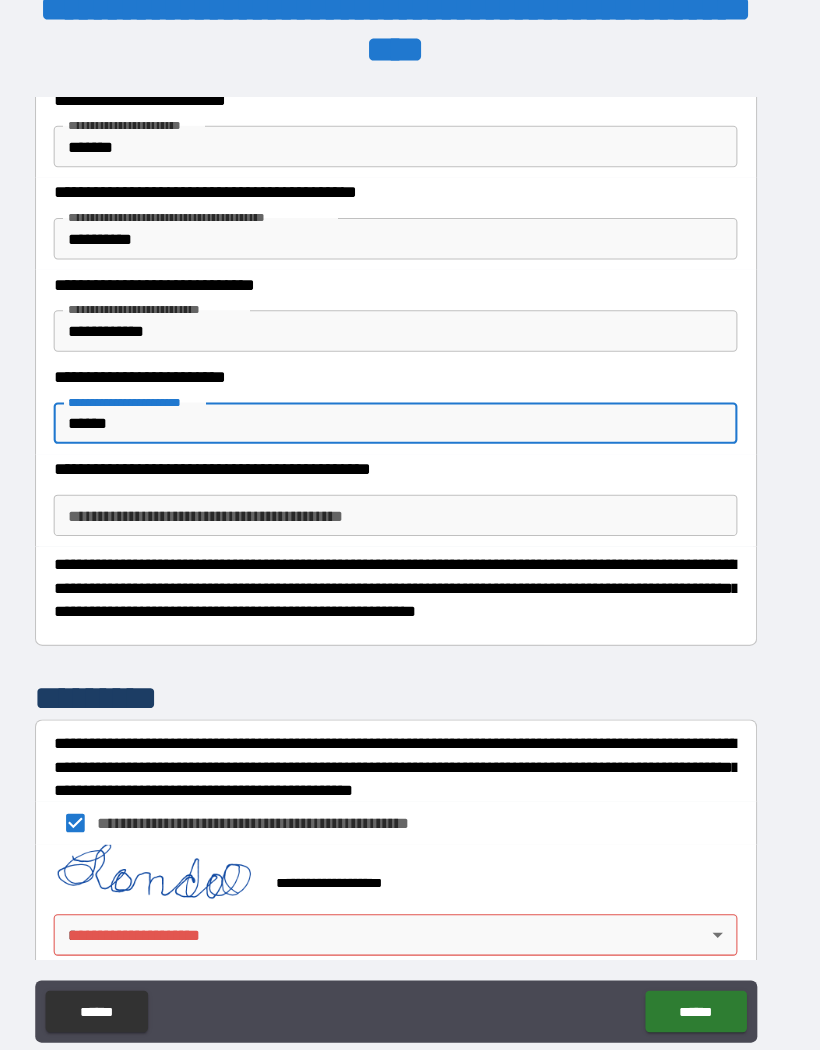 type on "******" 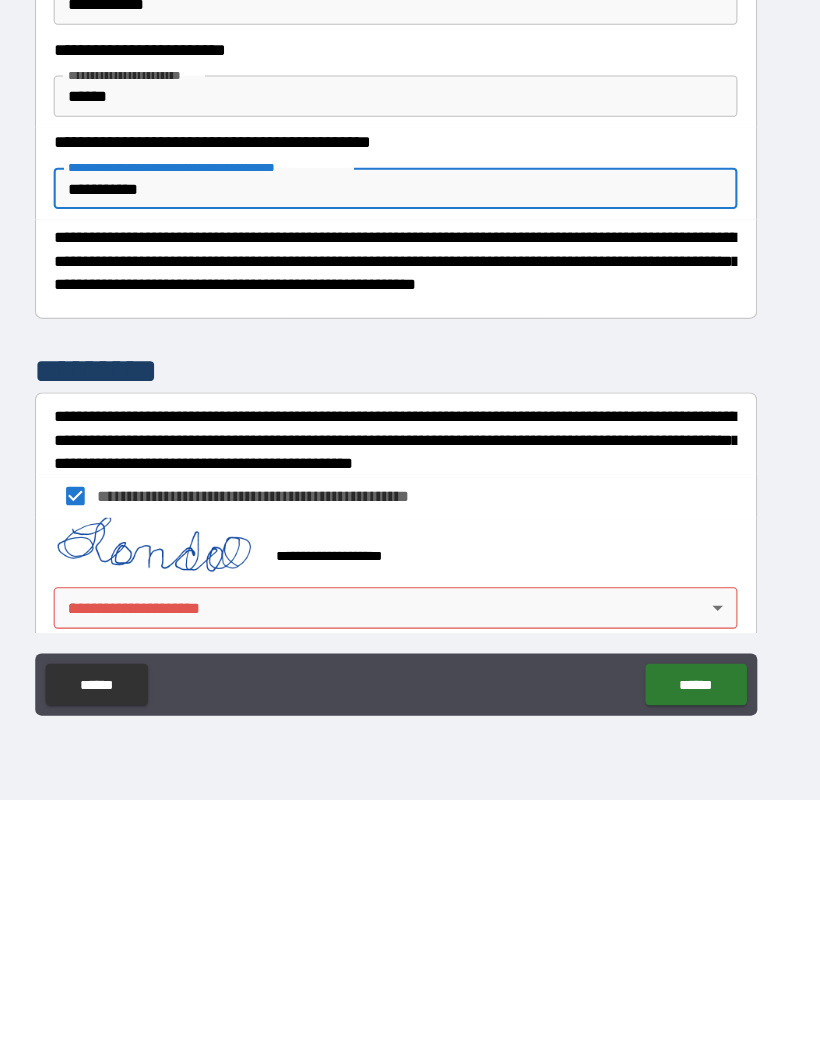 scroll, scrollTop: 87, scrollLeft: 0, axis: vertical 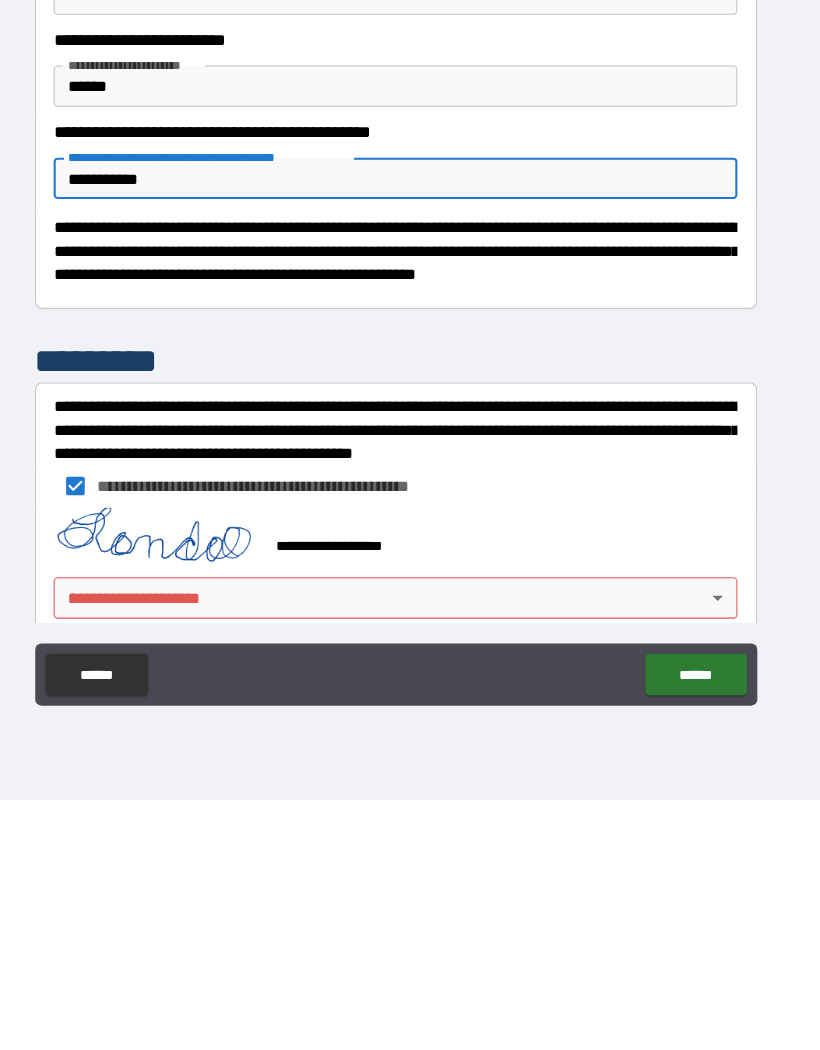 type on "**********" 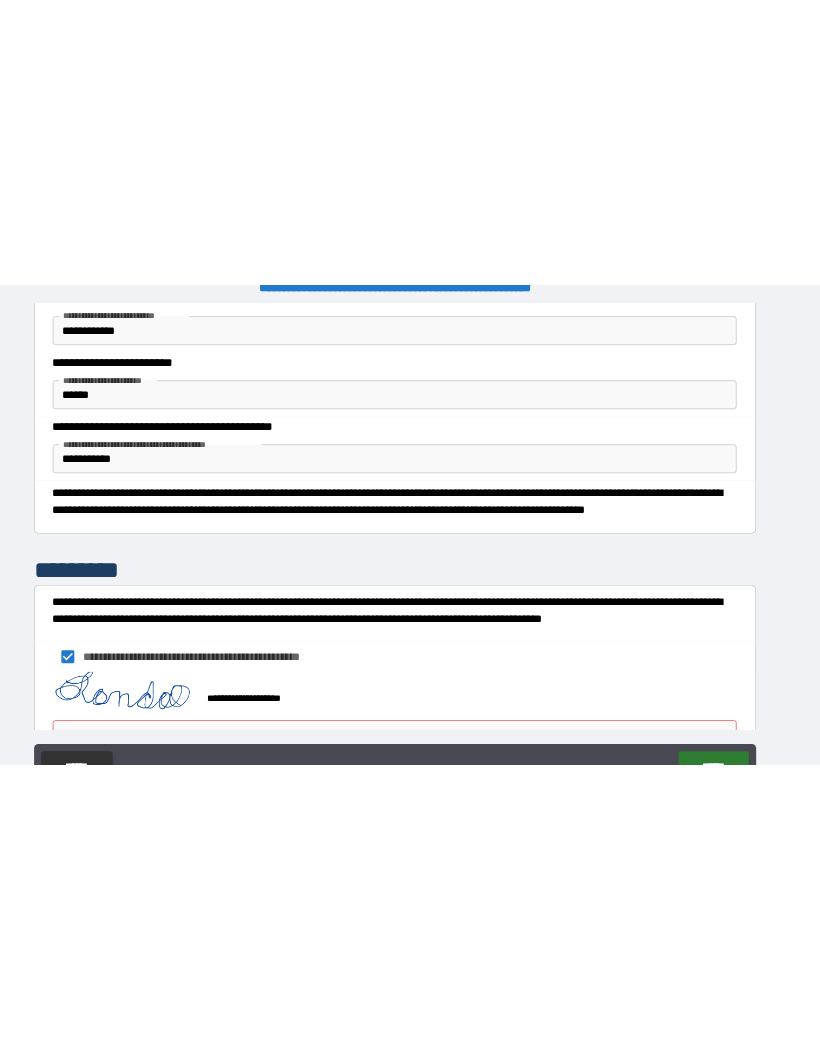 scroll, scrollTop: 0, scrollLeft: 0, axis: both 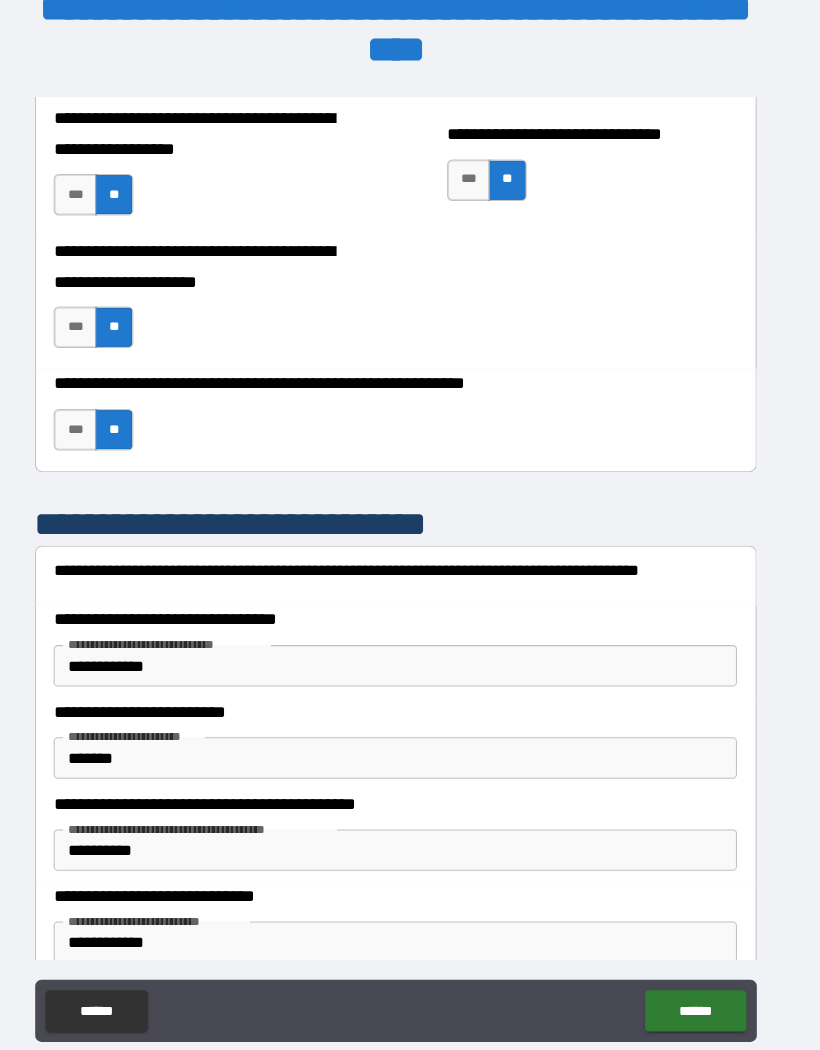 click on "**********" at bounding box center [410, 821] 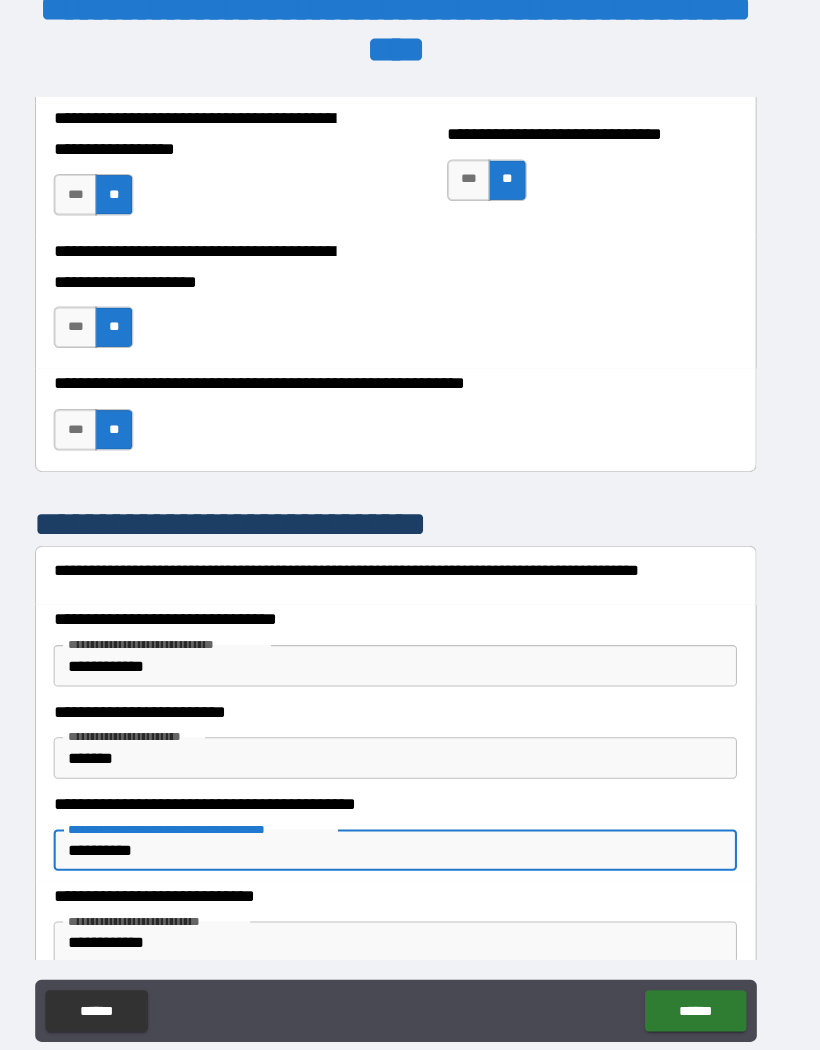 scroll, scrollTop: 86, scrollLeft: 0, axis: vertical 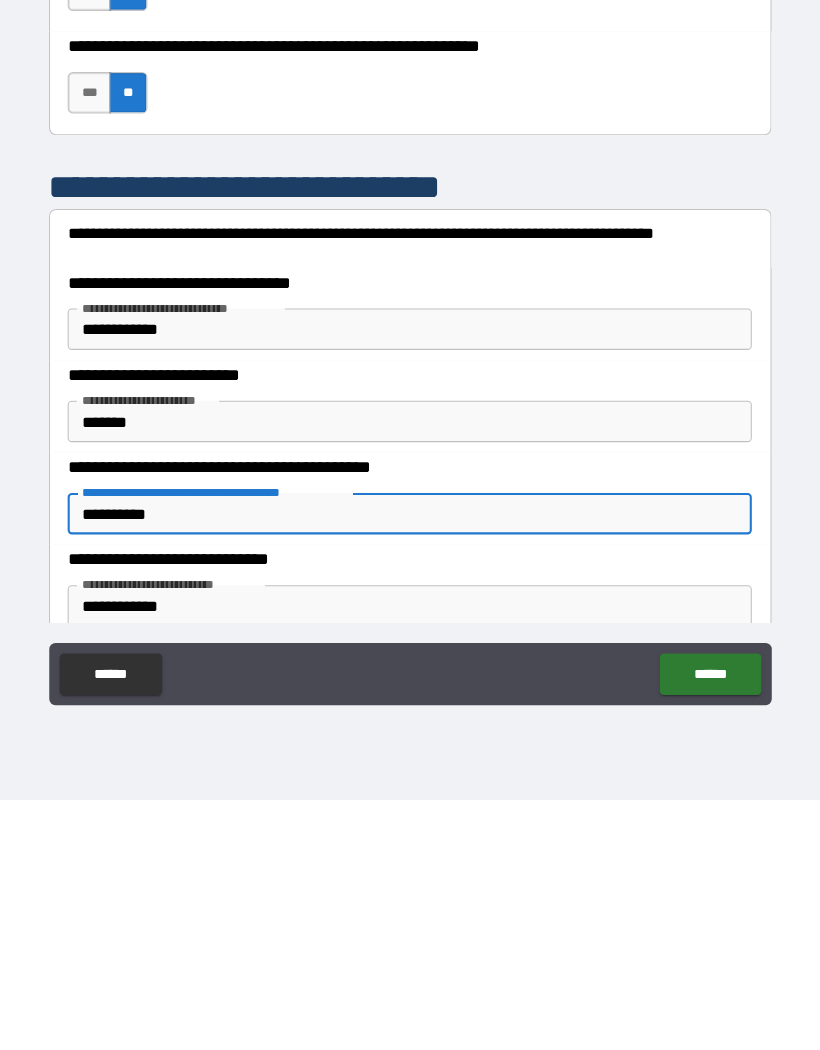 click on "**********" at bounding box center (410, 774) 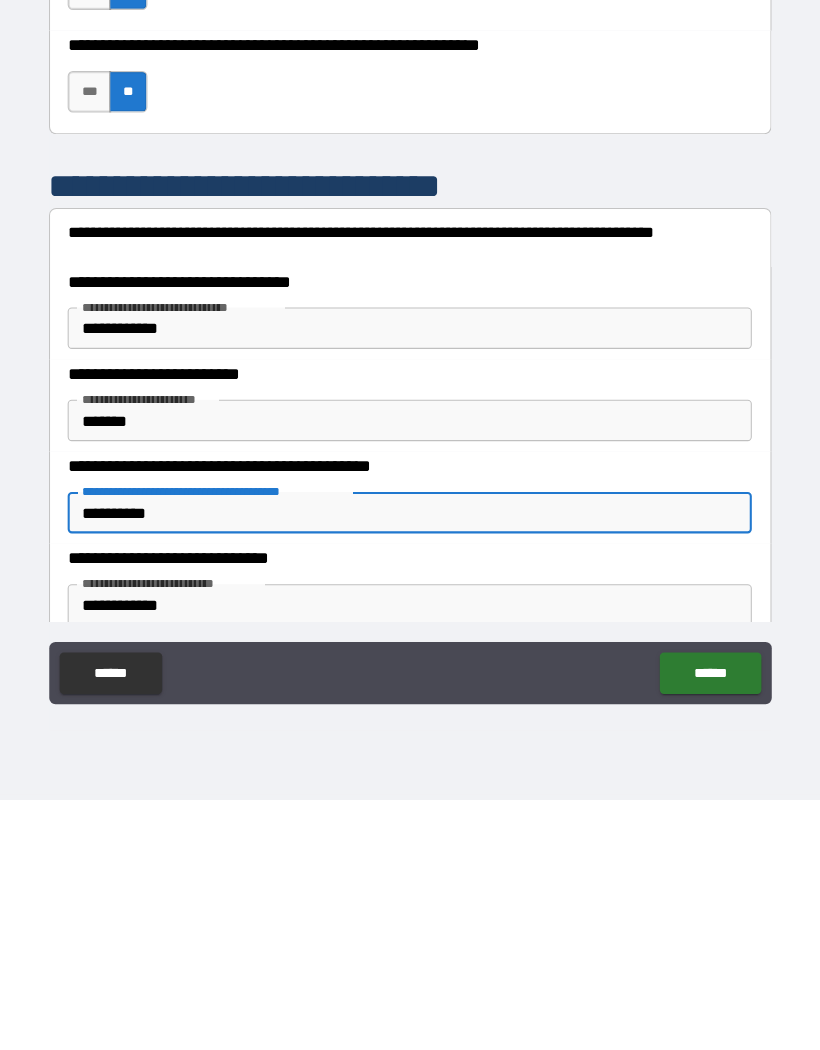 type on "**********" 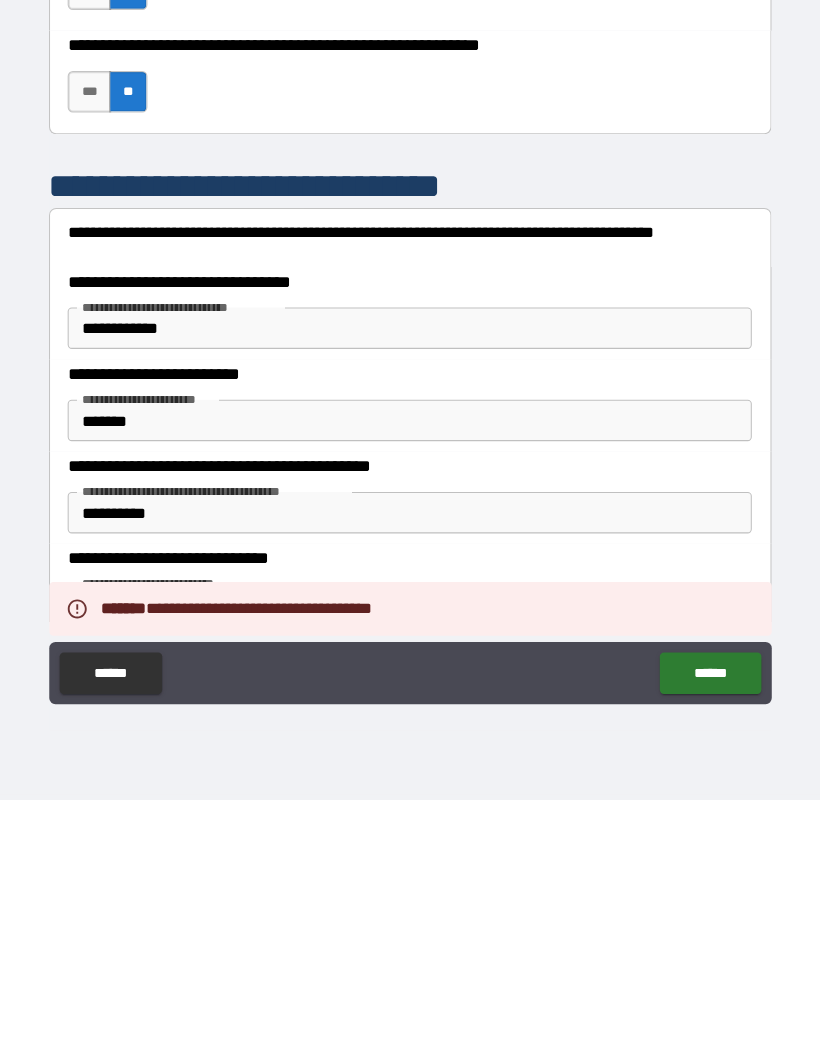 scroll, scrollTop: 40, scrollLeft: 0, axis: vertical 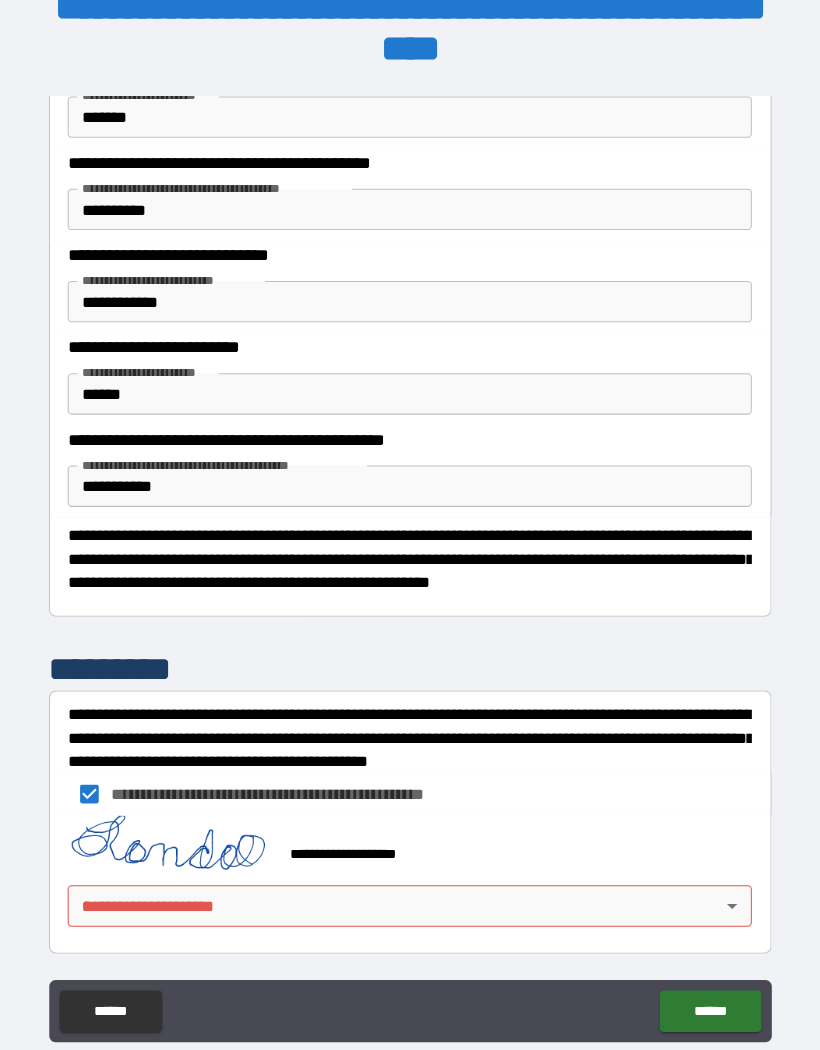 click on "**********" at bounding box center [410, 528] 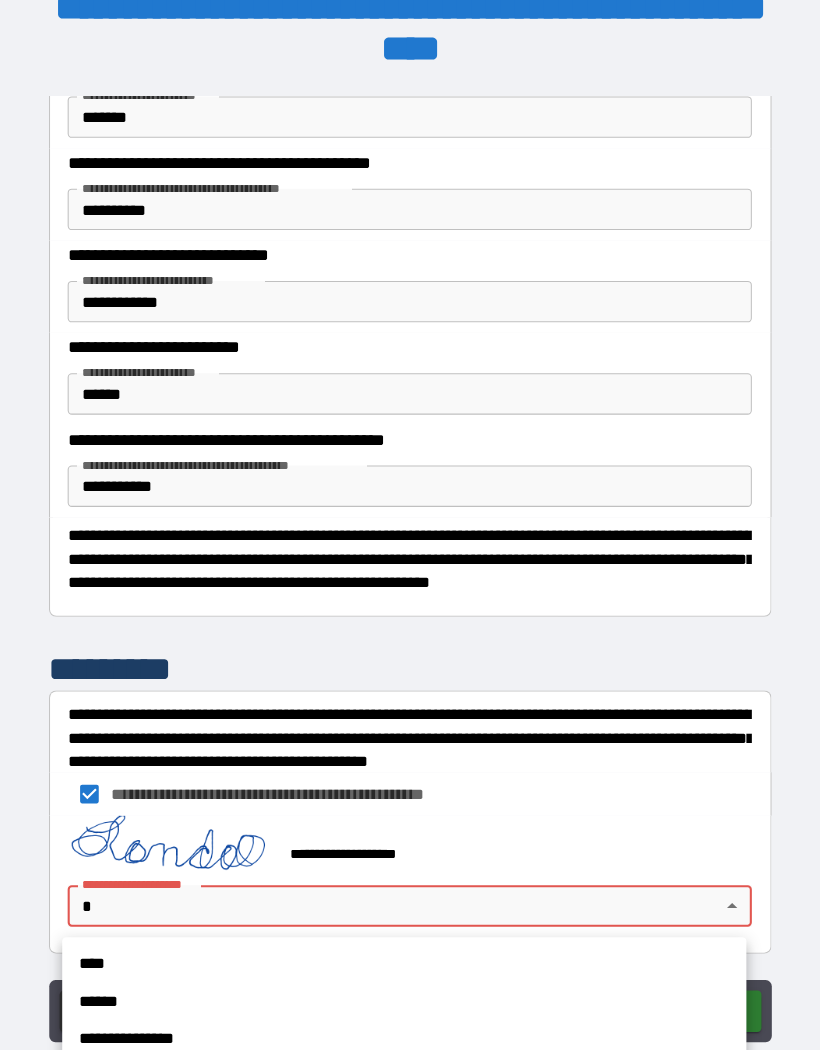 click on "****" at bounding box center (404, 930) 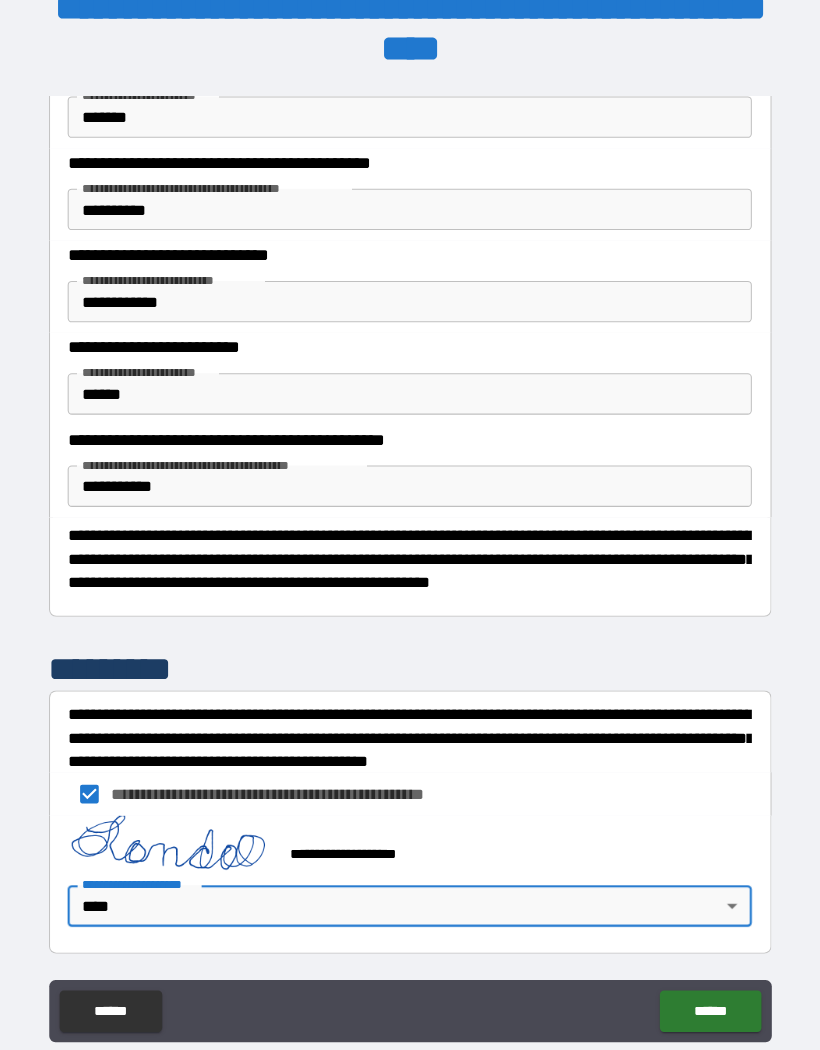 click on "******" at bounding box center (699, 975) 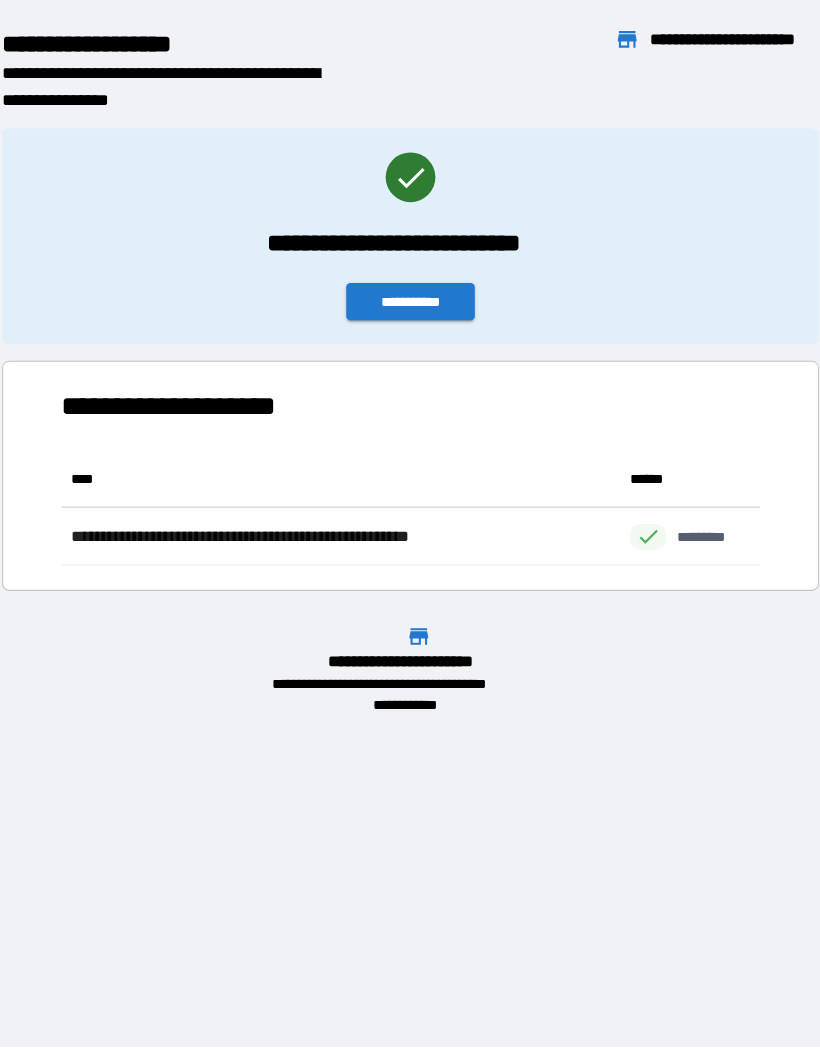 scroll, scrollTop: 1, scrollLeft: 1, axis: both 